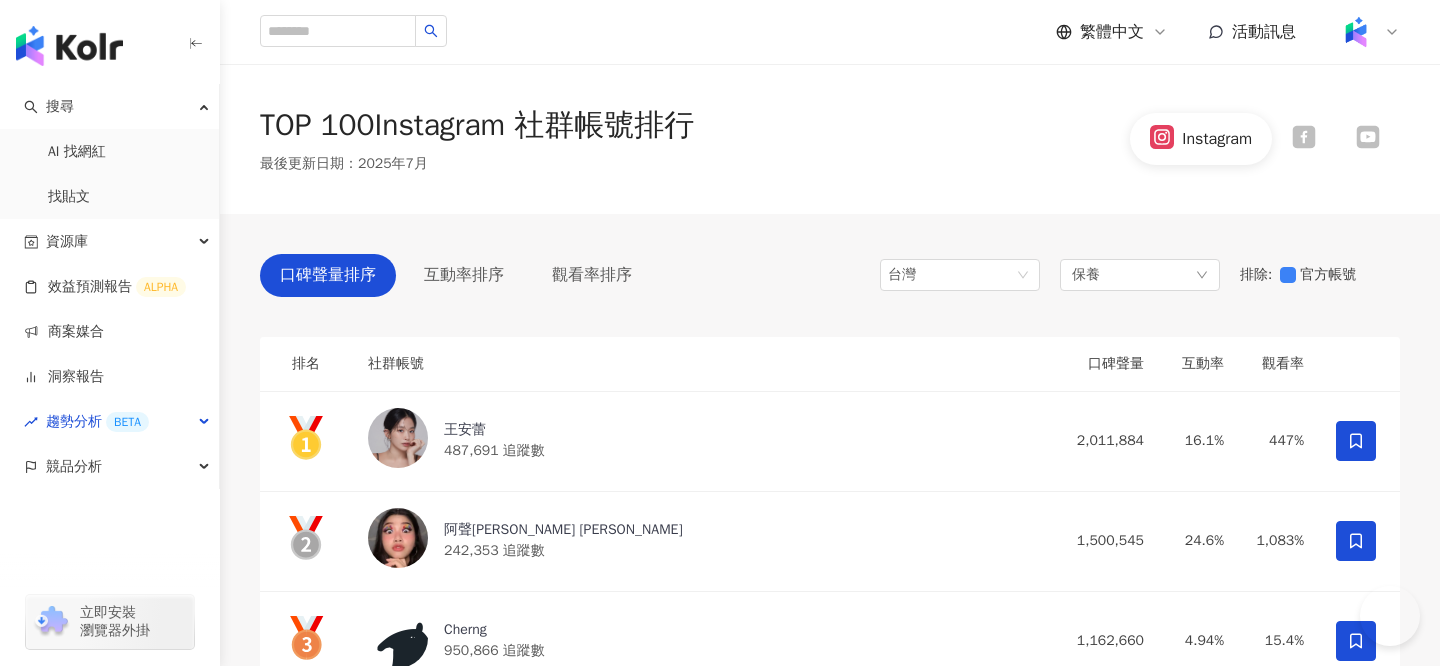 scroll, scrollTop: 0, scrollLeft: 0, axis: both 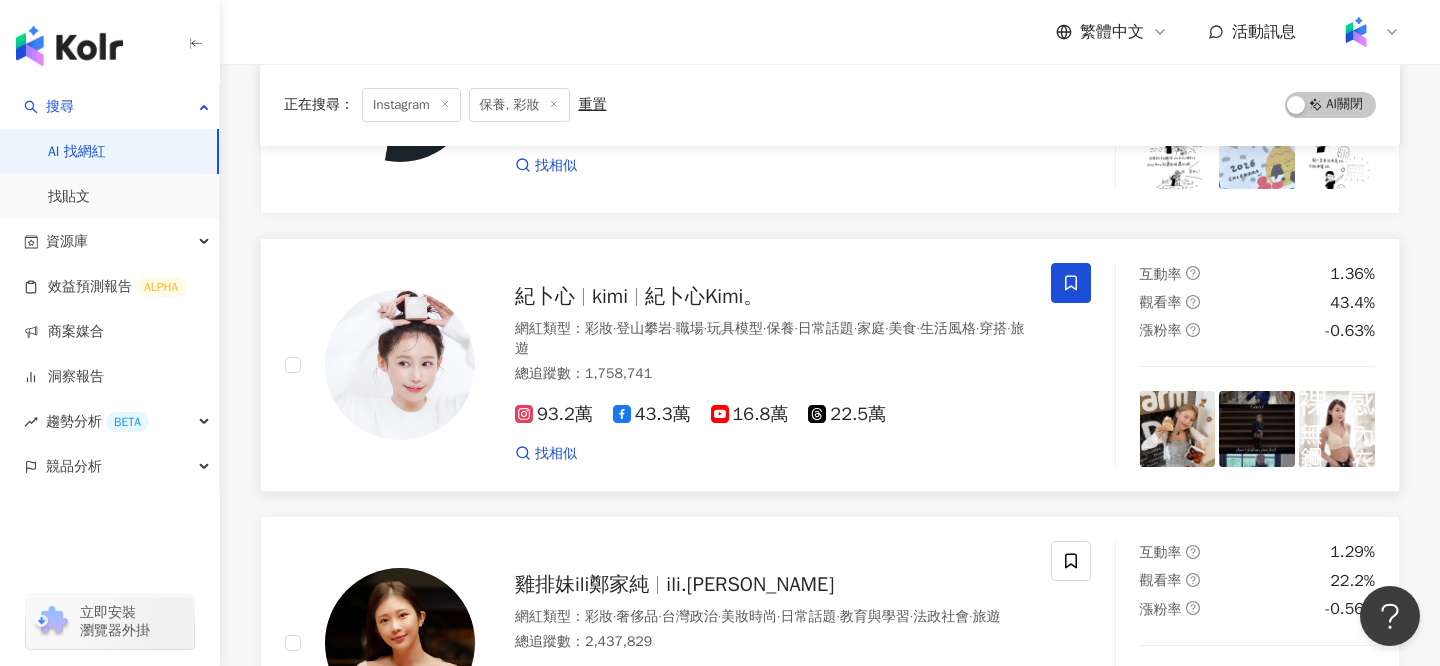 click on "紀卜心 kimi 紀卜心Kimi。" at bounding box center [771, 297] 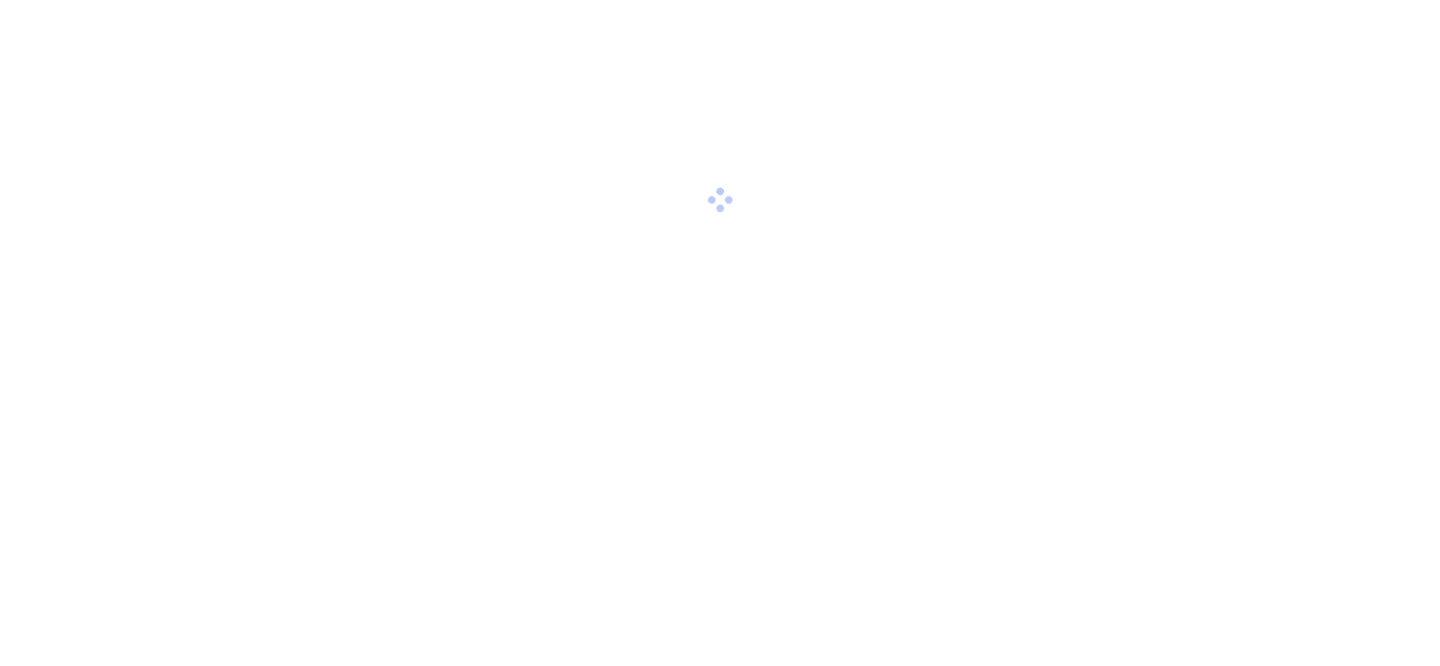 scroll, scrollTop: 0, scrollLeft: 0, axis: both 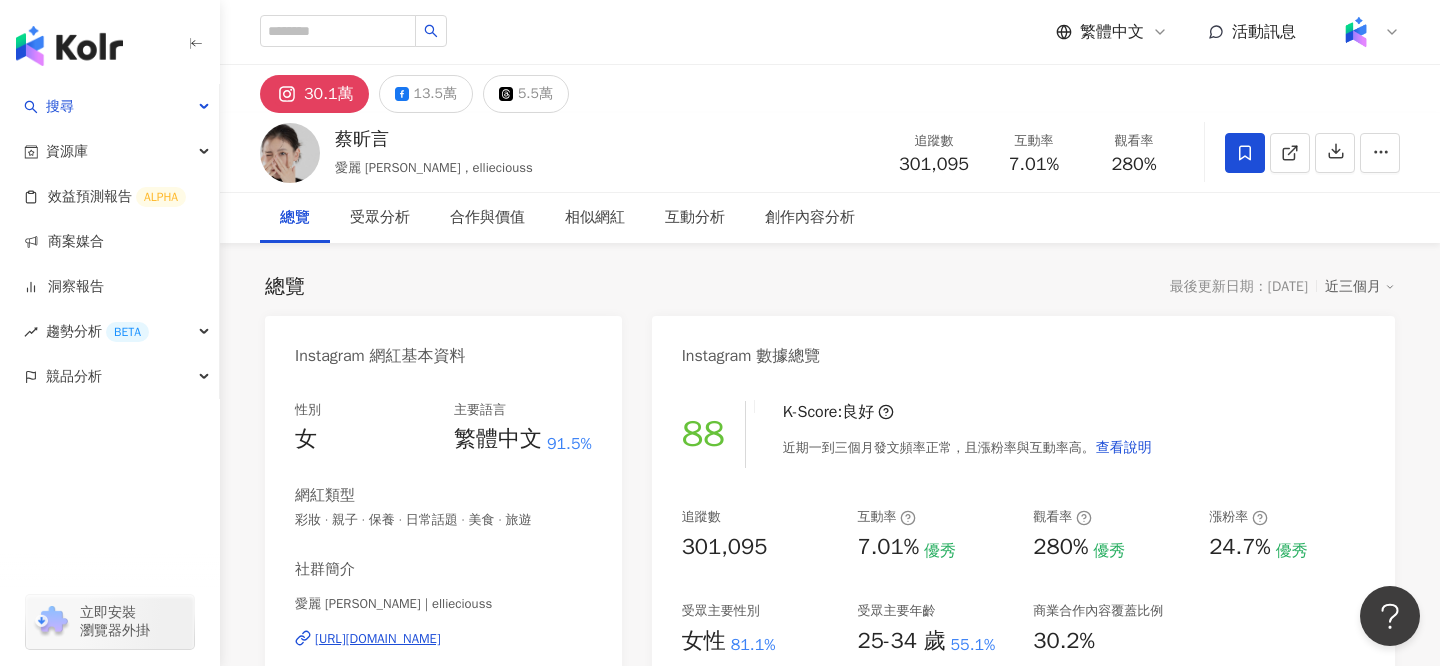 click on "繁體中文 活動訊息" at bounding box center [1228, 32] 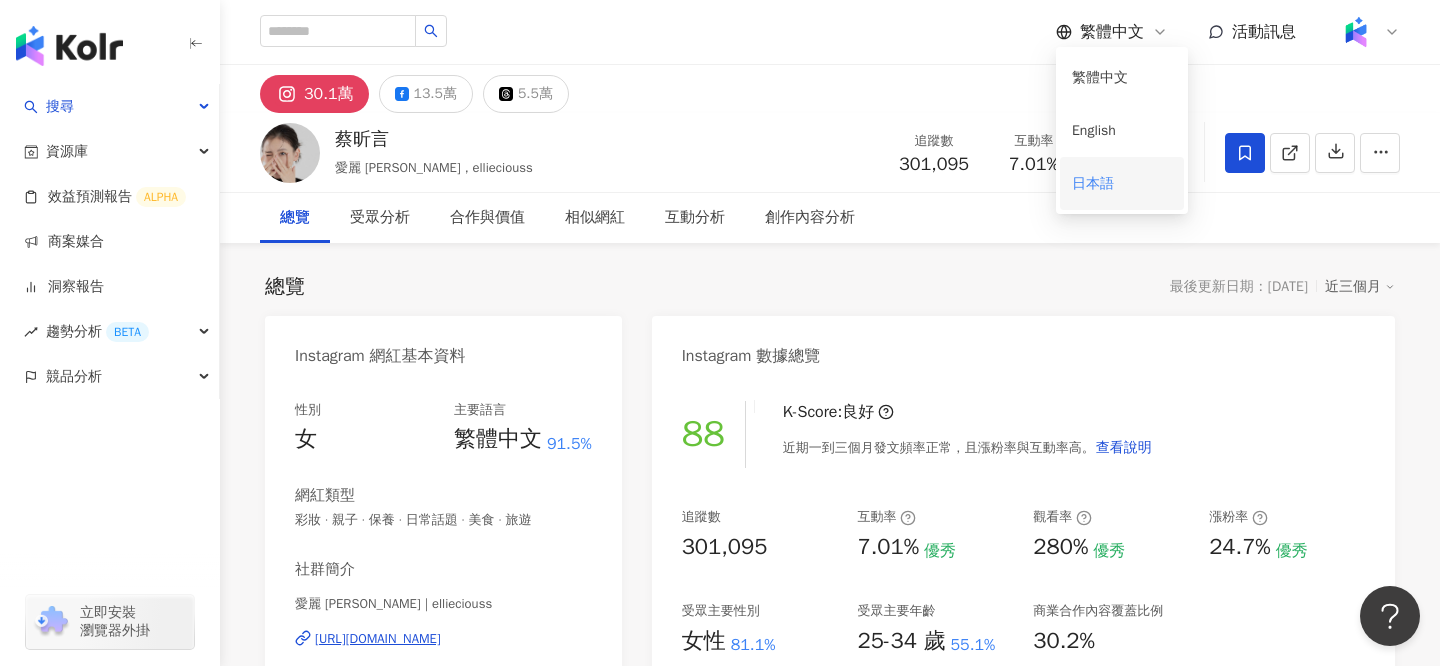 click on "日本語" at bounding box center (1122, 183) 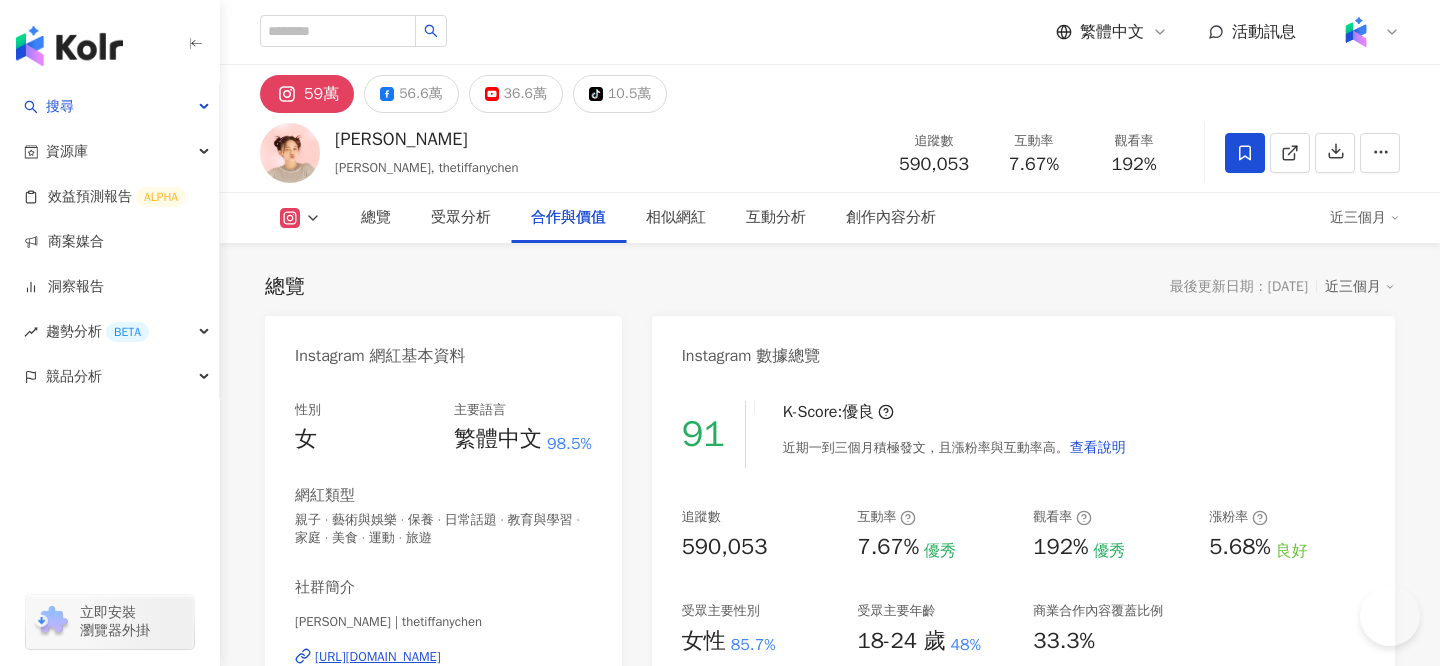 scroll, scrollTop: 1774, scrollLeft: 0, axis: vertical 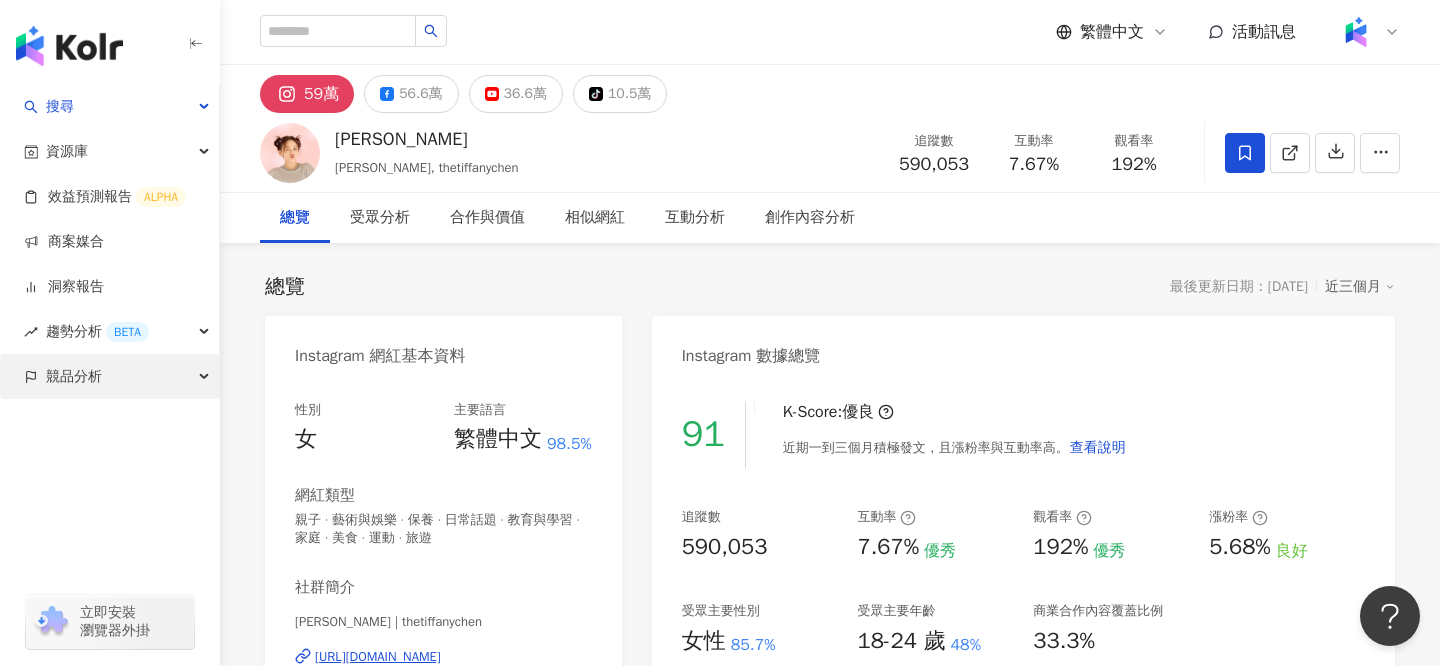 click on "競品分析" at bounding box center (74, 376) 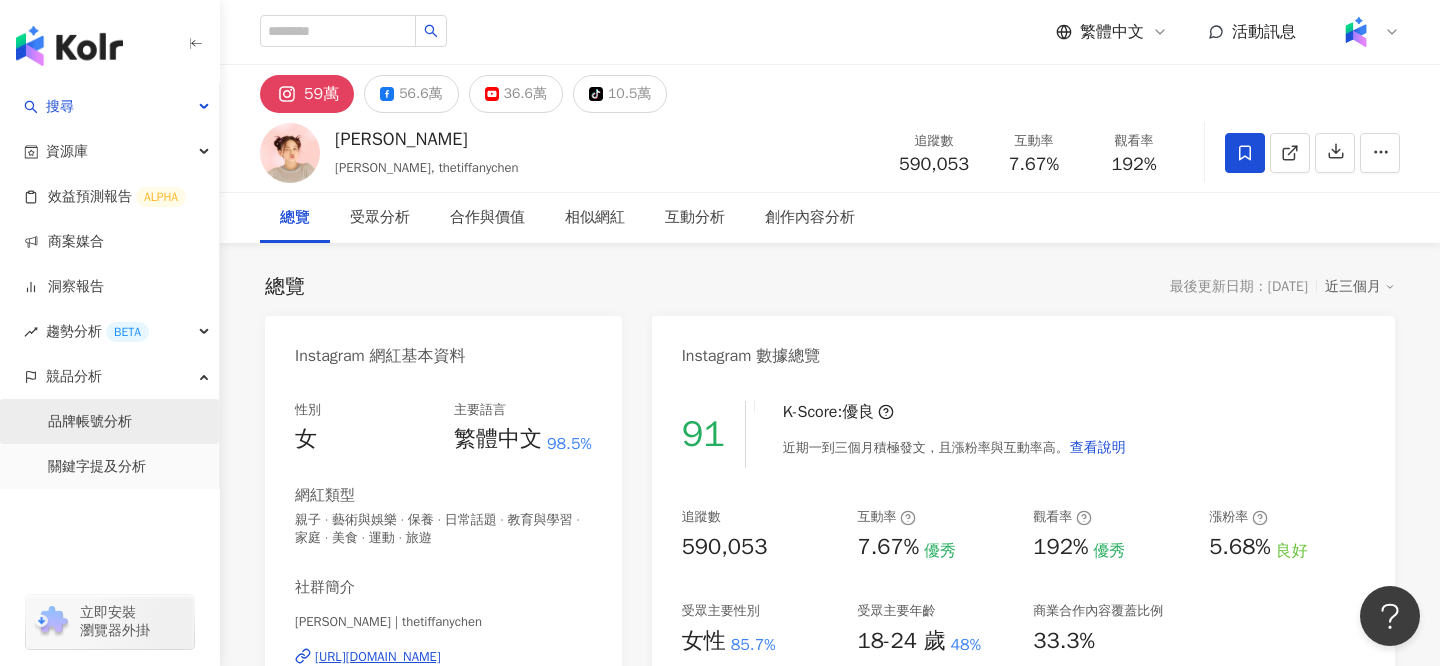 click on "品牌帳號分析" at bounding box center (90, 422) 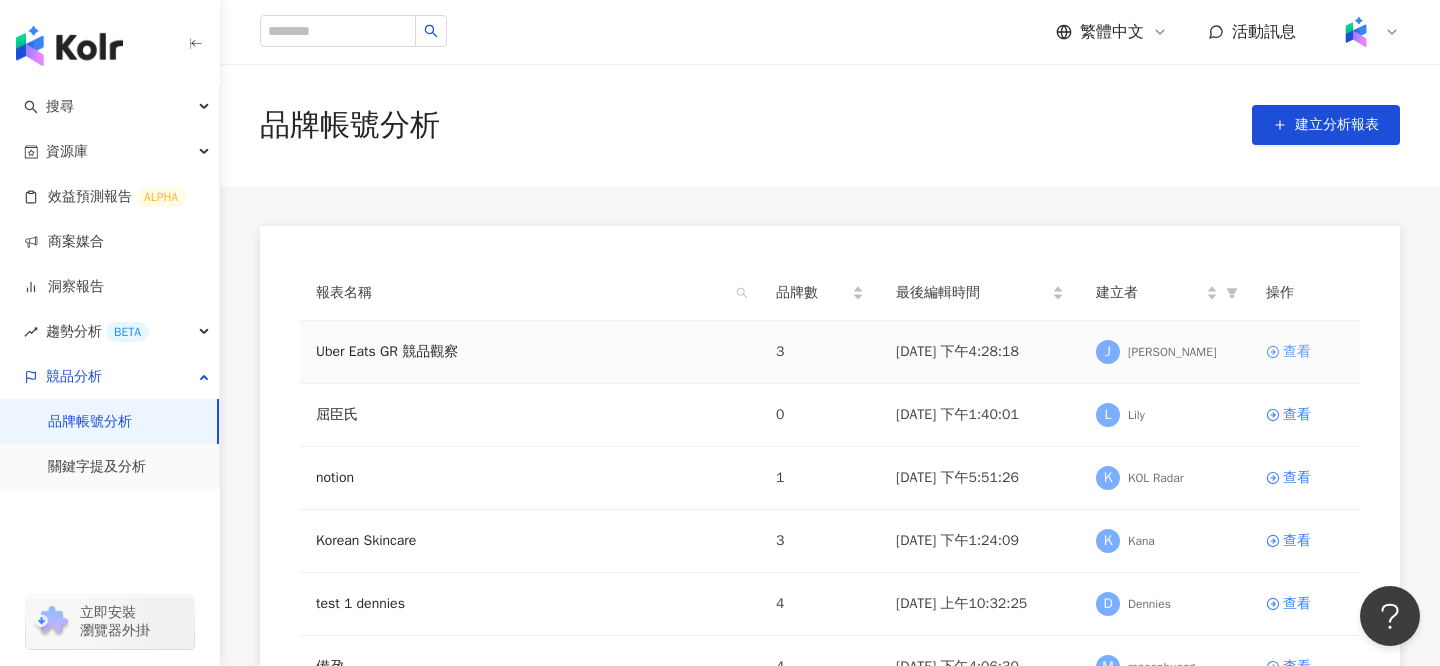 click on "查看" at bounding box center [1297, 352] 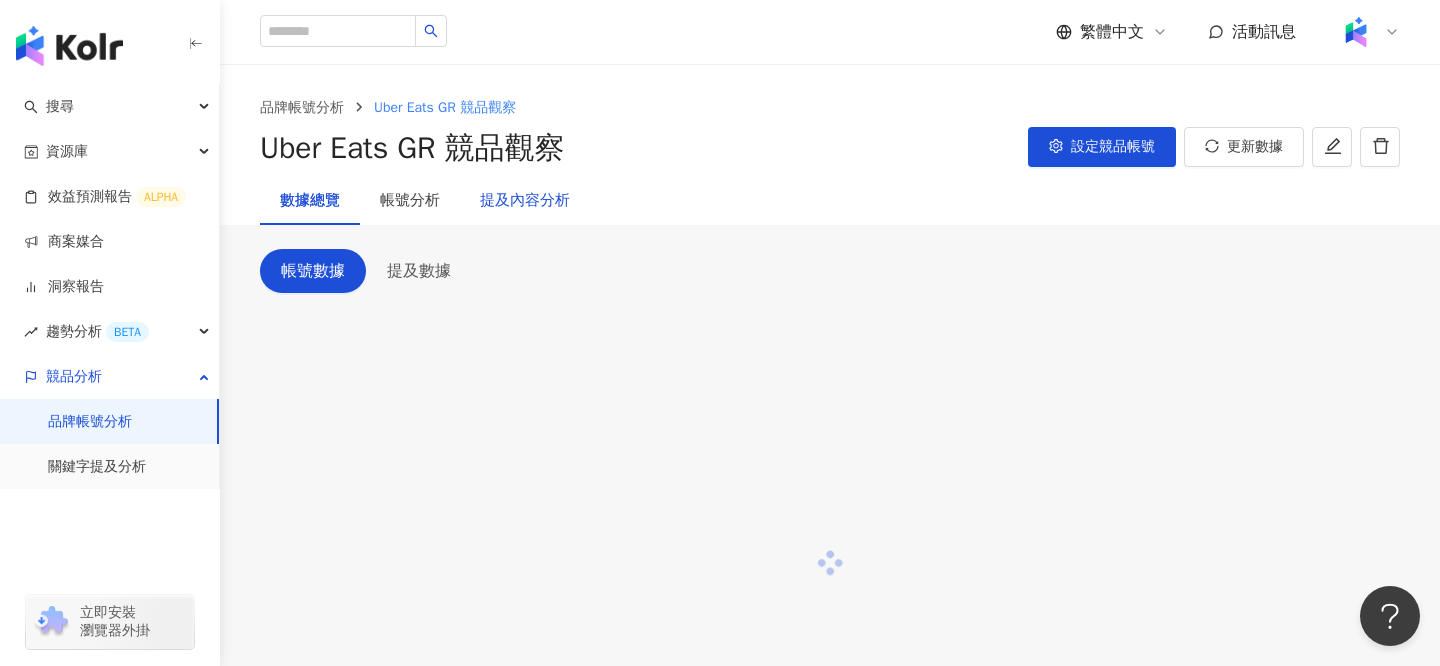 click on "提及內容分析" at bounding box center [525, 201] 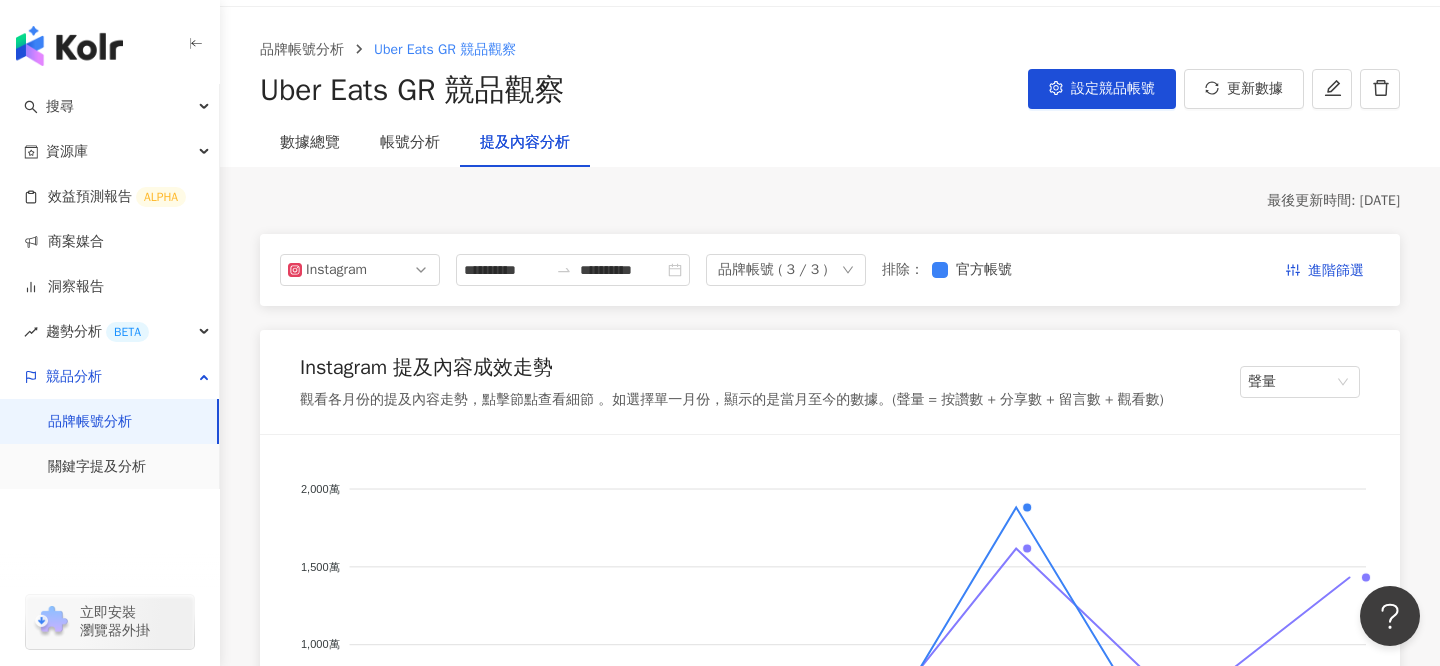 scroll, scrollTop: 112, scrollLeft: 0, axis: vertical 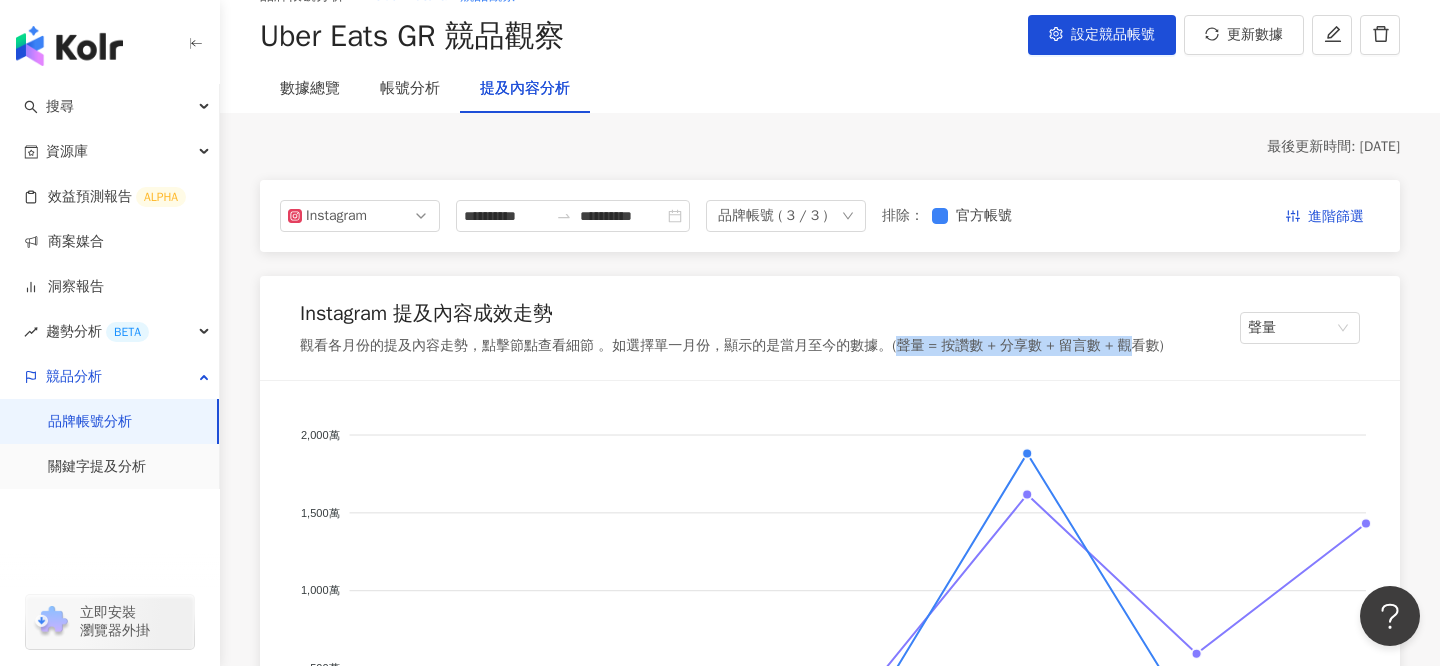 drag, startPoint x: 898, startPoint y: 347, endPoint x: 1136, endPoint y: 352, distance: 238.05252 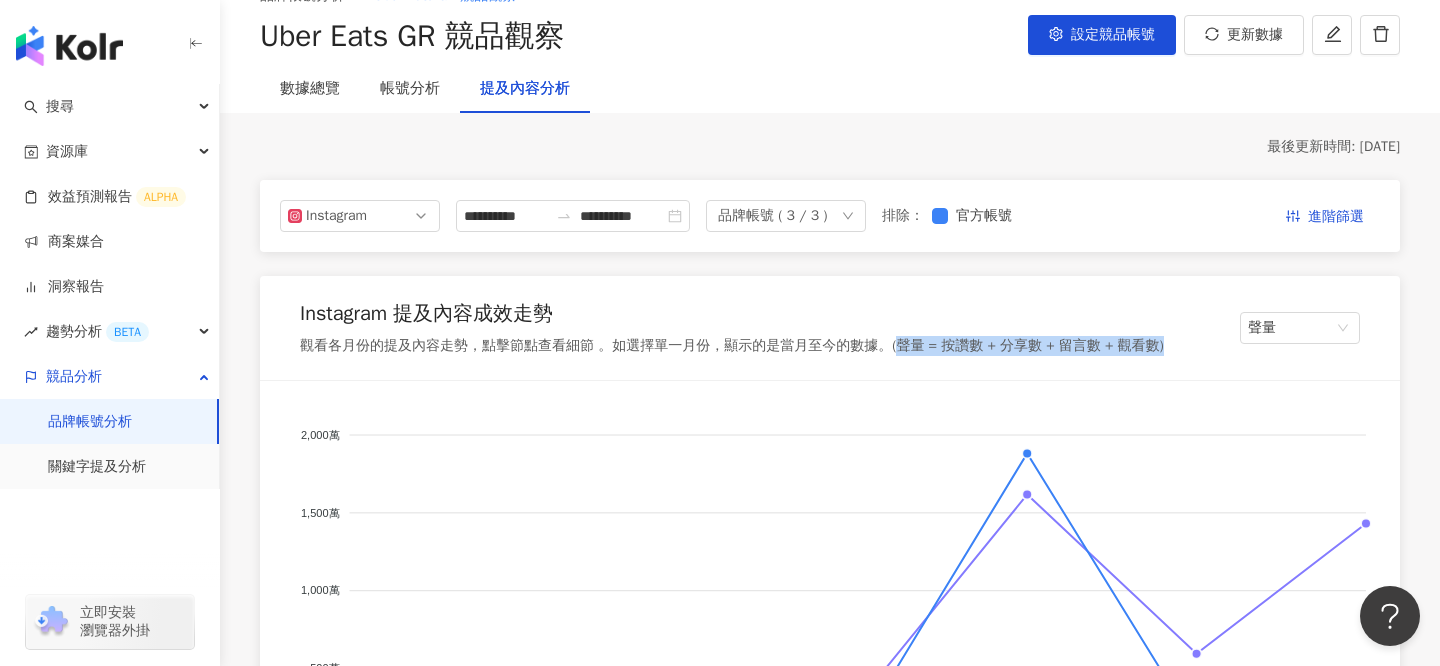 drag, startPoint x: 1169, startPoint y: 347, endPoint x: 902, endPoint y: 347, distance: 267 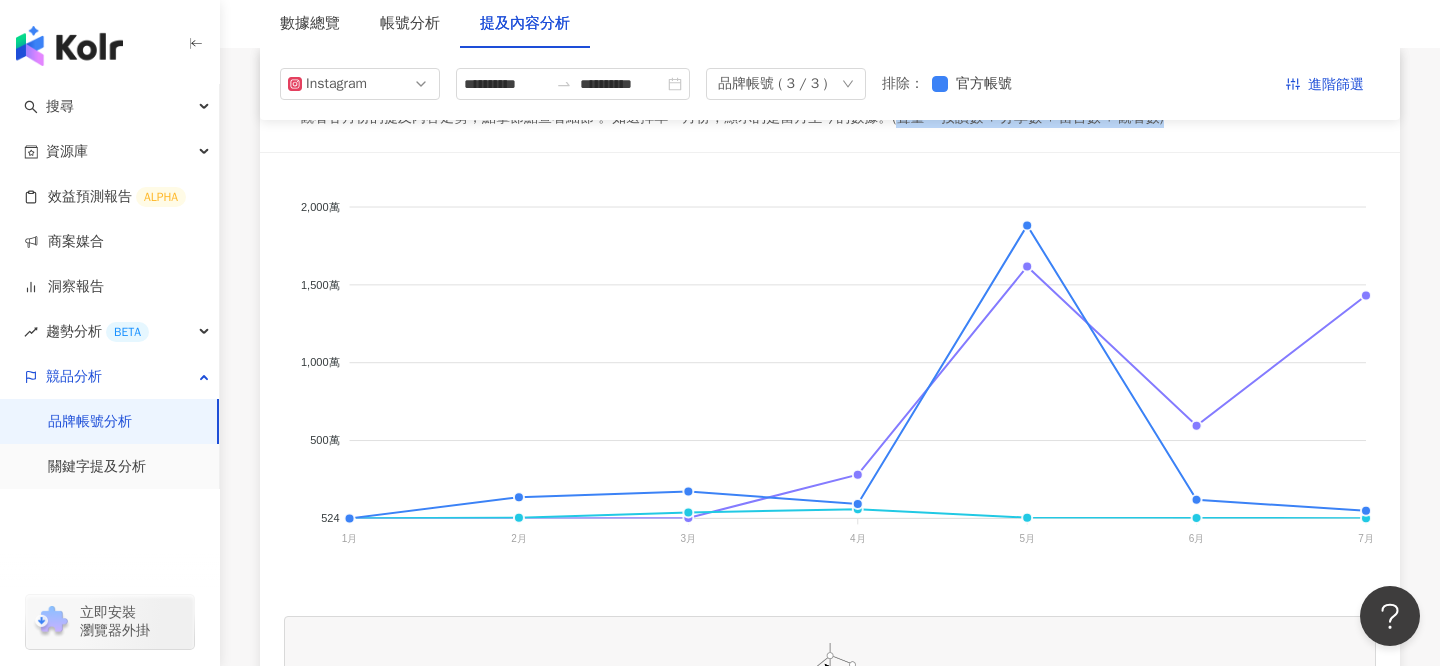 scroll, scrollTop: 0, scrollLeft: 0, axis: both 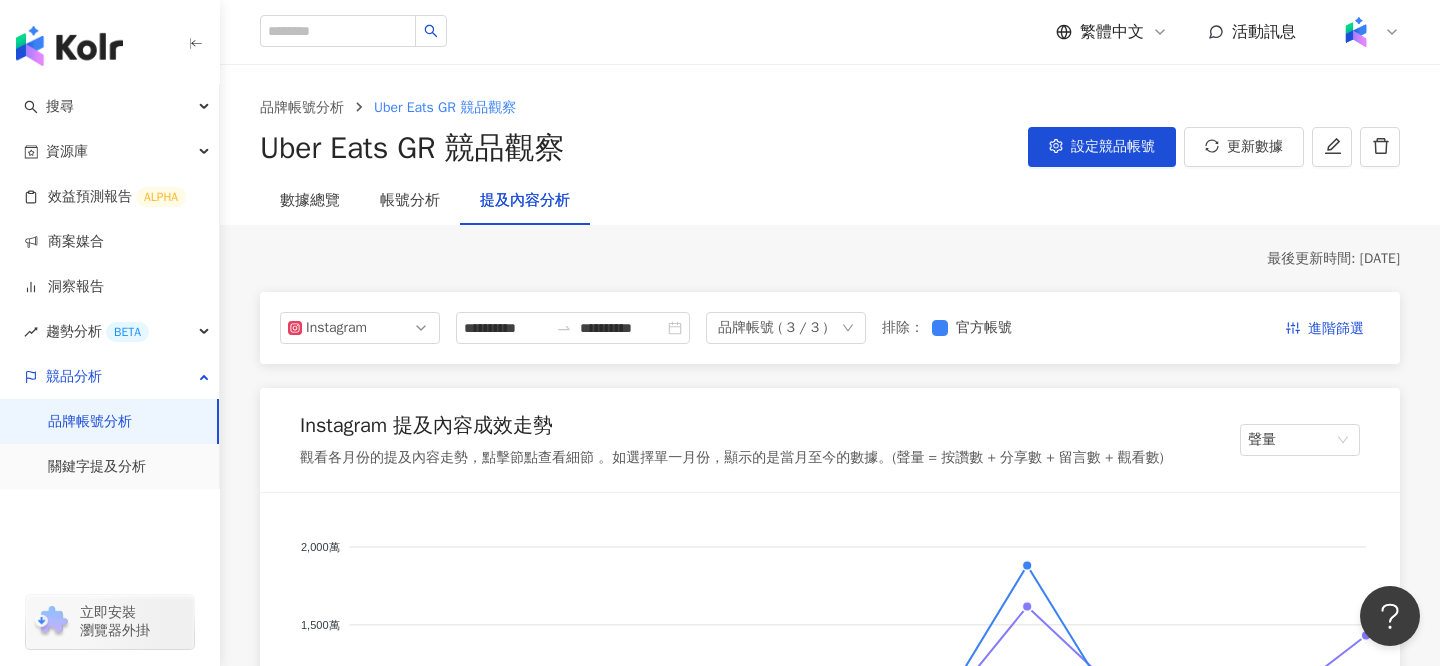 click on "Instagram 提及內容成效走勢 觀看各月份的提及內容走勢，點擊節點查看細節 。如選擇單一月份，顯示的是當月至今的數據。(聲量 = 按讚數 + 分享數 + 留言數 + 觀看數) 聲量" at bounding box center (830, 440) 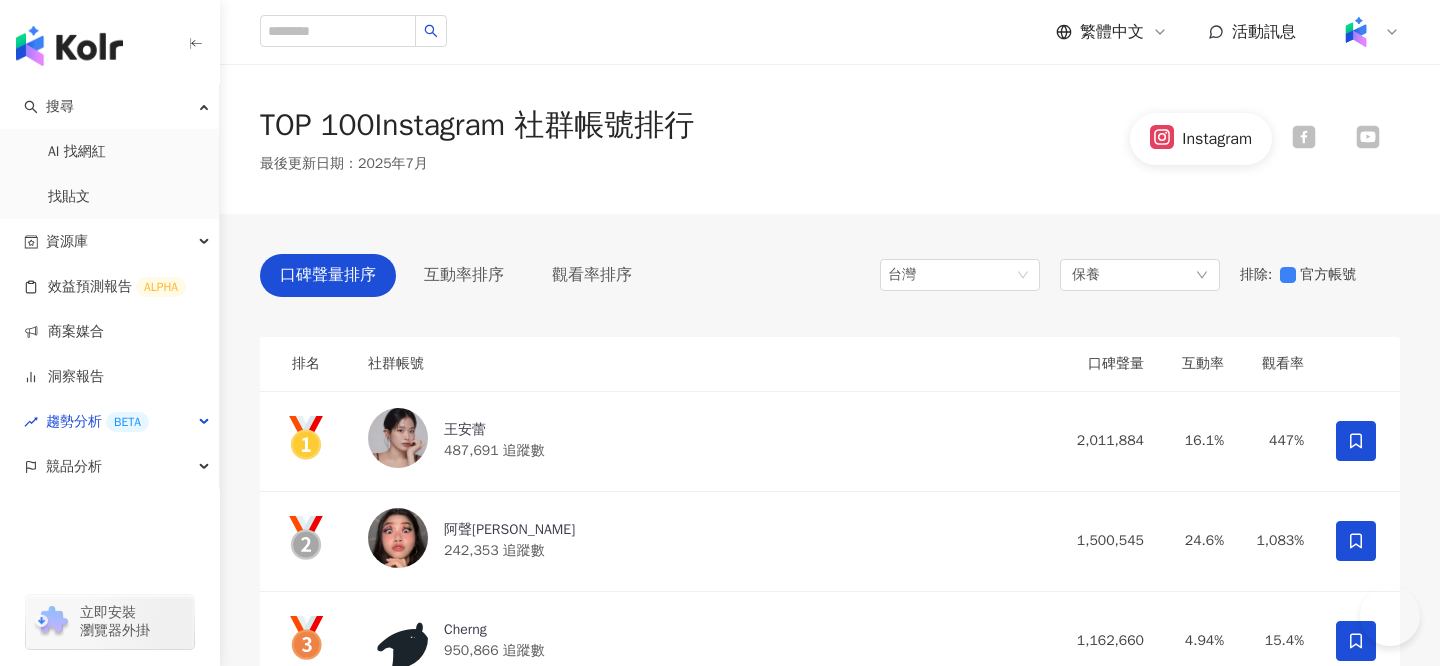 scroll, scrollTop: 439, scrollLeft: 0, axis: vertical 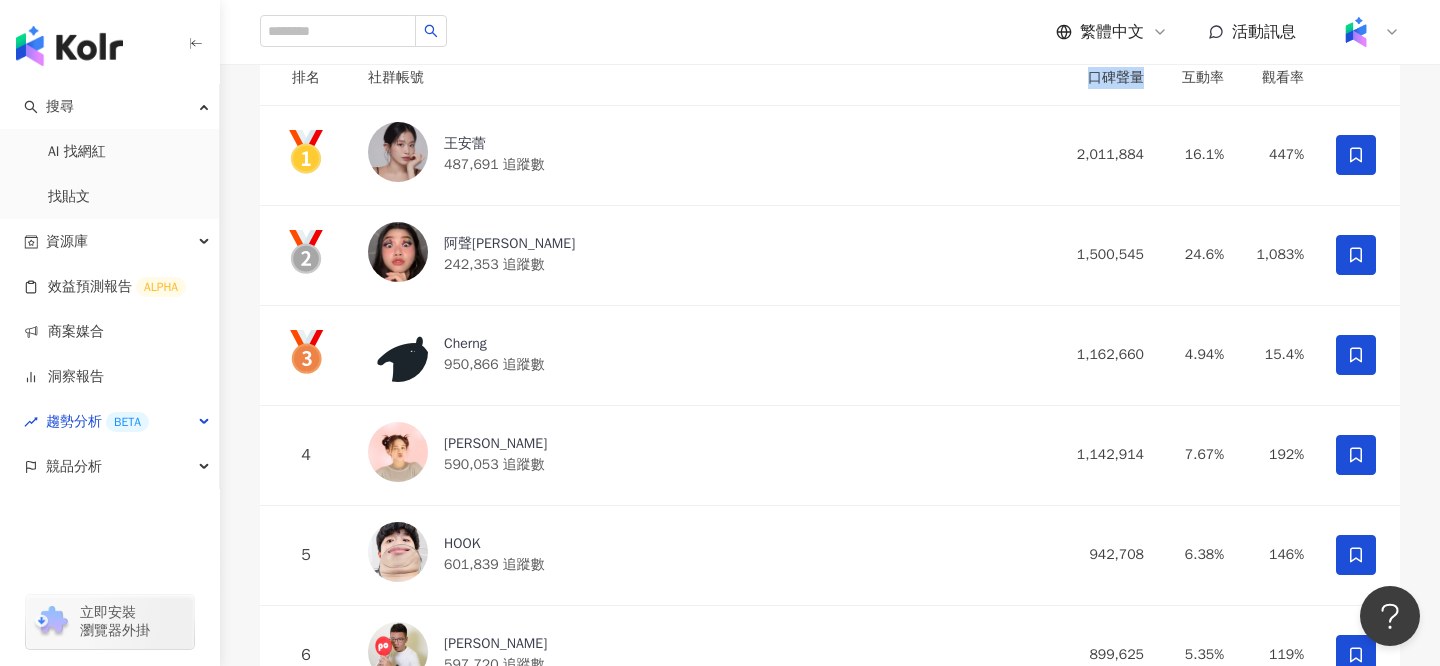 drag, startPoint x: 1085, startPoint y: 79, endPoint x: 1143, endPoint y: 76, distance: 58.077534 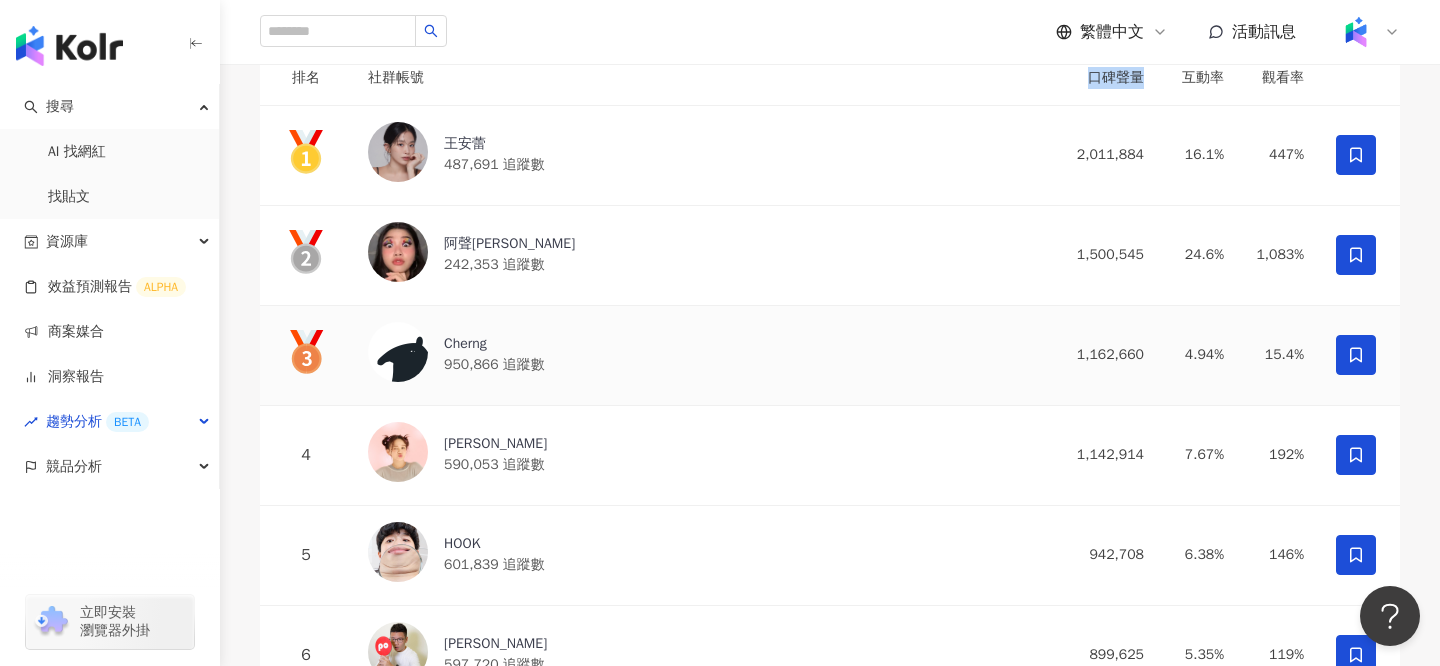 copy on "口碑聲量" 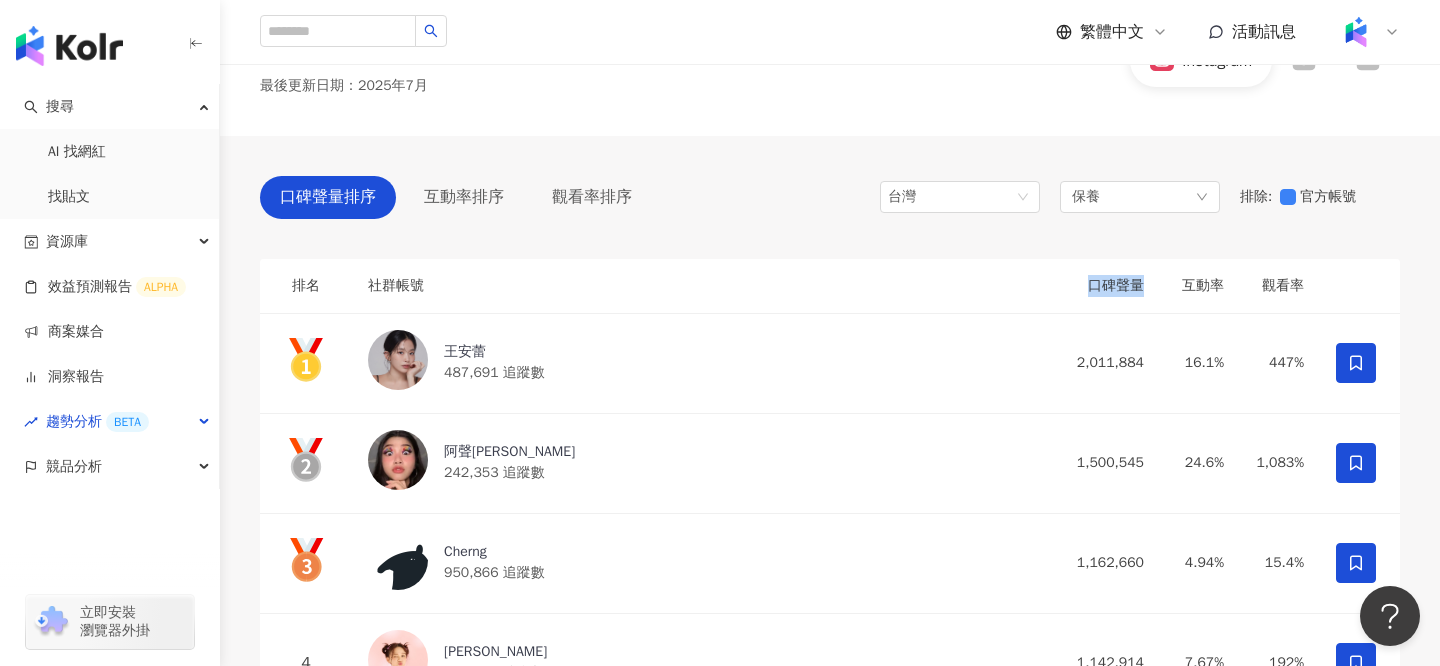 scroll, scrollTop: 79, scrollLeft: 0, axis: vertical 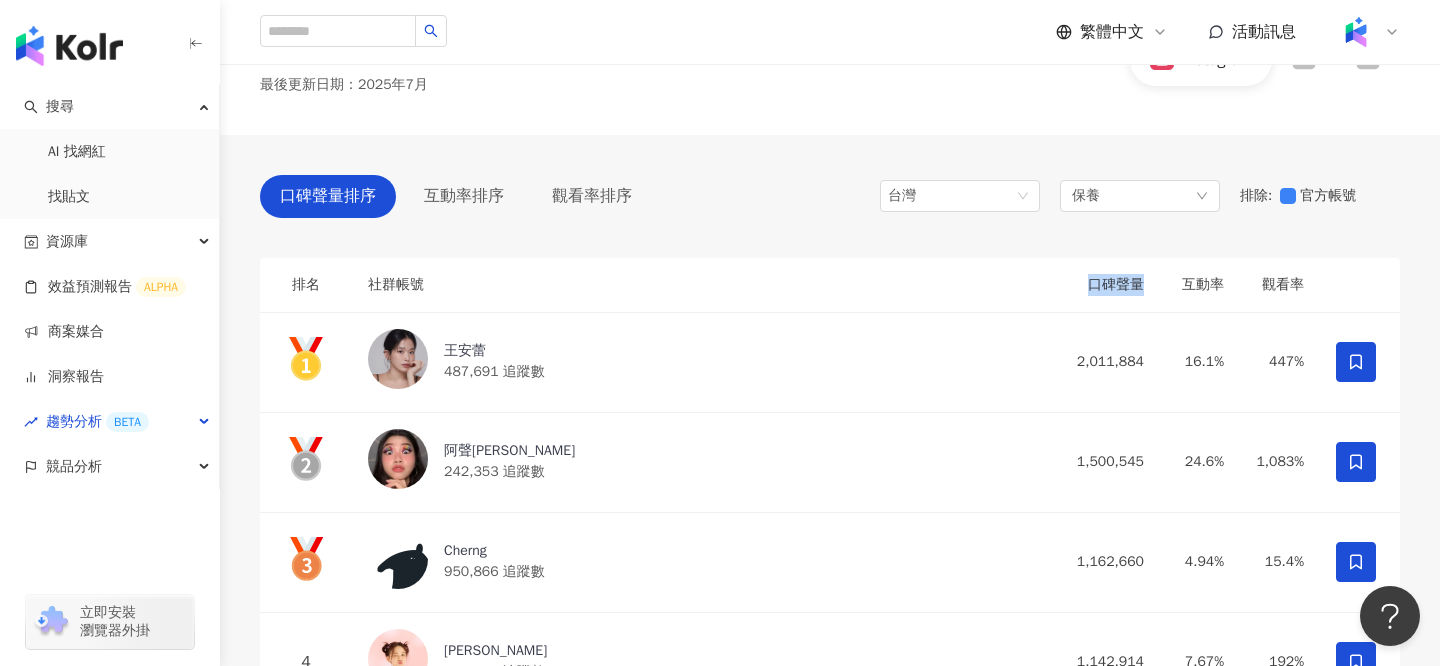 click on "口碑聲量" at bounding box center [1100, 285] 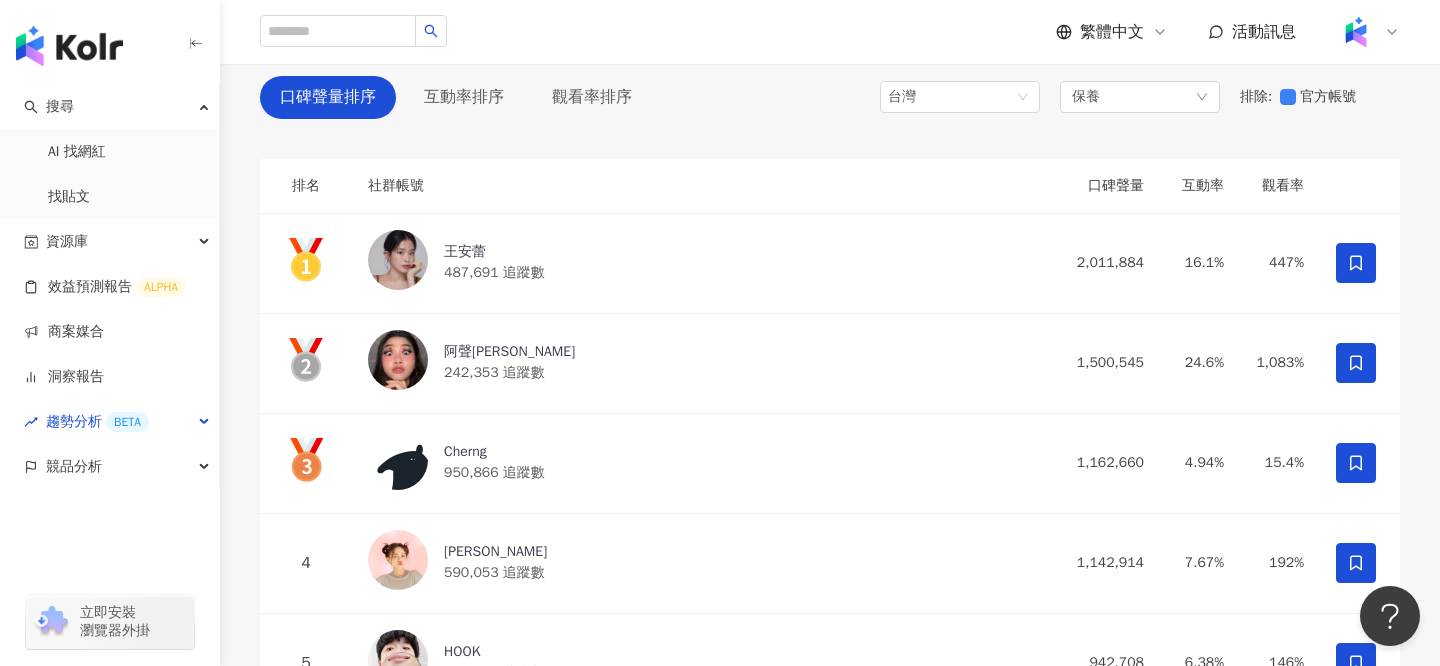 scroll, scrollTop: 180, scrollLeft: 0, axis: vertical 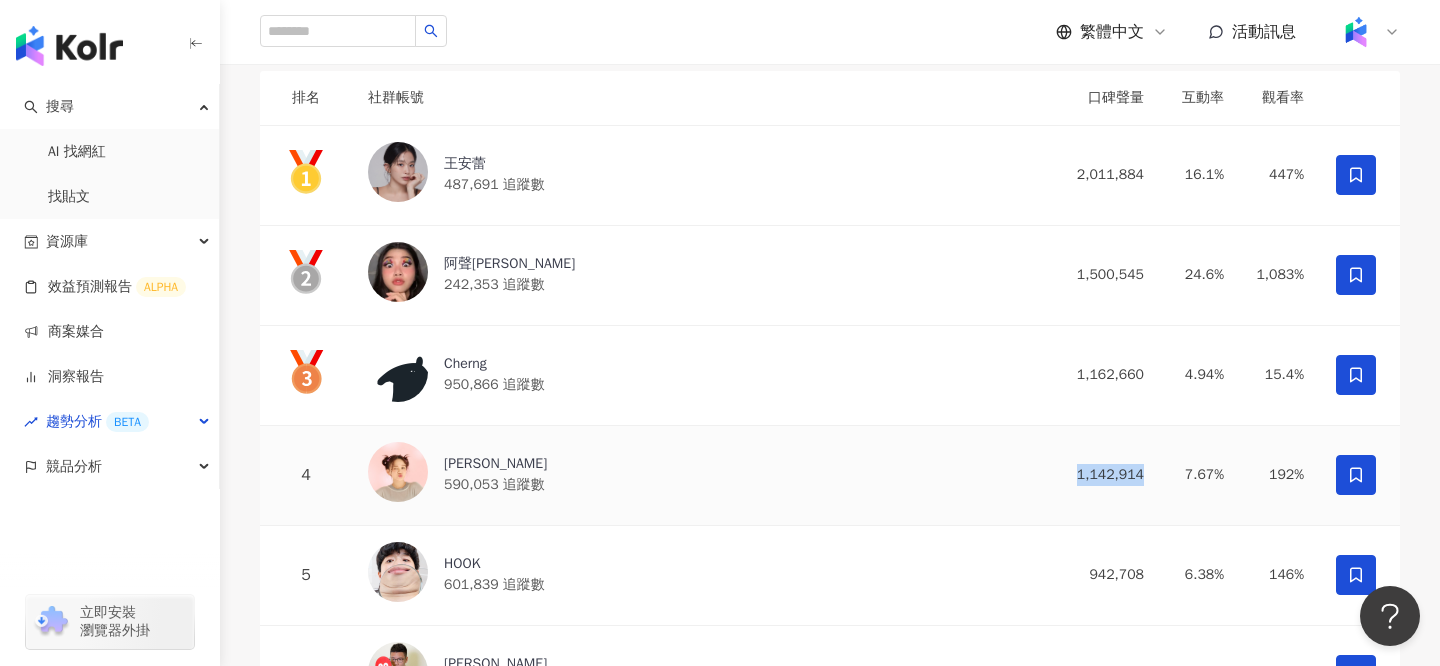 drag, startPoint x: 1149, startPoint y: 472, endPoint x: 1071, endPoint y: 471, distance: 78.00641 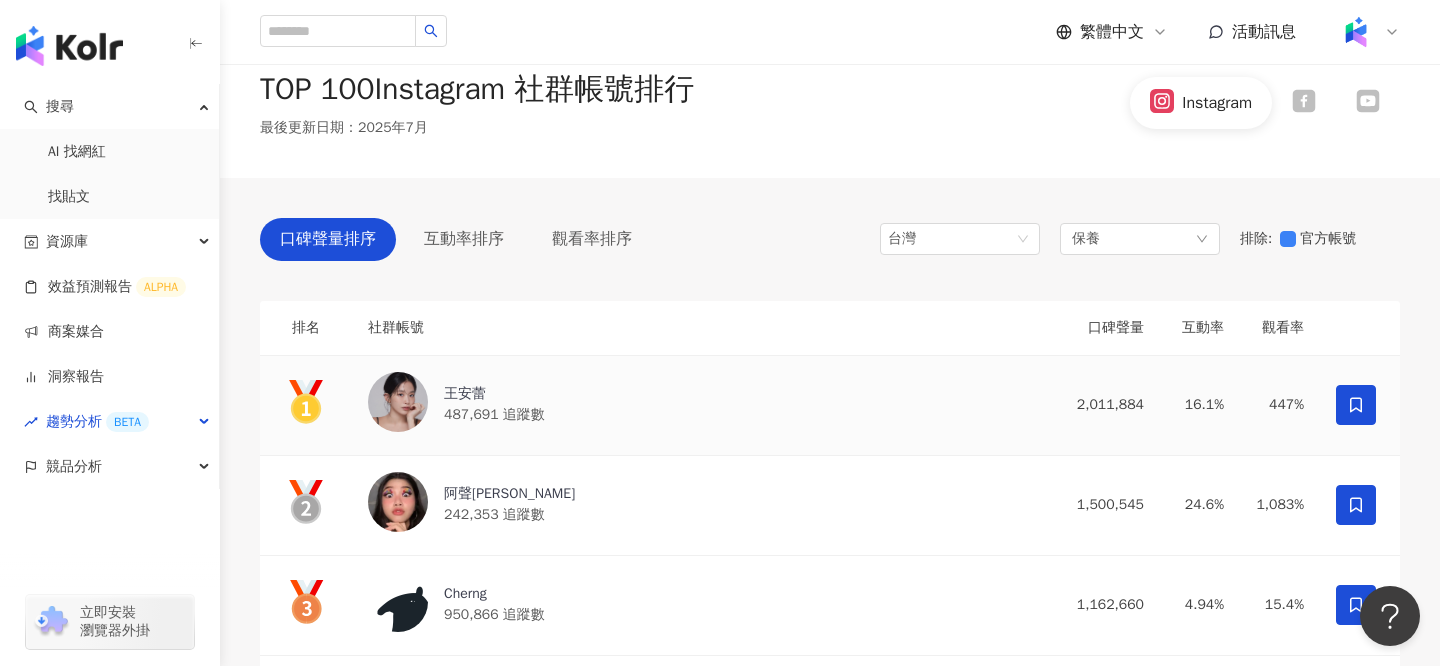 scroll, scrollTop: 0, scrollLeft: 0, axis: both 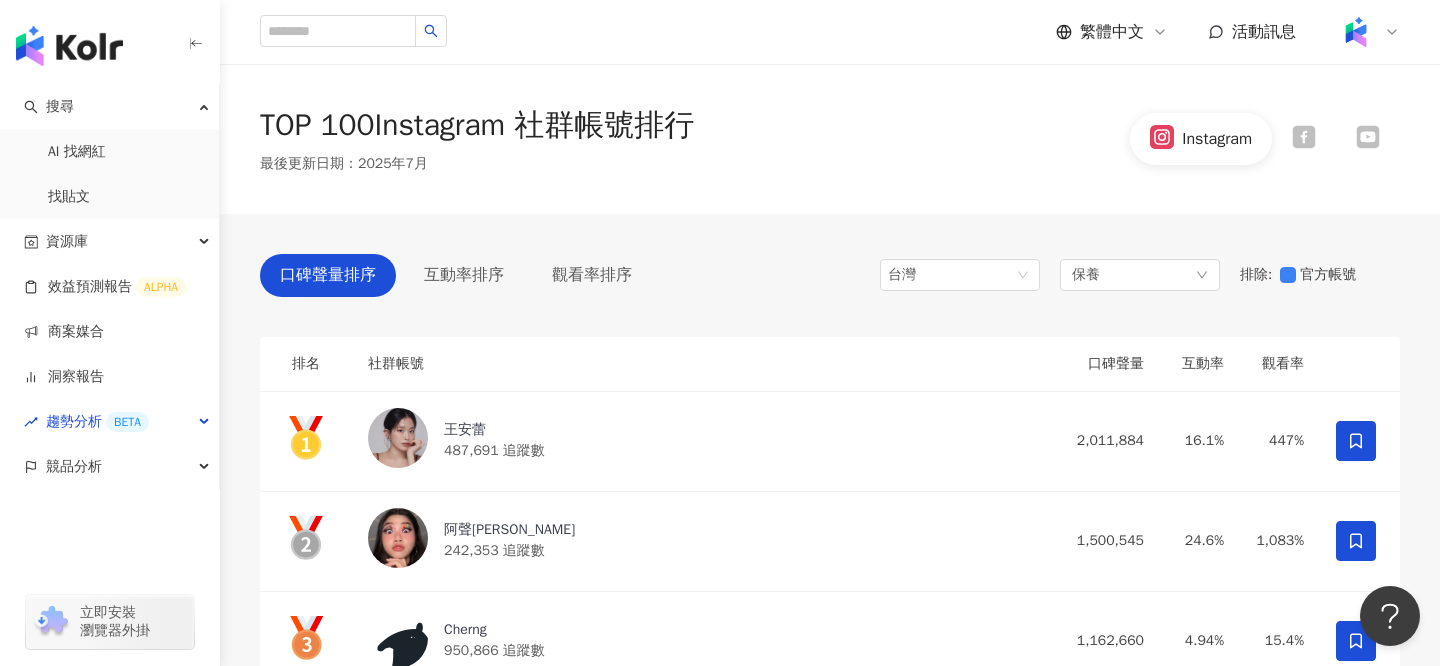 click on "繁體中文" at bounding box center (1112, 32) 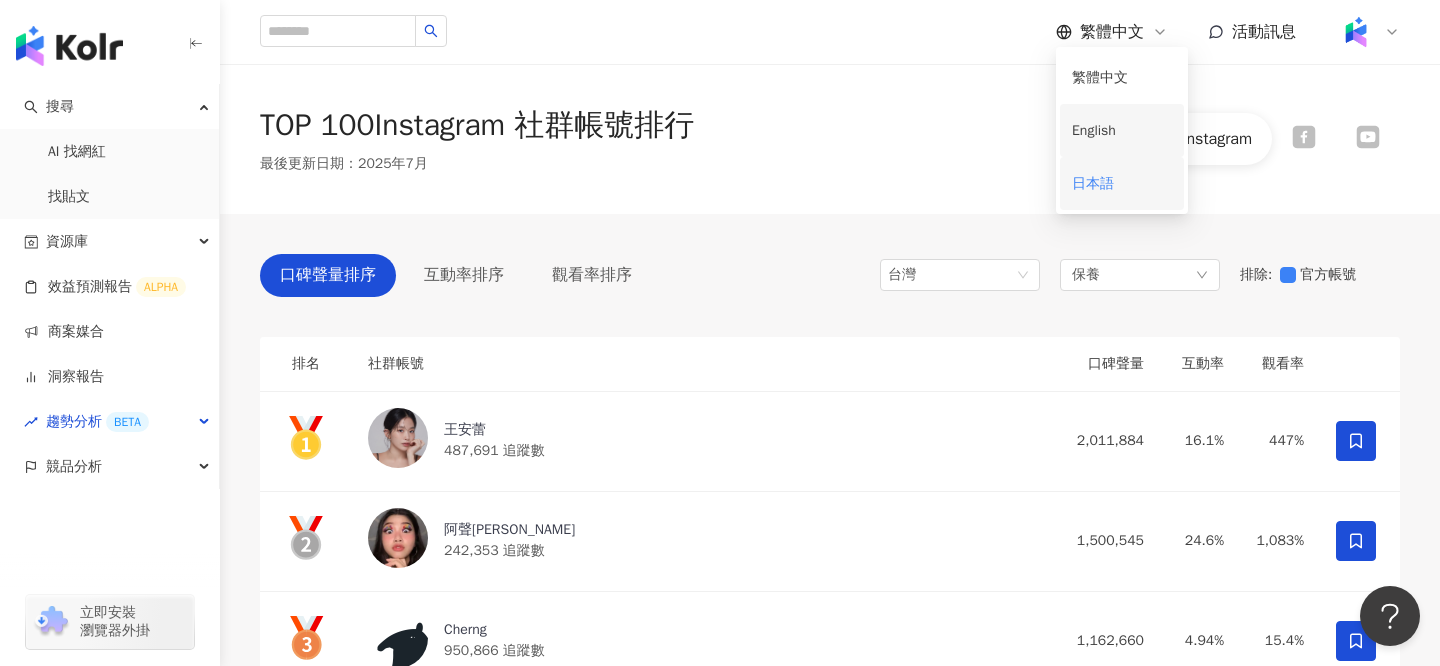click on "日本語" at bounding box center (1122, 183) 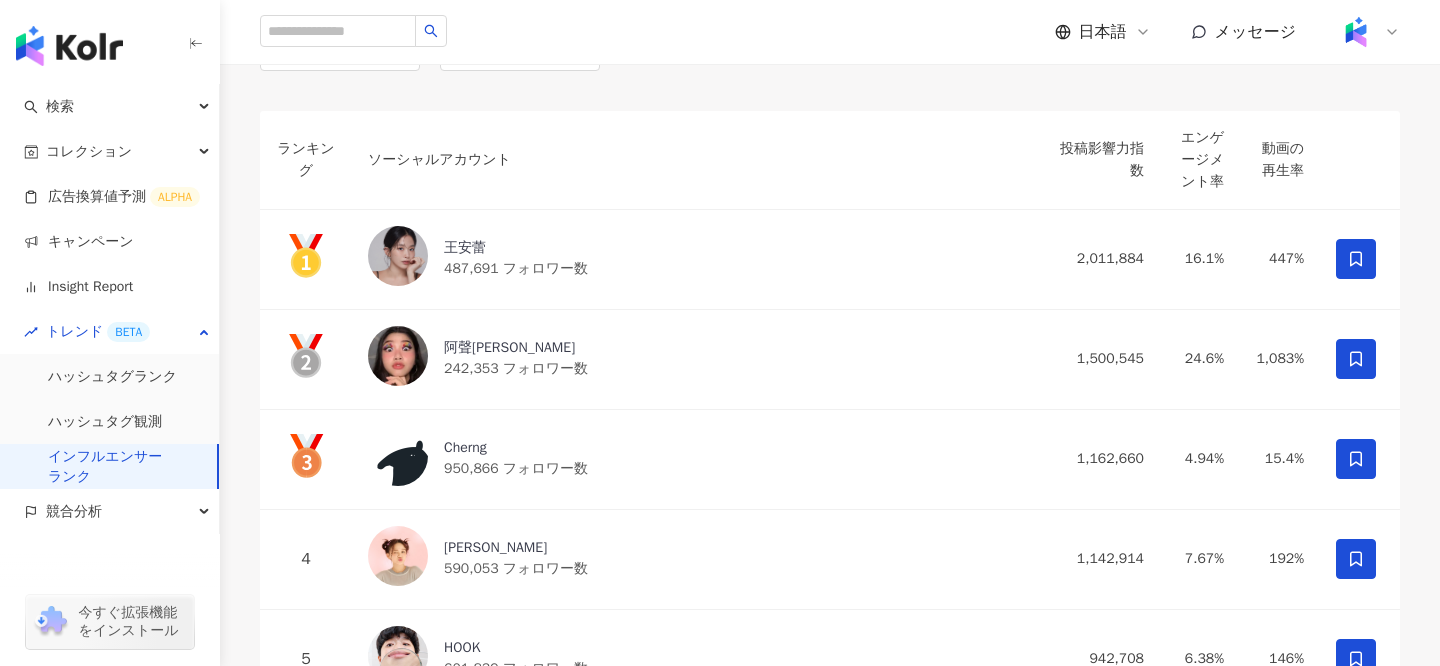scroll, scrollTop: 368, scrollLeft: 0, axis: vertical 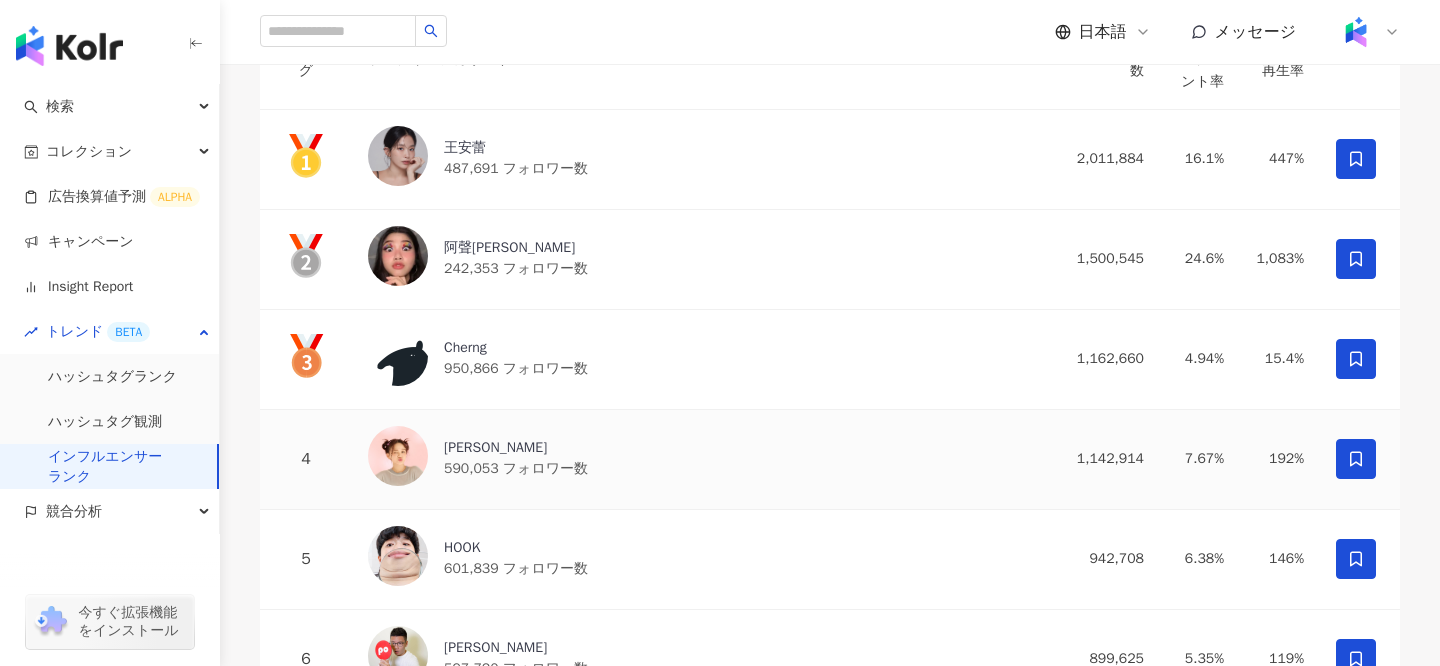 click on "590,053   フォロワー数" at bounding box center (516, 468) 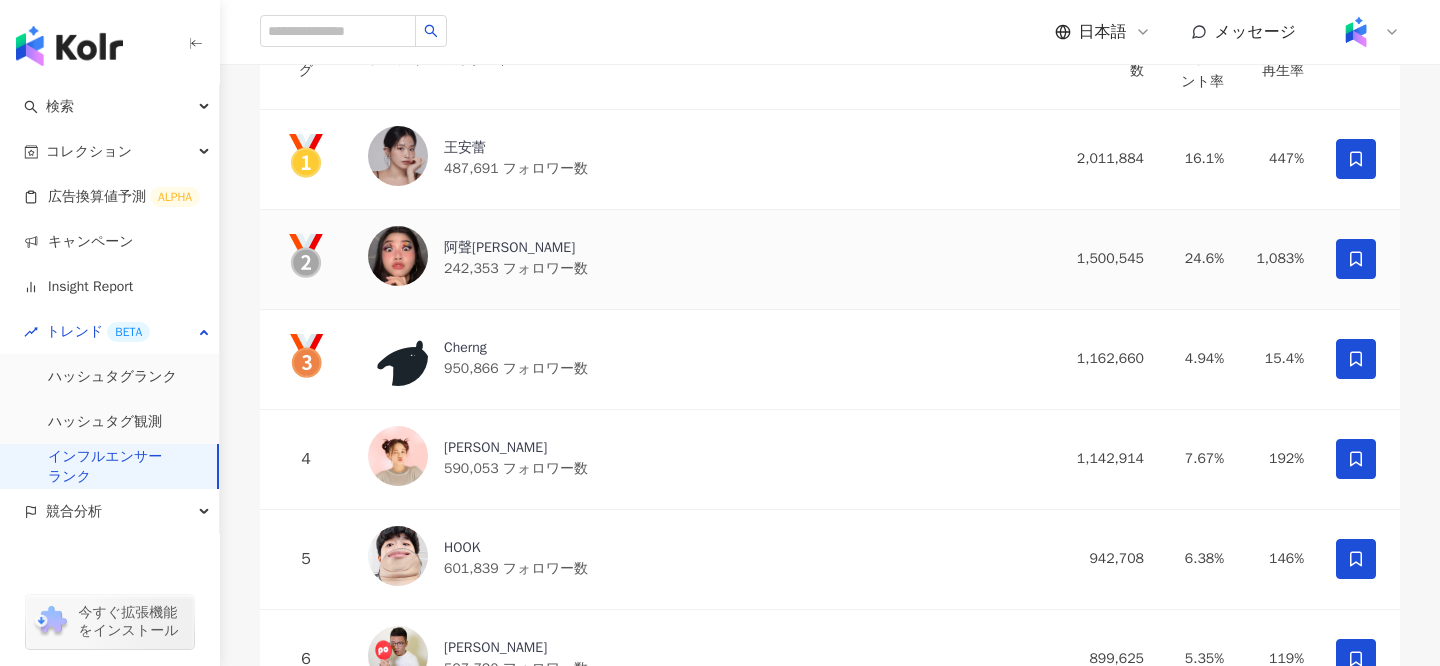 scroll, scrollTop: 0, scrollLeft: 0, axis: both 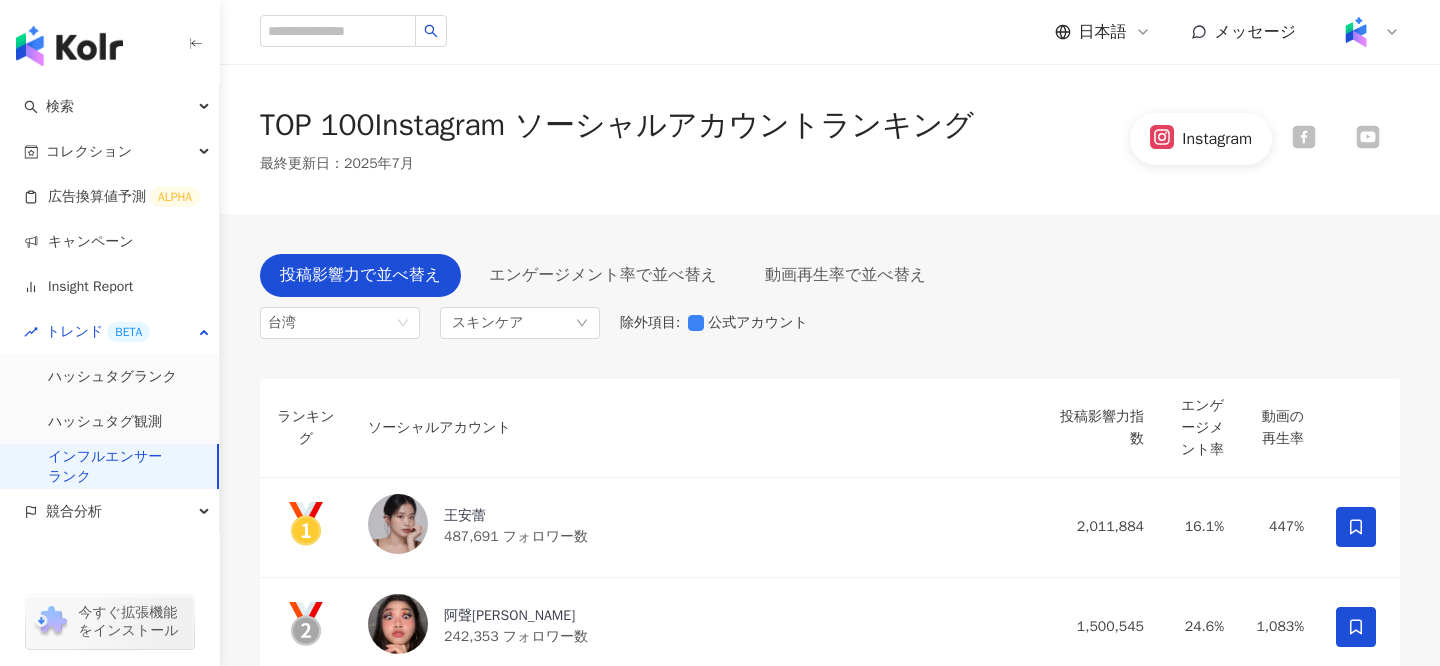 click 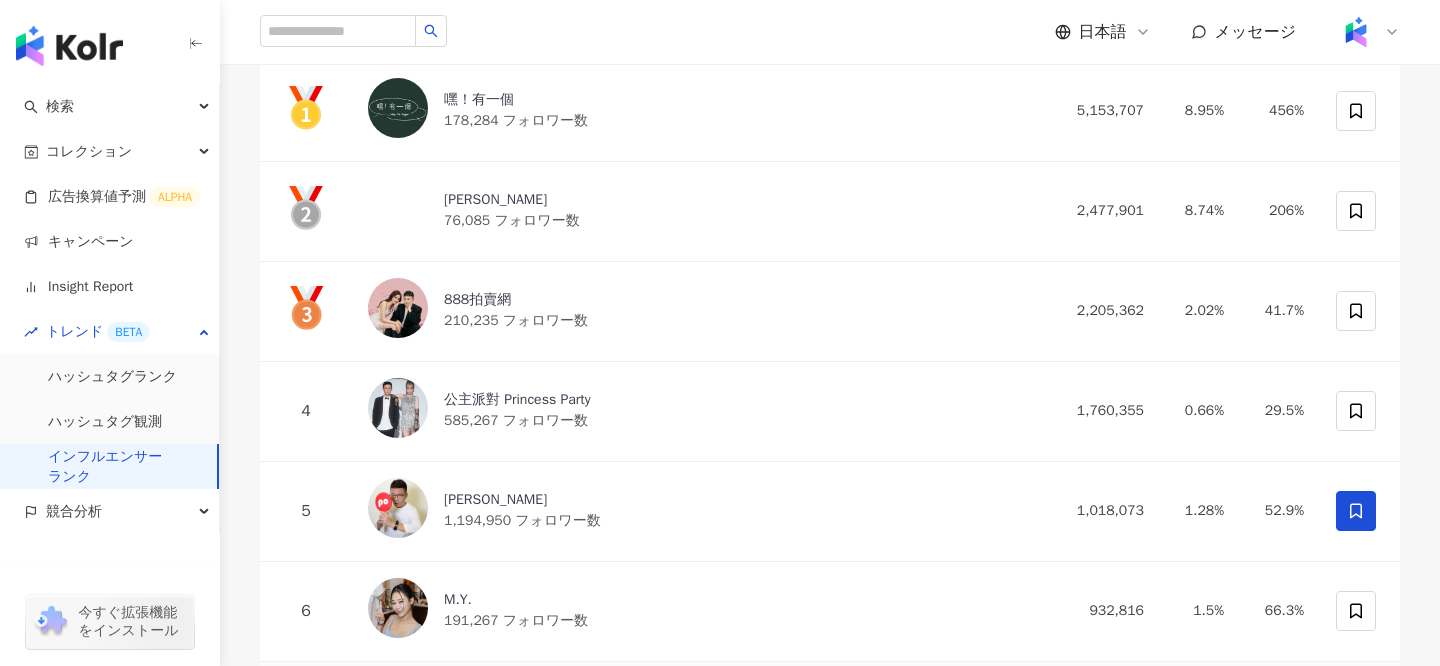scroll, scrollTop: 0, scrollLeft: 0, axis: both 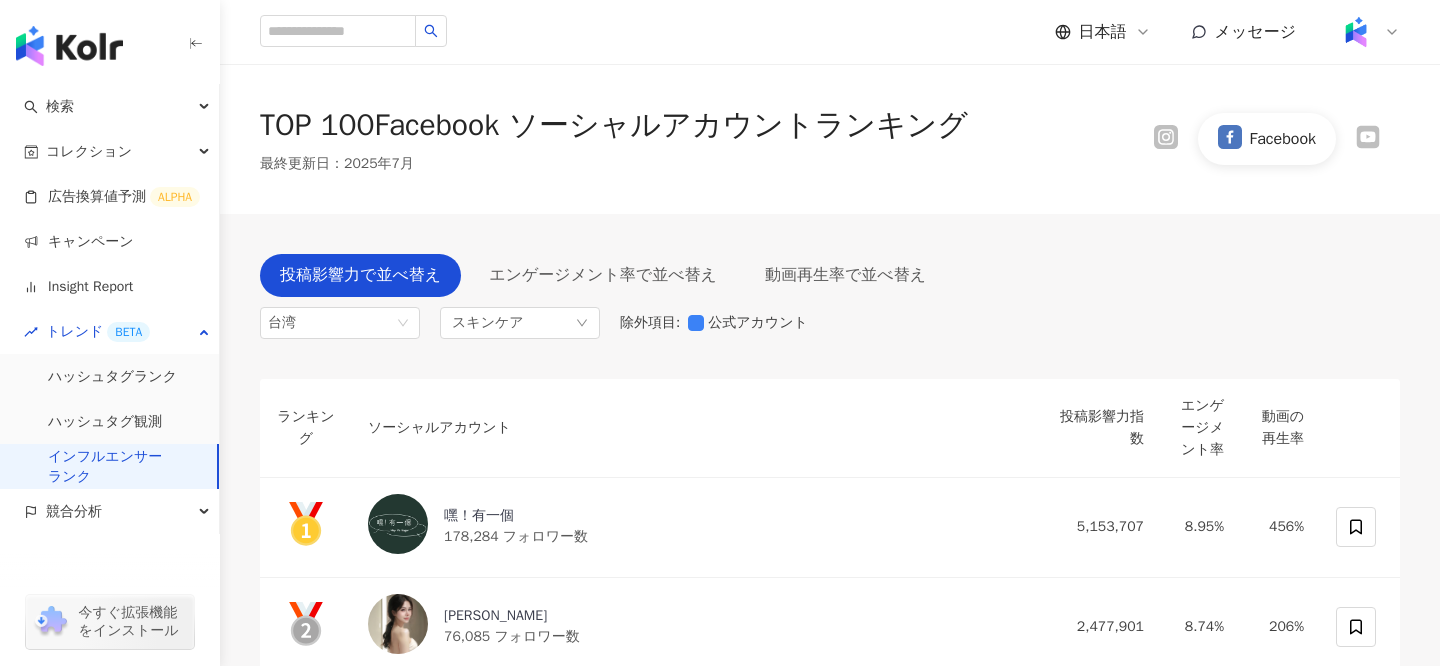 click on "Facebook" at bounding box center [1267, 138] 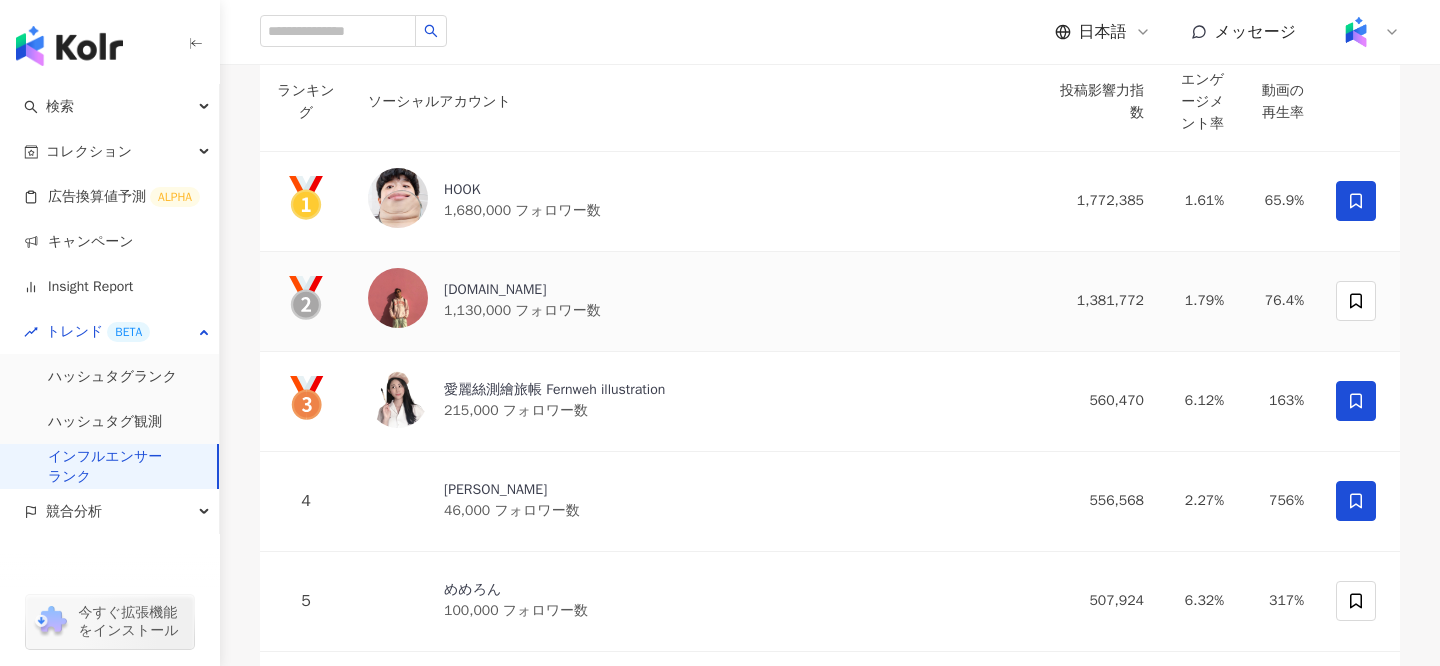 scroll, scrollTop: 0, scrollLeft: 0, axis: both 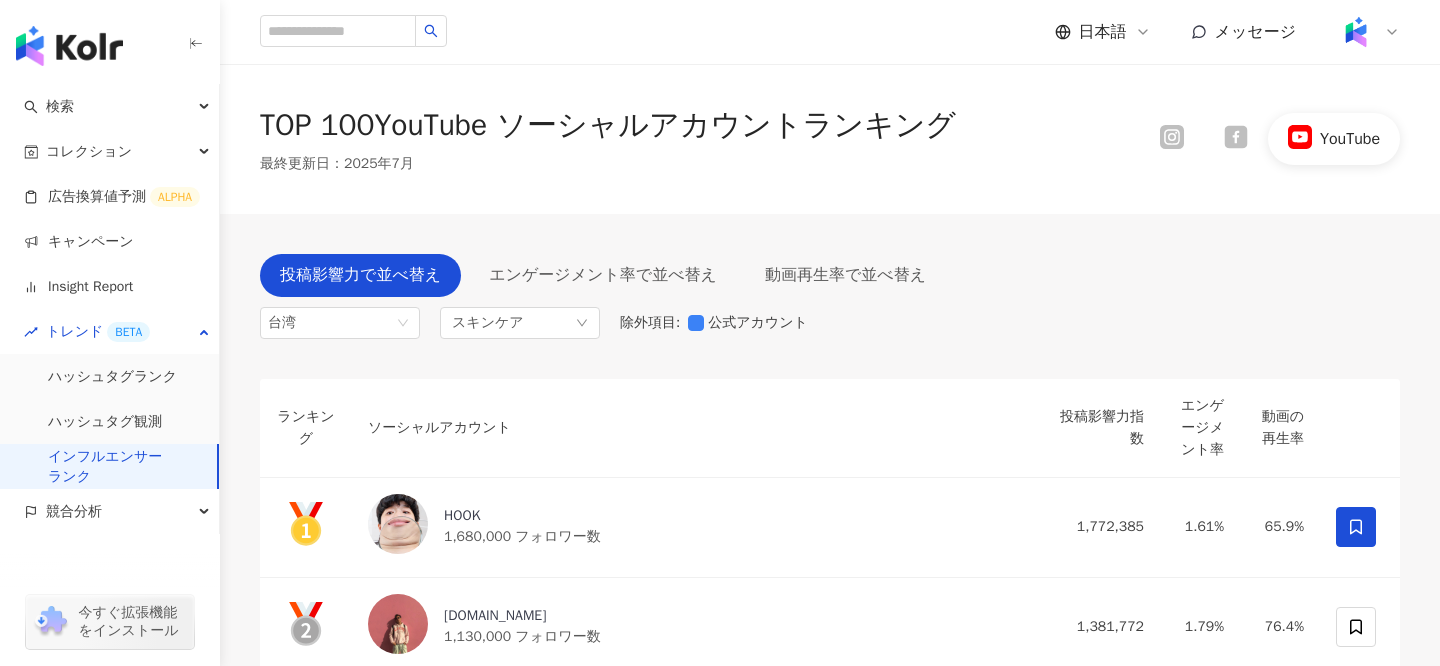 click 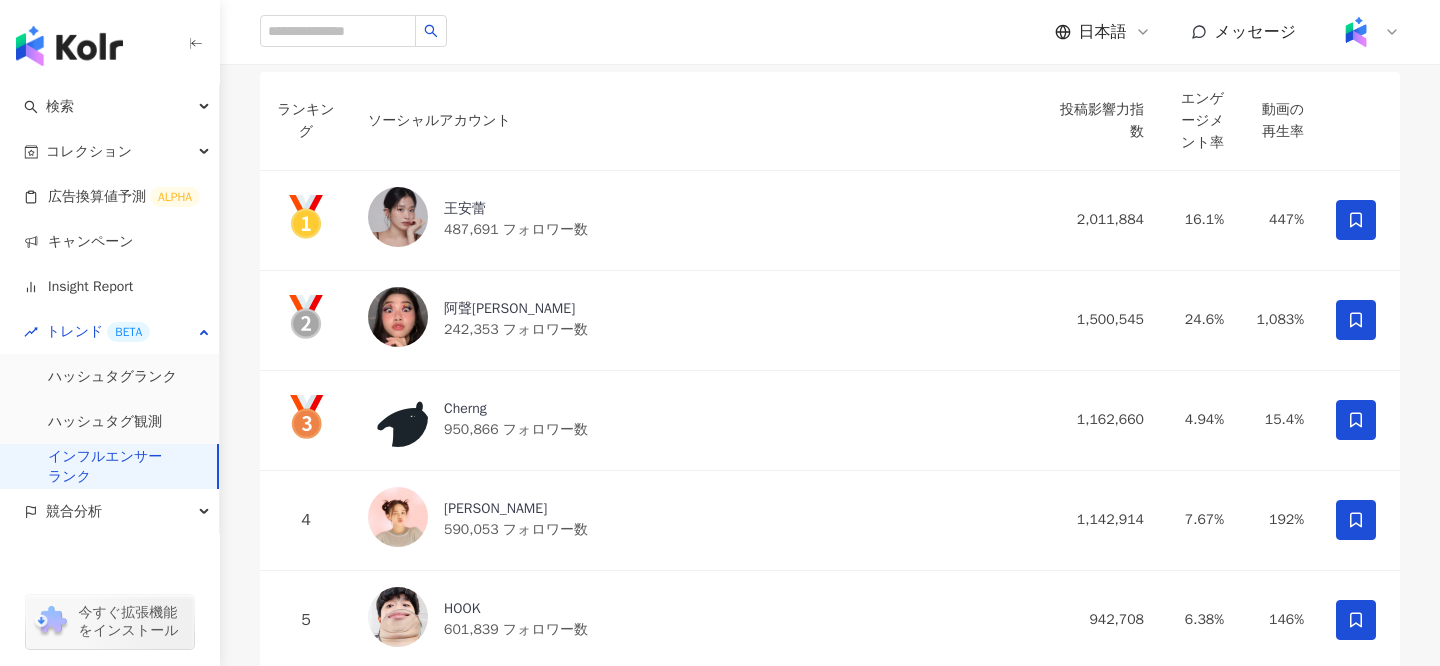scroll, scrollTop: 341, scrollLeft: 0, axis: vertical 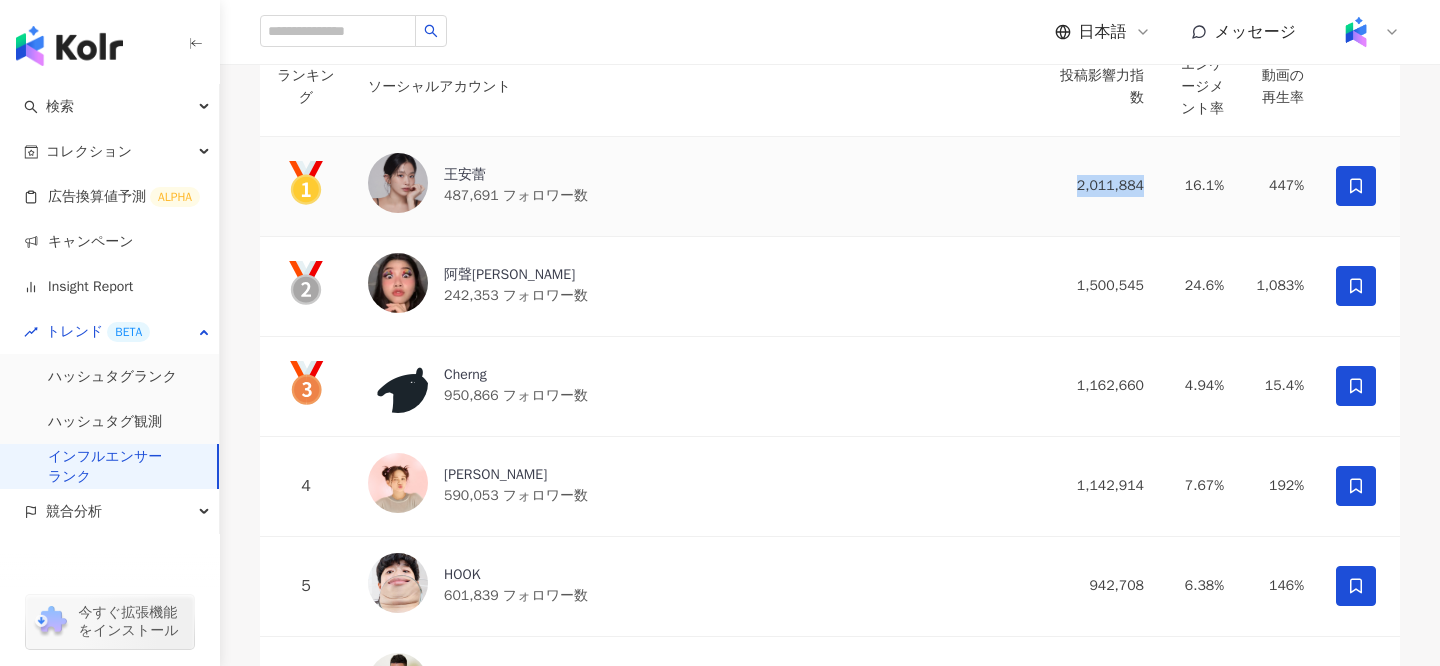 drag, startPoint x: 1069, startPoint y: 185, endPoint x: 1146, endPoint y: 184, distance: 77.00649 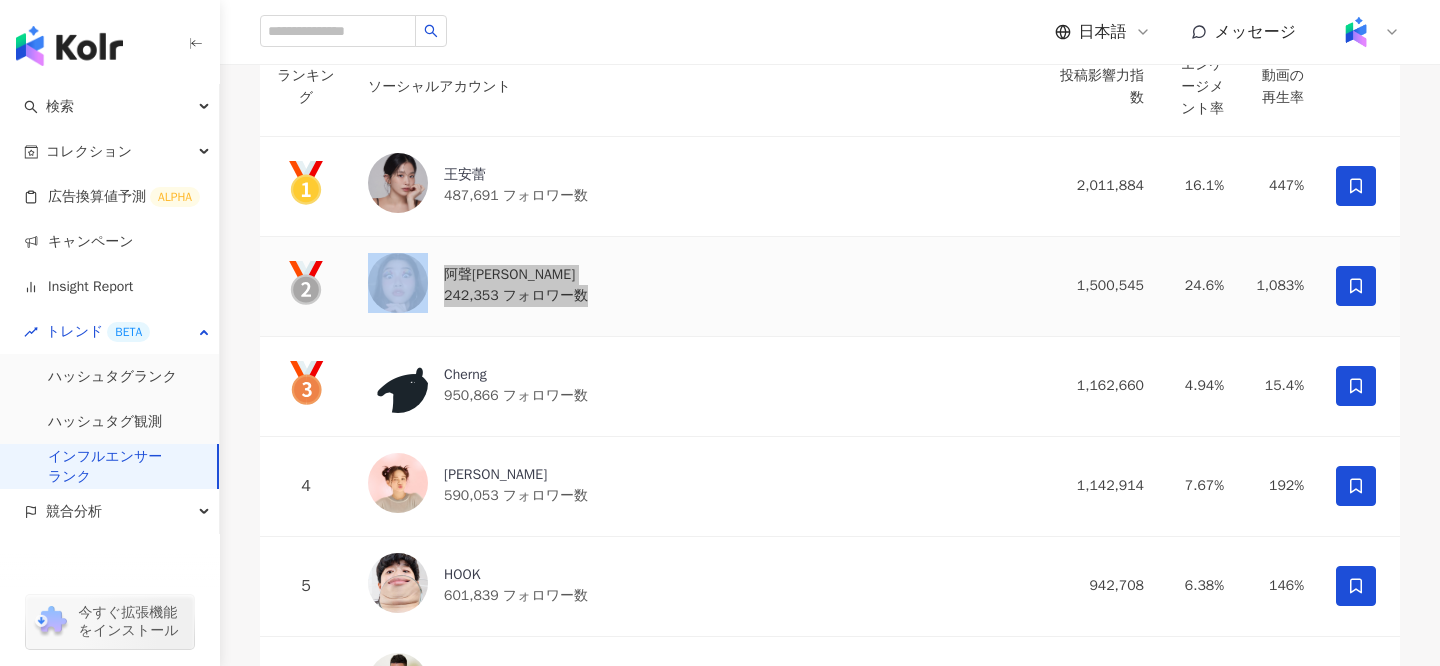 click on "阿聲JJ Christine" at bounding box center [516, 275] 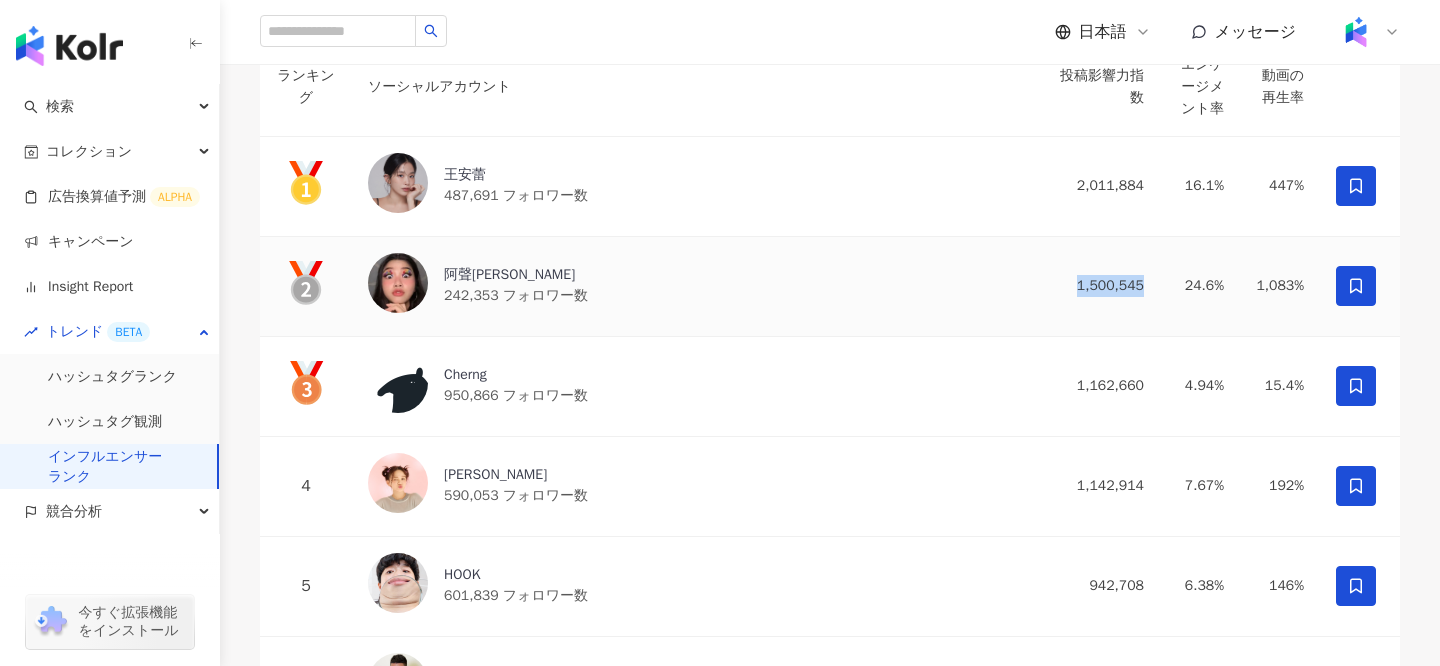 drag, startPoint x: 1075, startPoint y: 279, endPoint x: 1157, endPoint y: 279, distance: 82 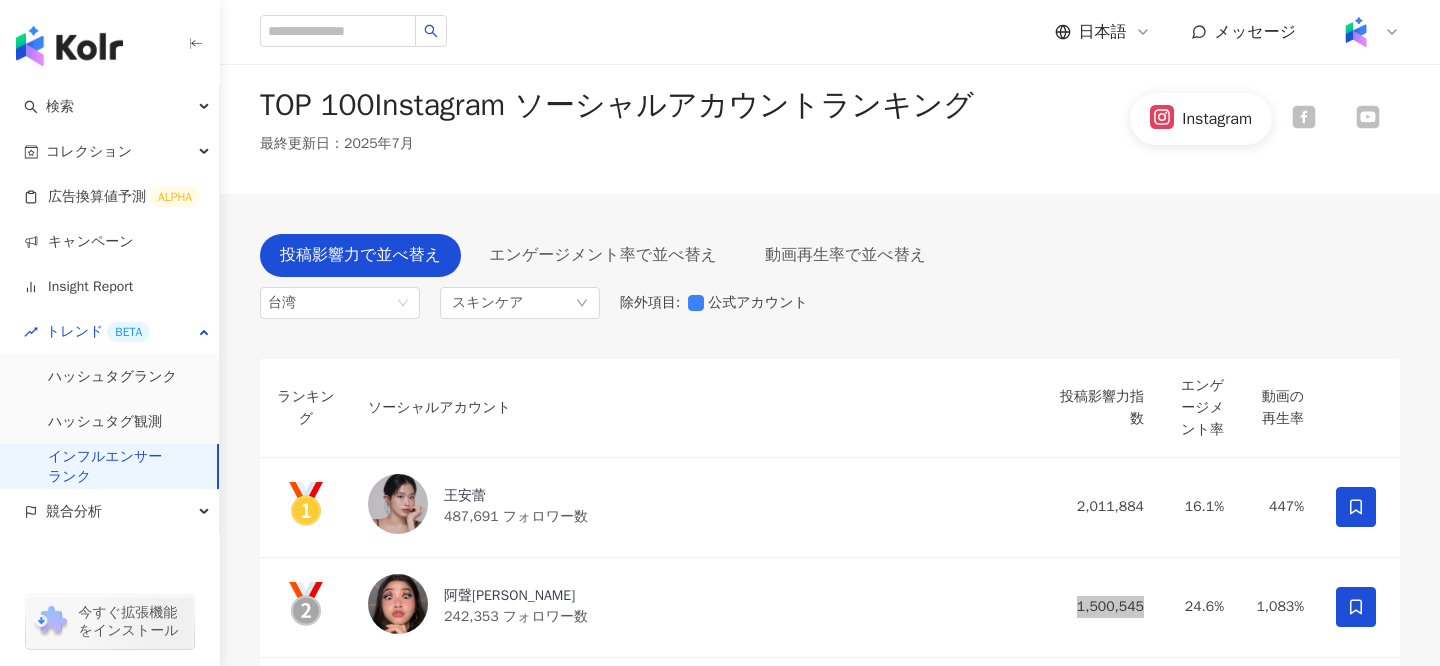 scroll, scrollTop: 16, scrollLeft: 0, axis: vertical 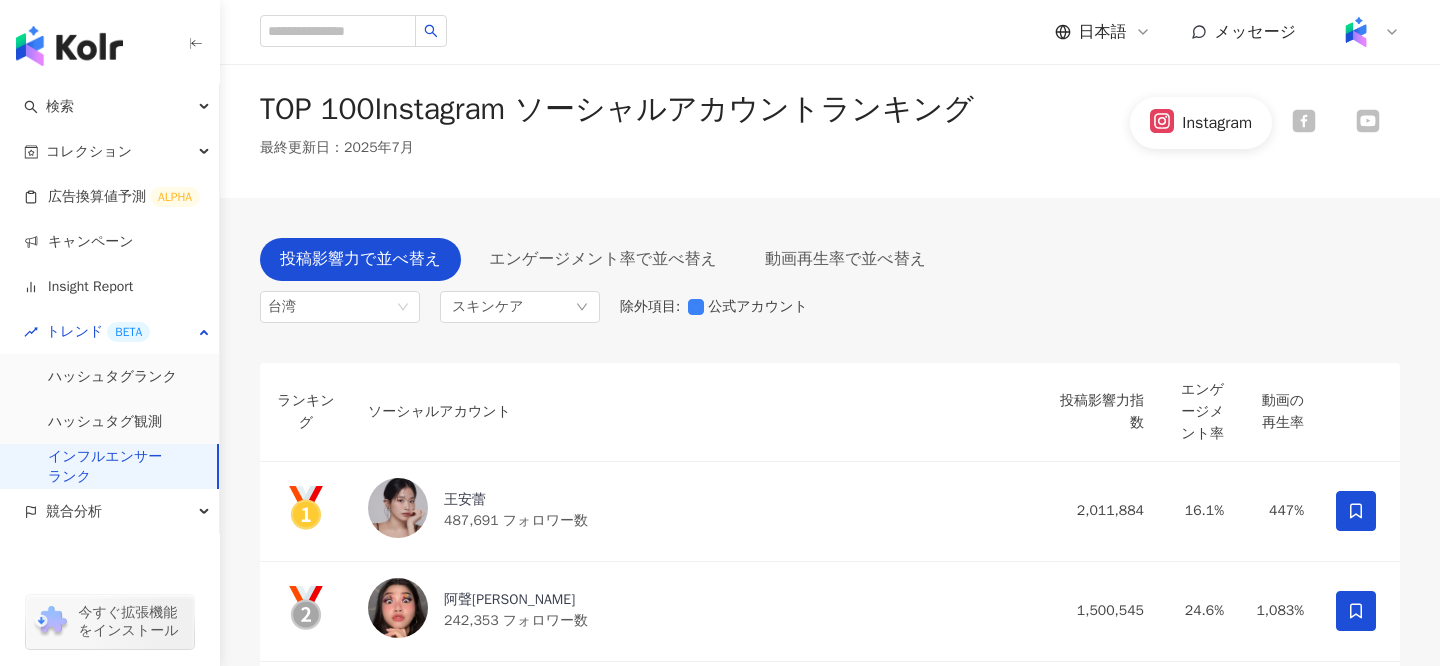 click on "日本語" at bounding box center (1103, 32) 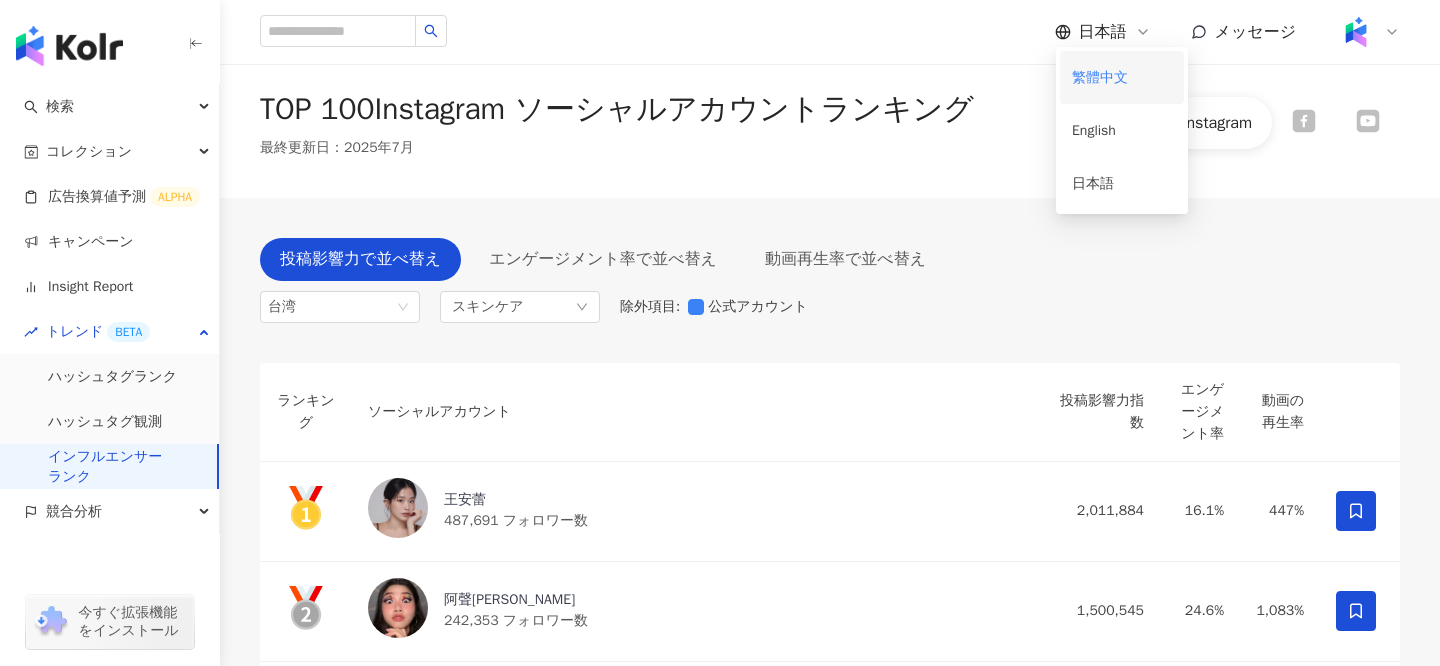 click on "繁體中文" at bounding box center [1122, 77] 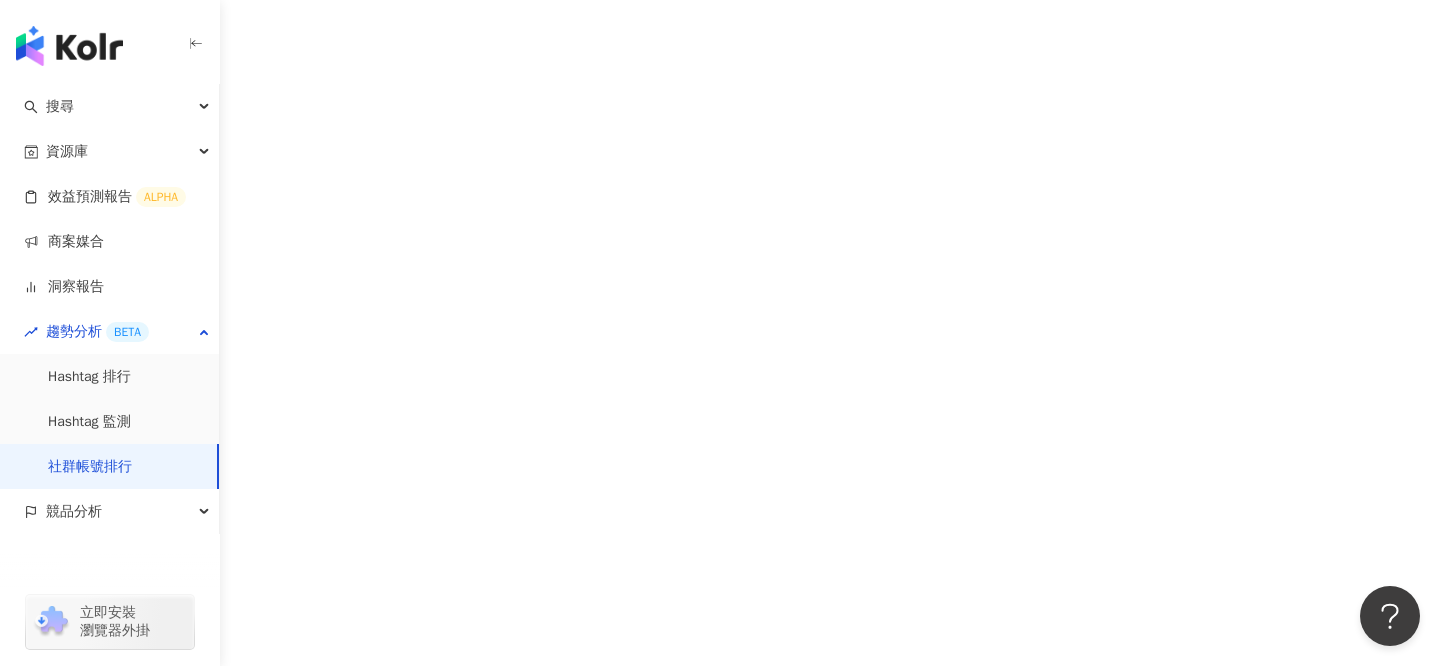scroll, scrollTop: 0, scrollLeft: 0, axis: both 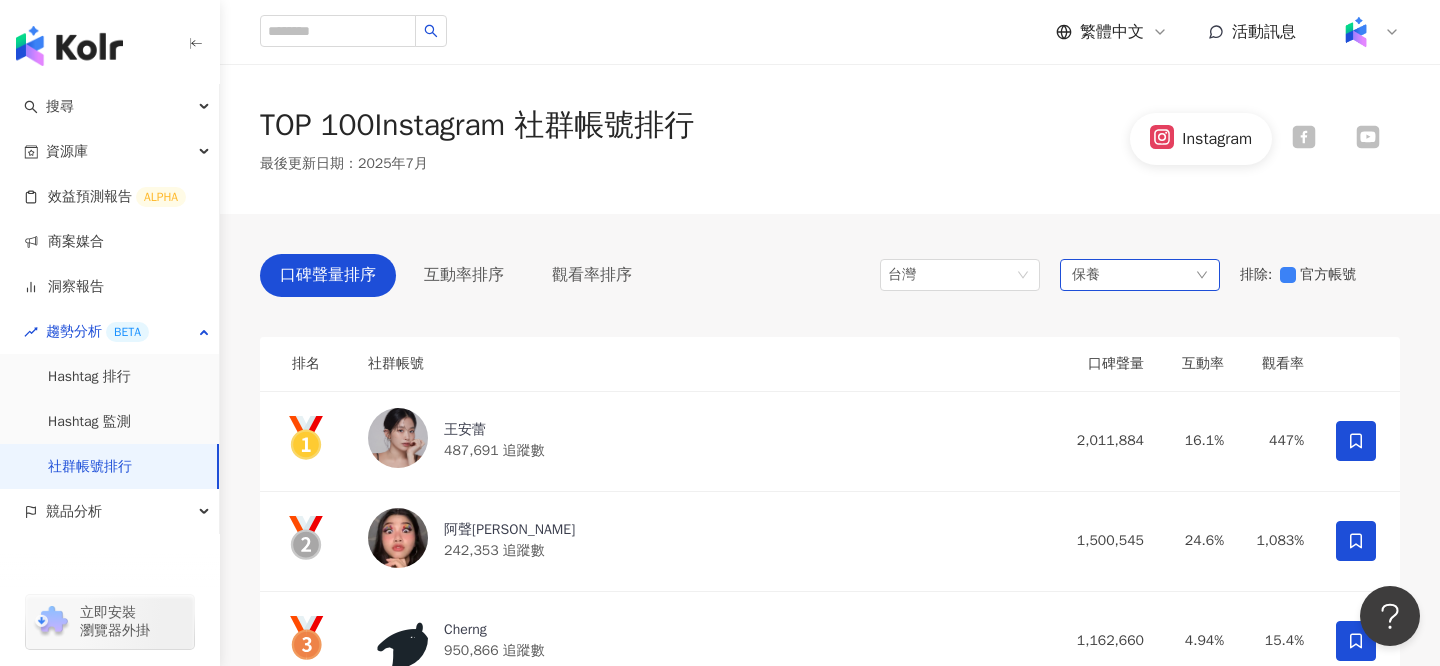 click on "保養" at bounding box center (1140, 275) 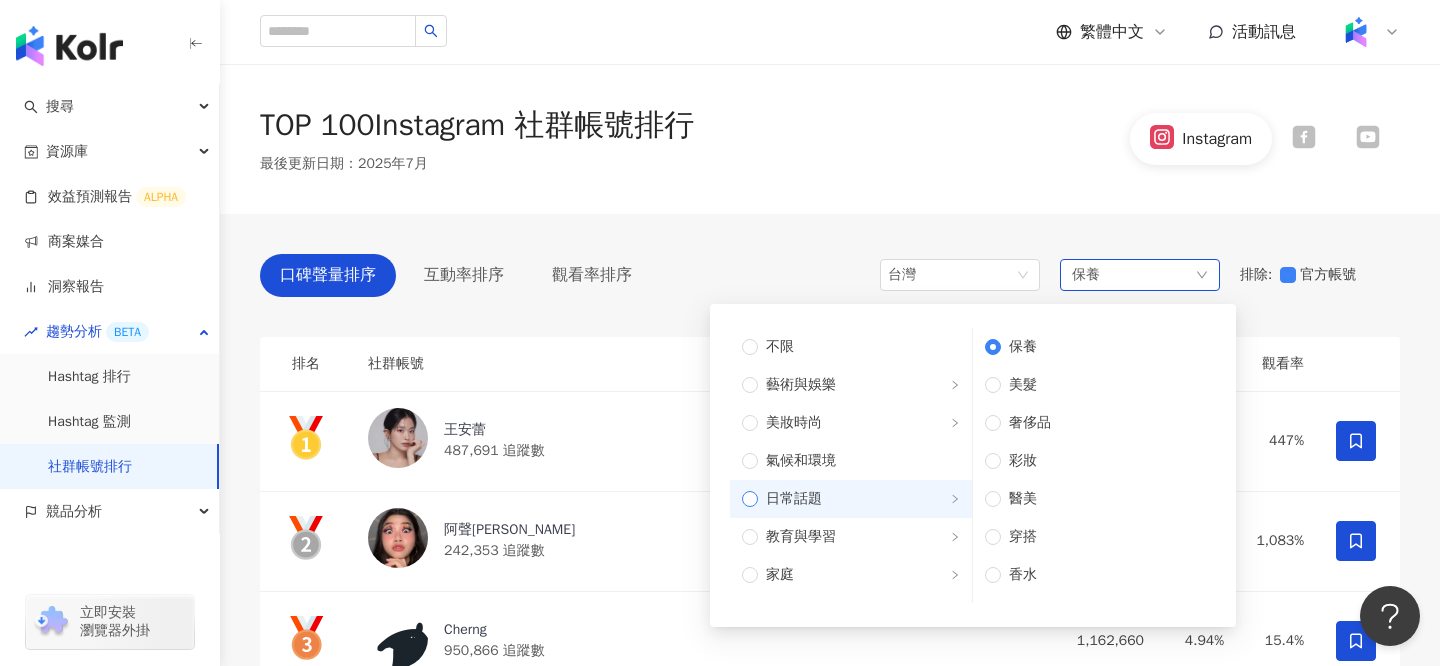 click on "日常話題" at bounding box center (859, 499) 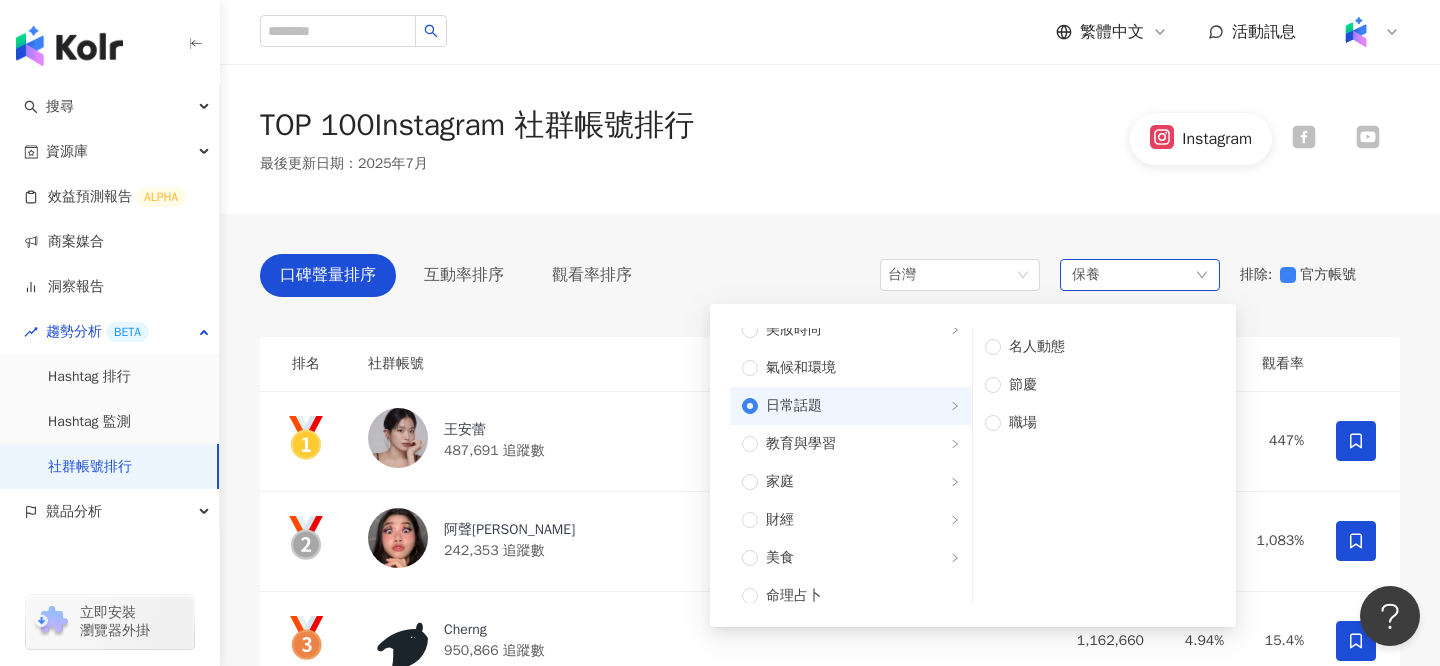 scroll, scrollTop: 141, scrollLeft: 0, axis: vertical 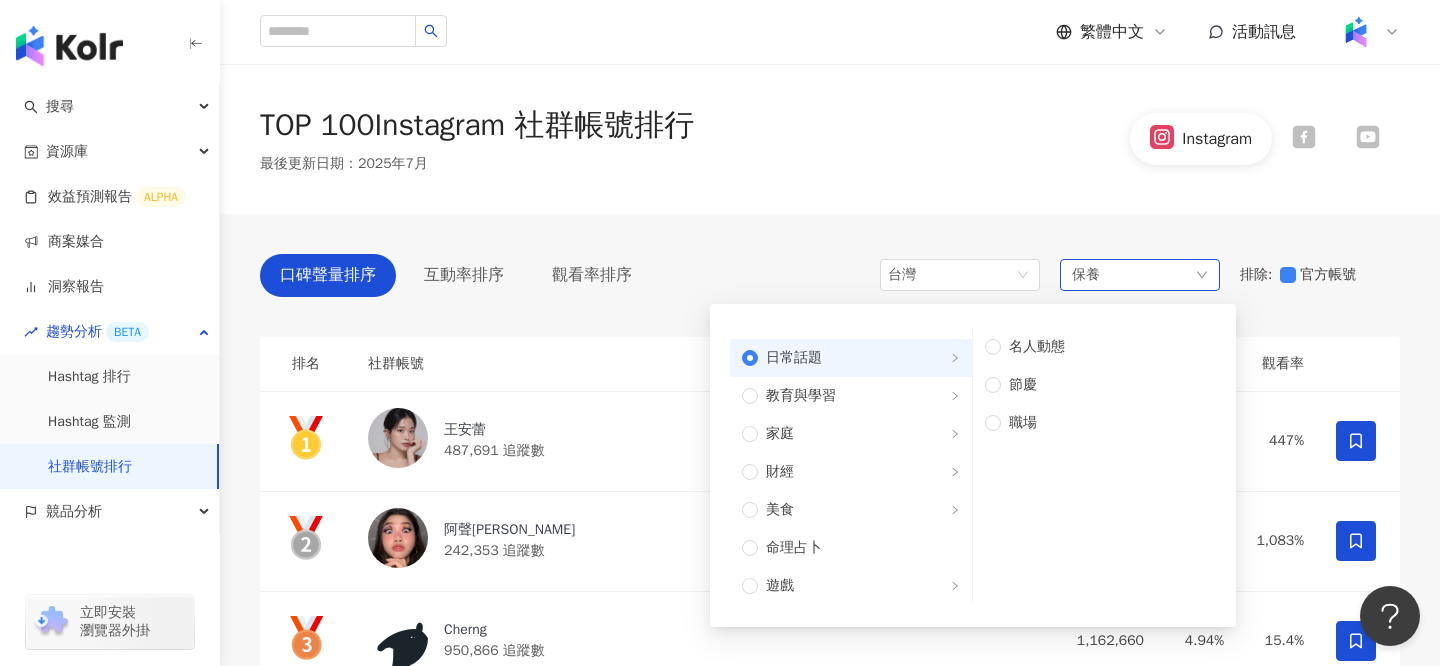 click on "美食" at bounding box center (851, 510) 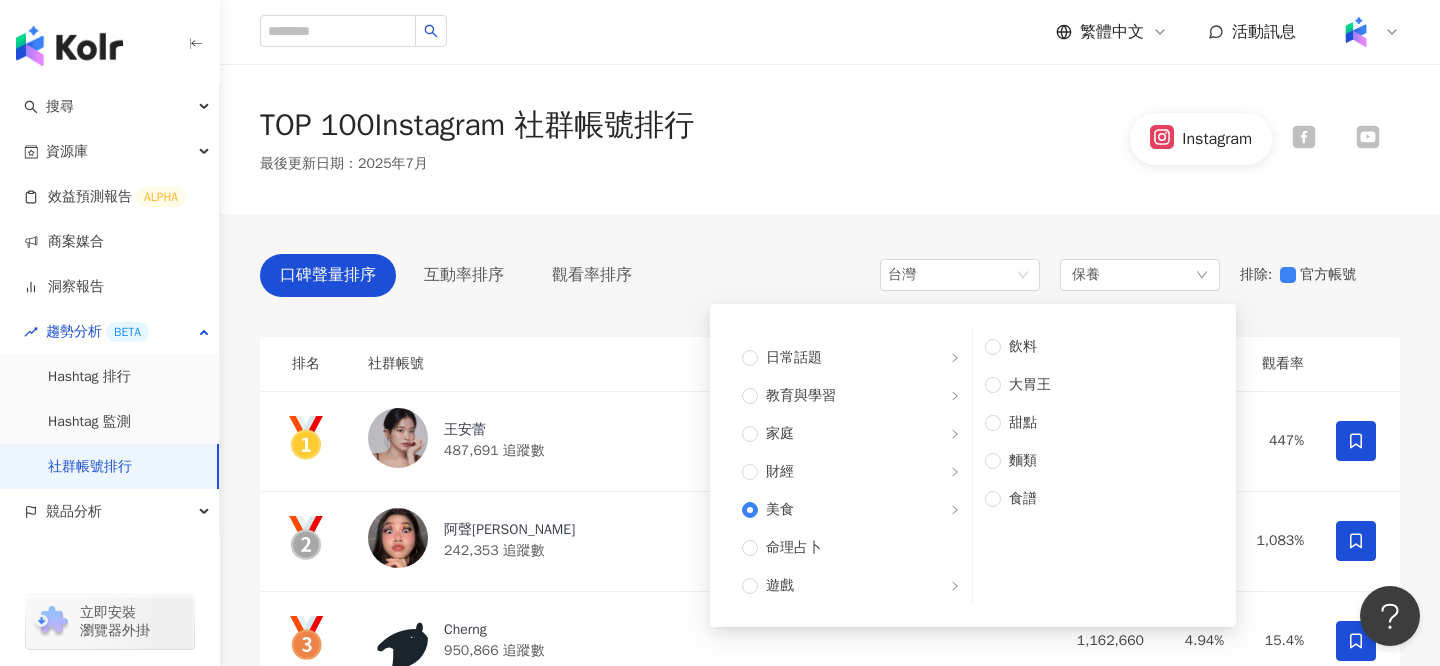 click on "TOP 100  Instagram   社群帳號排行 最後更新日期 ： 2025年7月 Instagram" at bounding box center [830, 139] 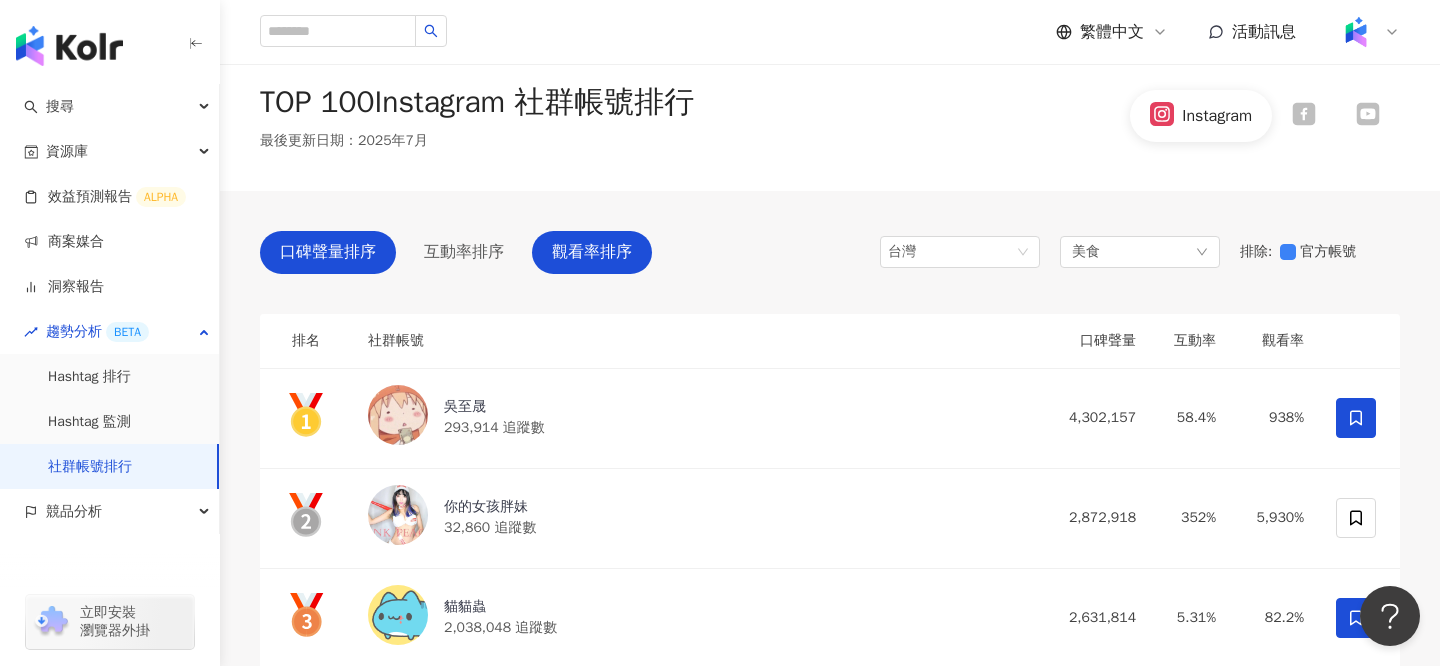 scroll, scrollTop: 0, scrollLeft: 0, axis: both 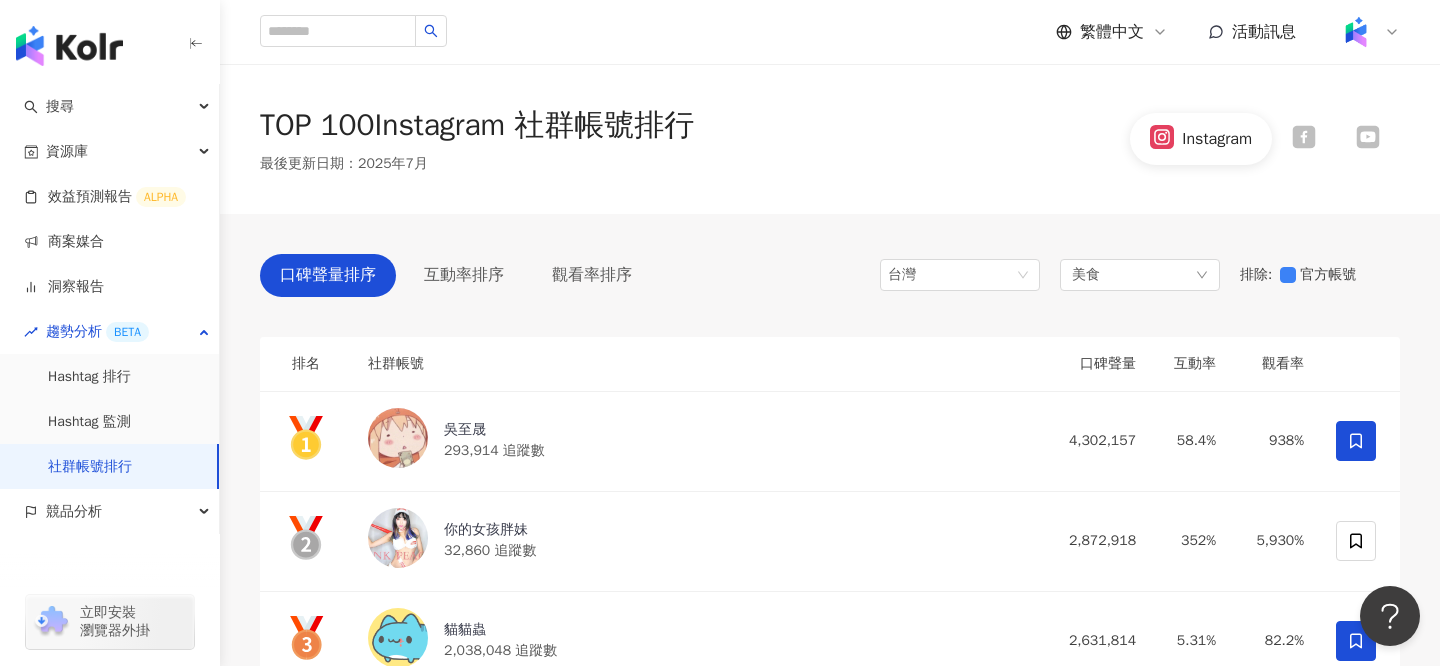 click 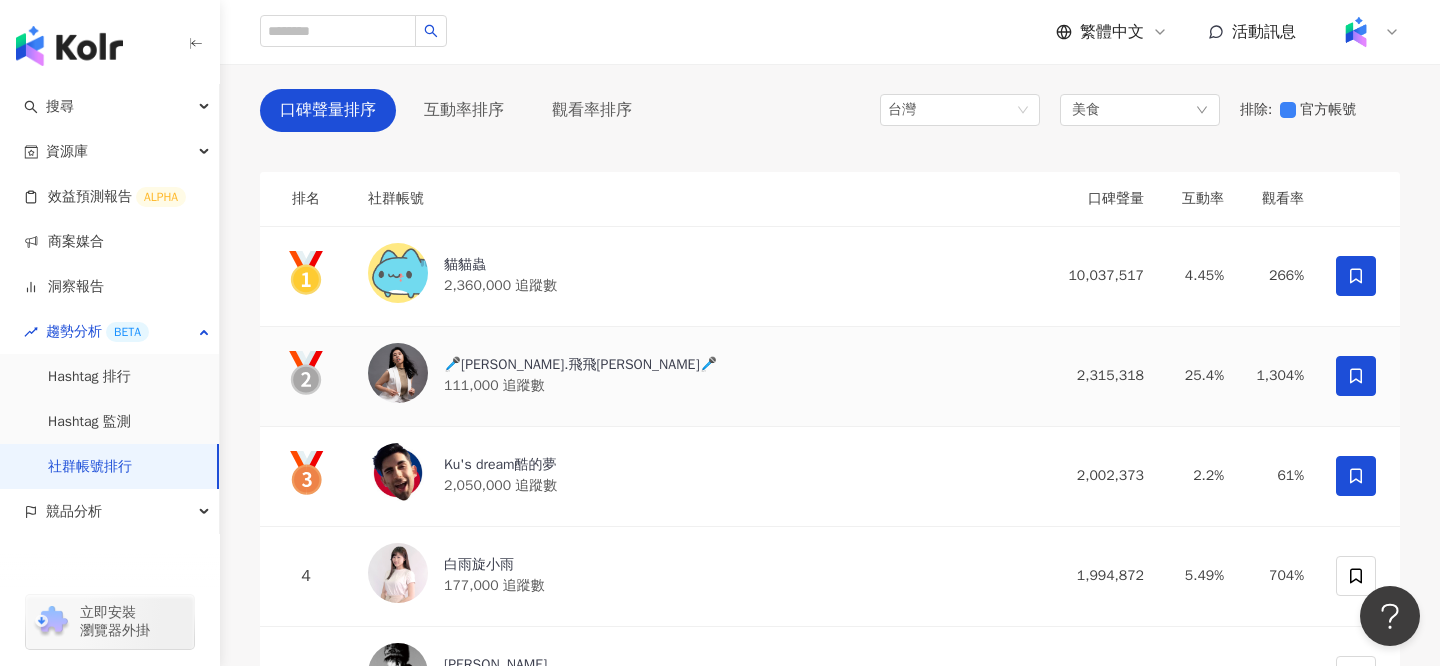 scroll, scrollTop: 85, scrollLeft: 0, axis: vertical 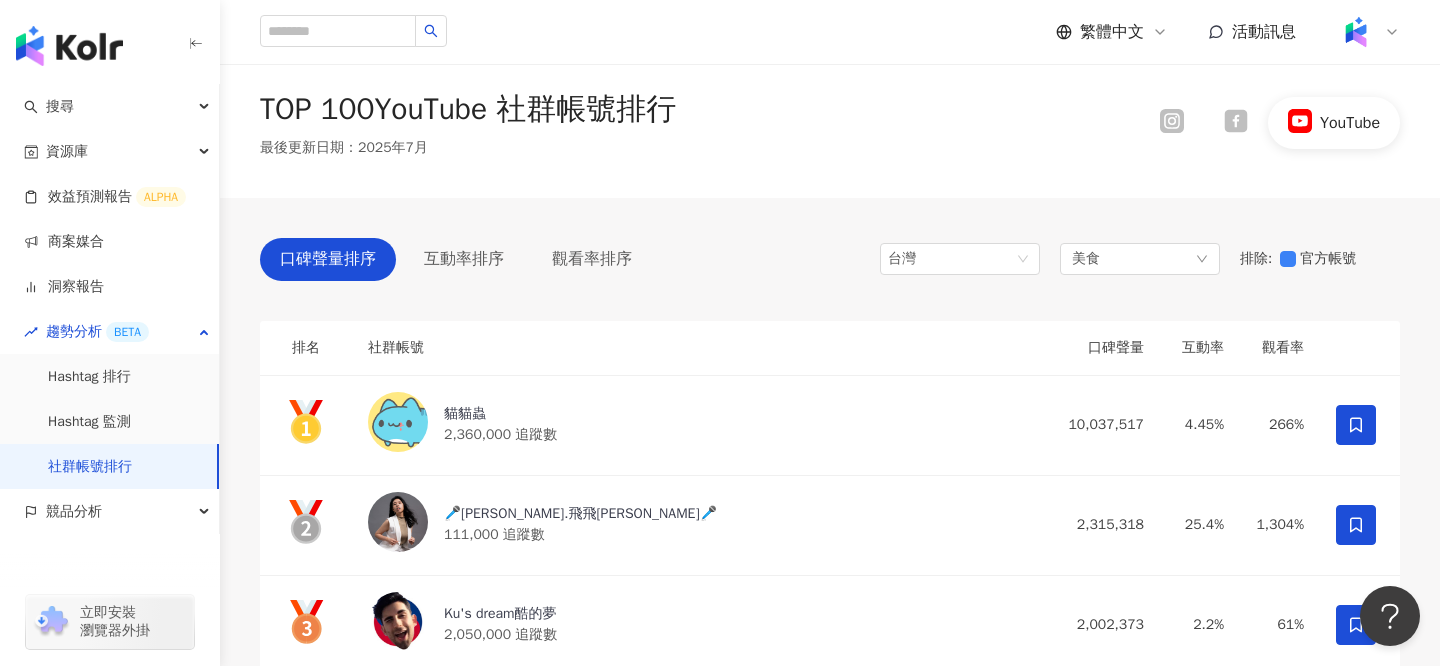 click 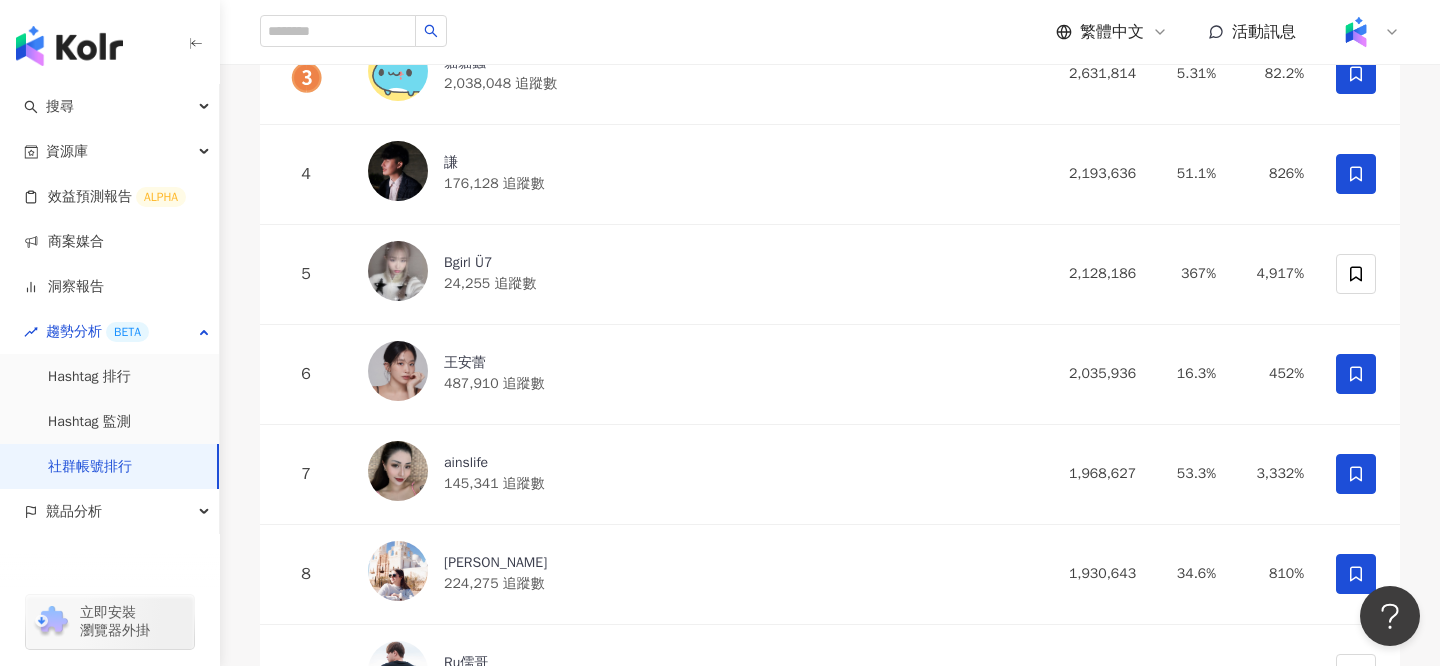 scroll, scrollTop: 0, scrollLeft: 0, axis: both 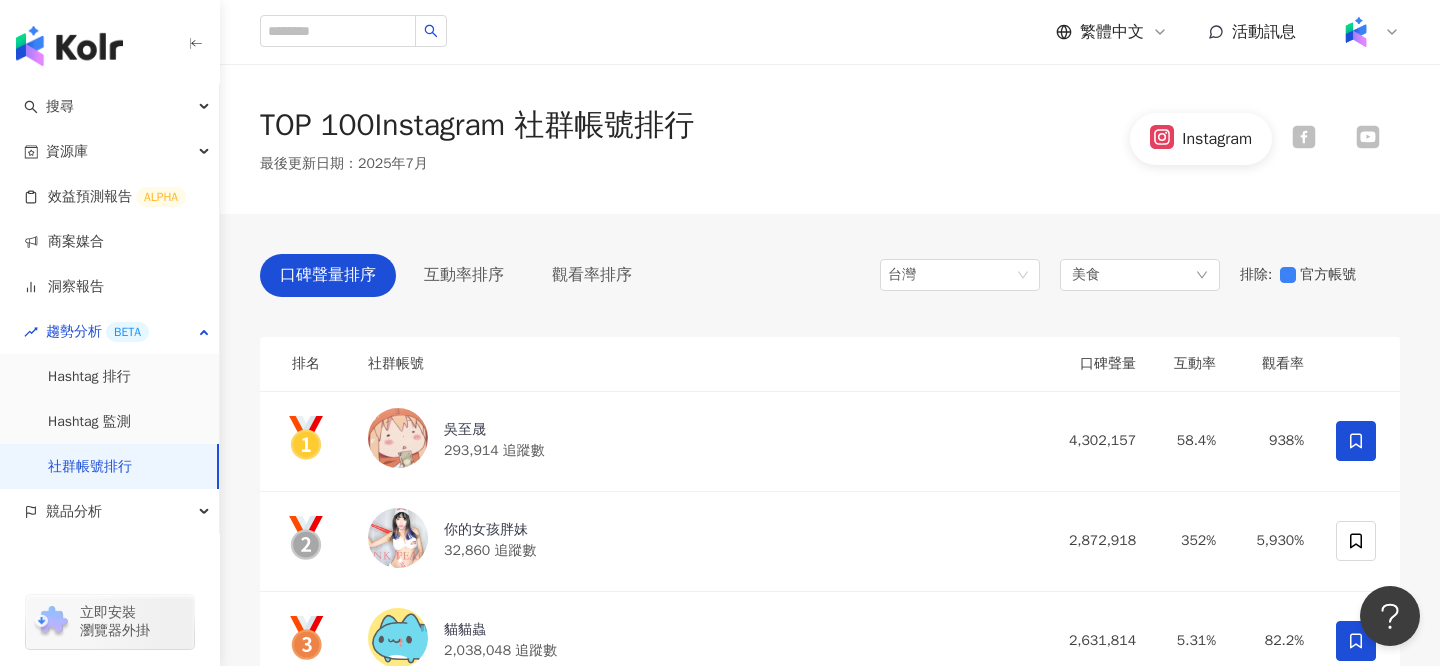 click 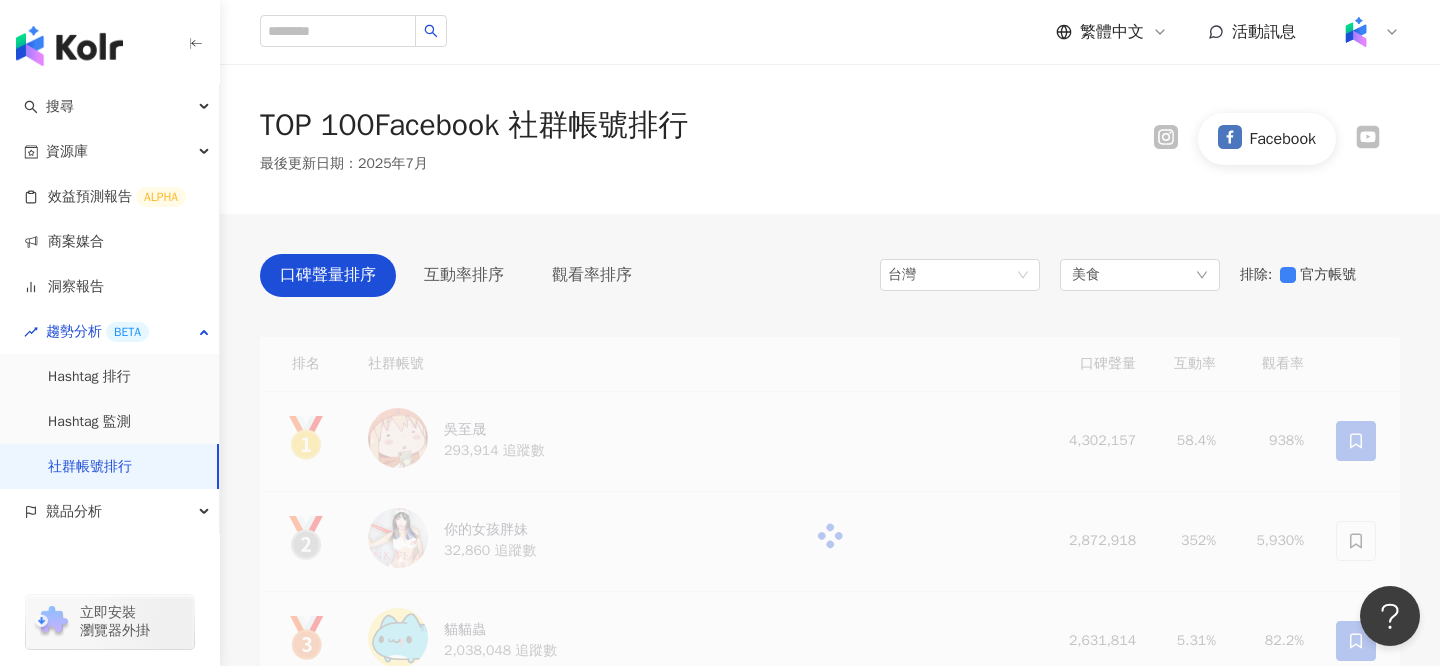 click 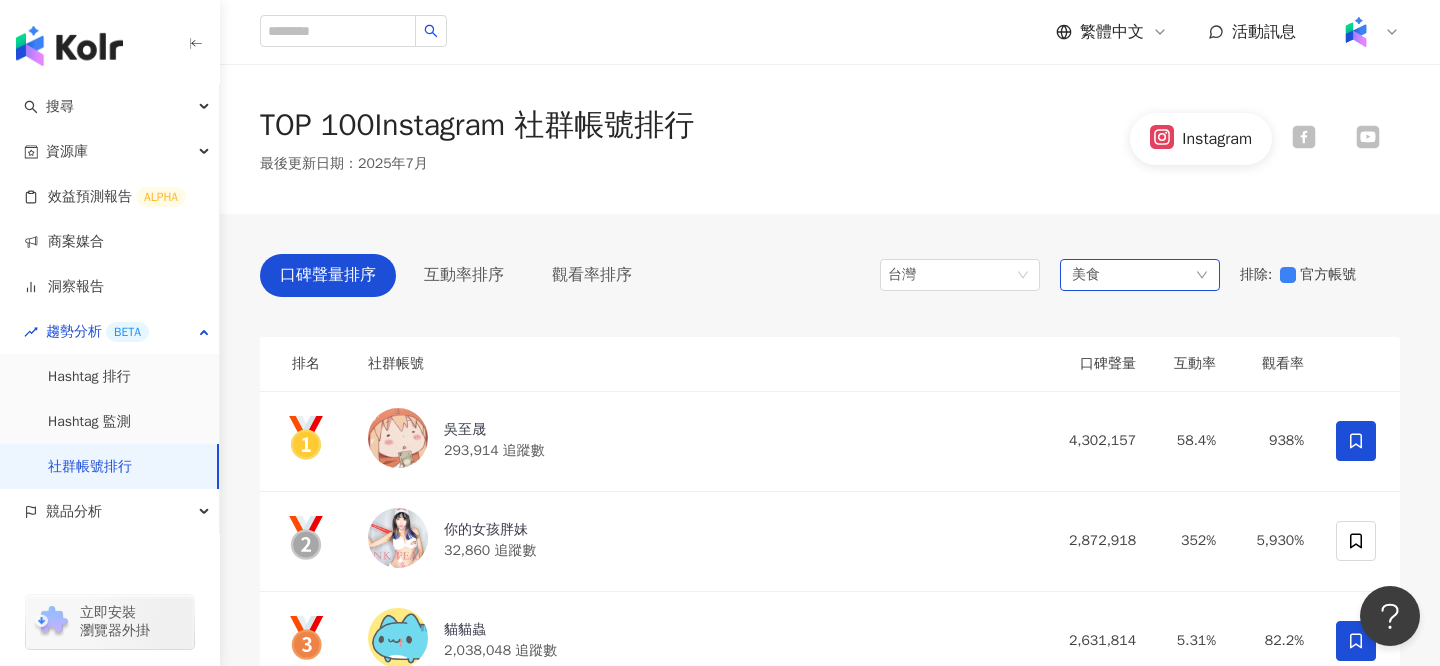 click on "美食" at bounding box center (1140, 275) 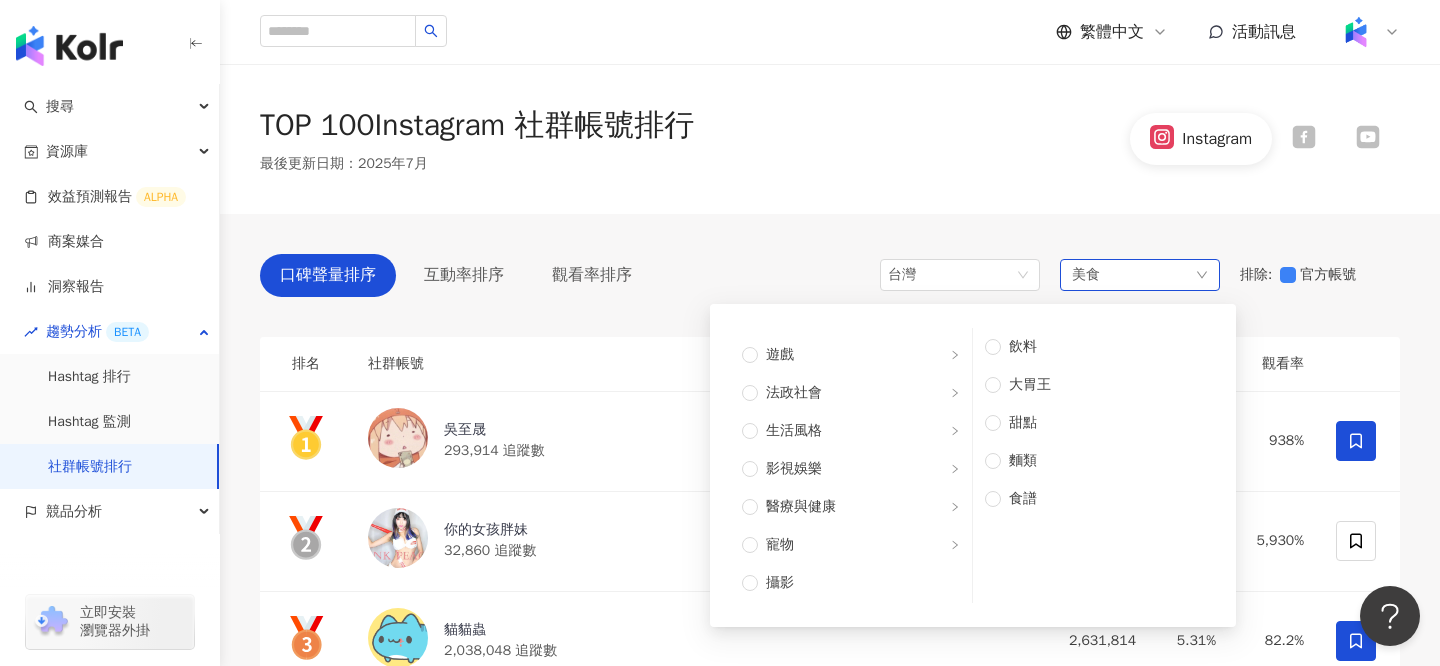 scroll, scrollTop: 284, scrollLeft: 0, axis: vertical 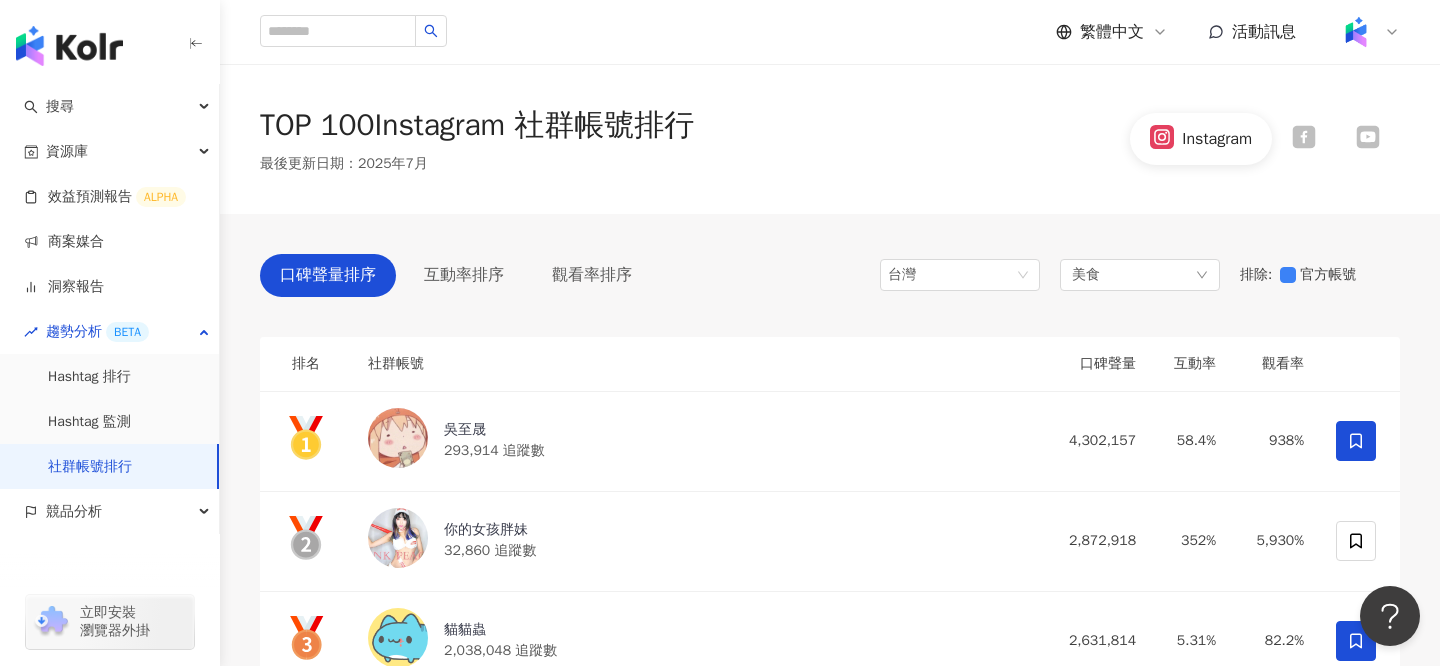 click on "口碑聲量排序 互動率排序 觀看率排序 台灣 美食 不限 藝術與娛樂 美妝時尚 氣候和環境 日常話題 教育與學習 家庭 財經 美食 命理占卜 遊戲 法政社會 生活風格 影視娛樂 醫療與健康 寵物 攝影 感情 宗教 促購導購 運動 科技 交通工具 旅遊 成人 飲料 大胃王 甜點 麵類 食譜 排除 : 官方帳號 排名 社群帳號 口碑聲量 互動率 觀看率             吳至晟 293,914   追蹤數 4,302,157 58.4% 938% 你的女孩胖妹 32,860   追蹤數 2,872,918 352% 5,930% 貓貓蟲 2,038,048   追蹤數 2,631,814 5.31% 82.2% 4 謙 176,128   追蹤數 2,193,636 51.1% 826% 5 Bgirl Ü7 24,255   追蹤數 2,128,186 367% 4,917% 6 王安蕾 487,910   追蹤數 2,035,936 16.3% 452% 7 ainslife 145,341   追蹤數 1,968,627 53.3% 3,332% 8 莎白 224,275   追蹤數 1,930,643 34.6% 810% 9 Ru儒哥 516,885   追蹤數 1,873,644 13.8% 290% 10 ☾𝕙𝕖𝕣𝕚𝕖♒︎久尾𓃦 ¦ 雪❅ 16,095   追蹤數 1,847,355 461% 36,665%" at bounding box center [830, 5323] 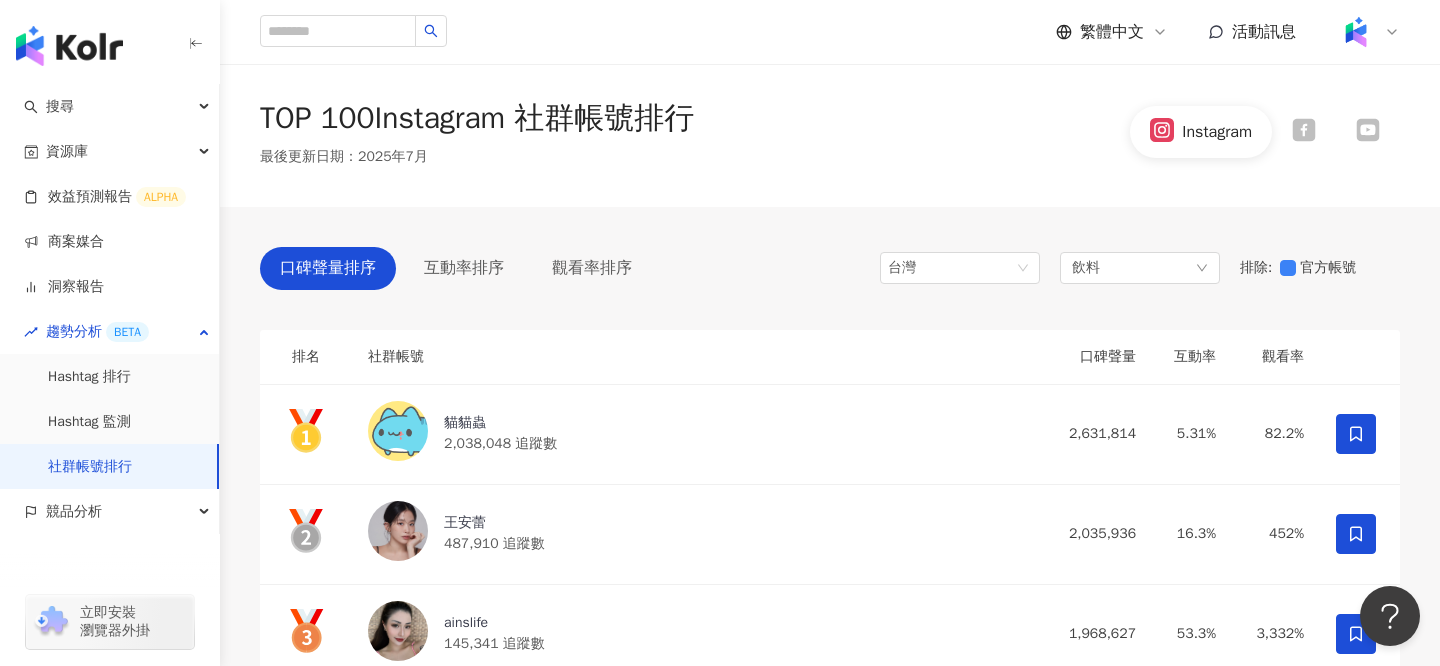 scroll, scrollTop: 8, scrollLeft: 0, axis: vertical 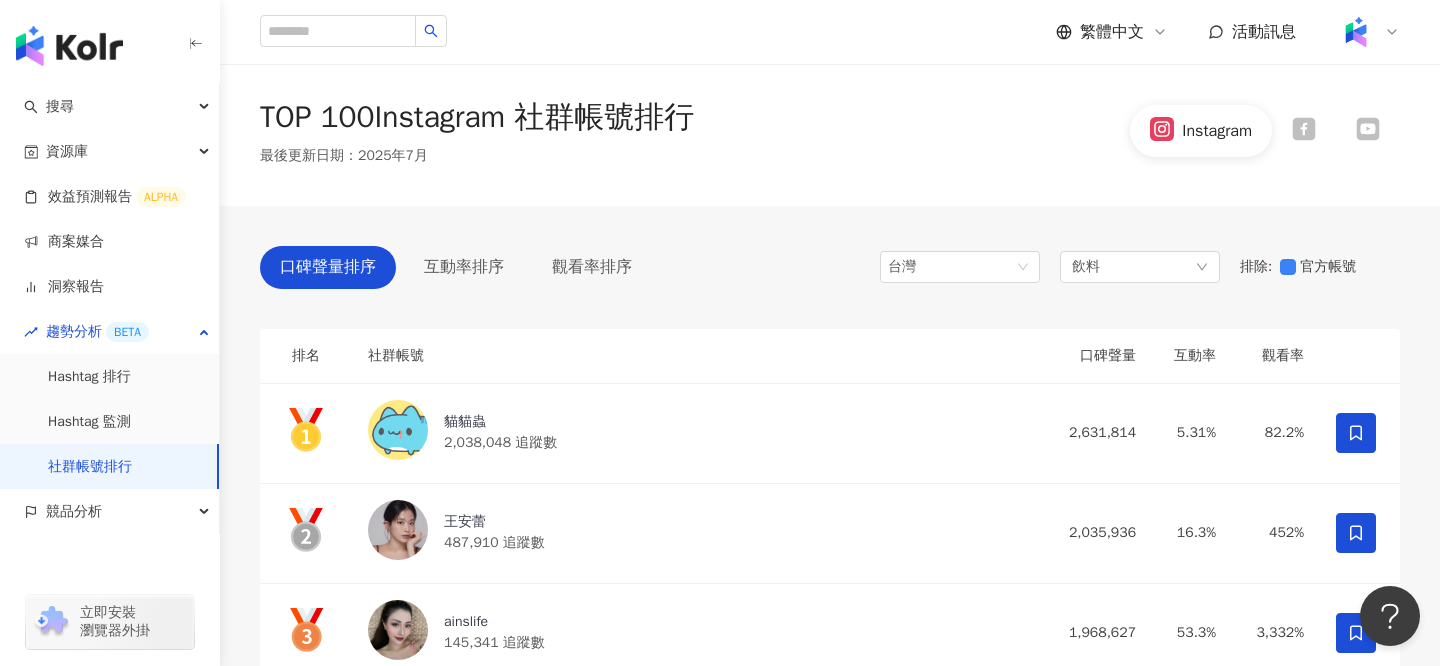 click at bounding box center [1368, 130] 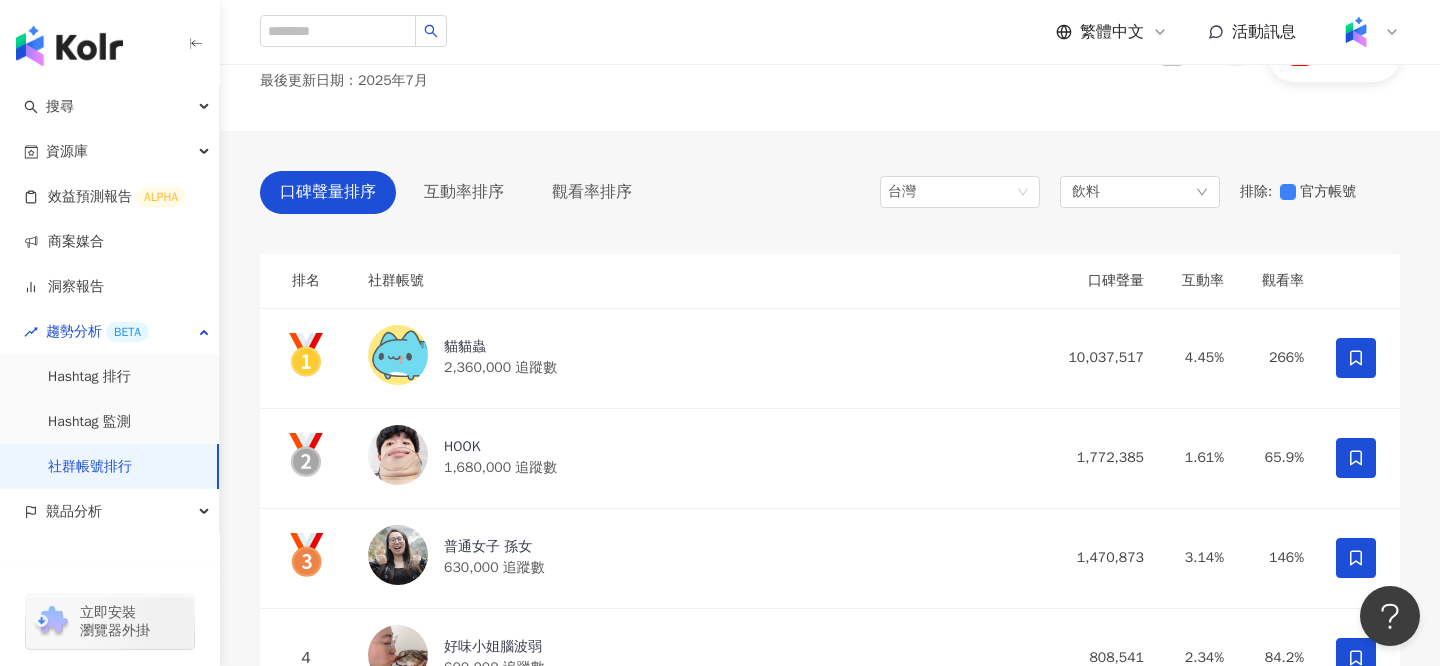 scroll, scrollTop: 0, scrollLeft: 0, axis: both 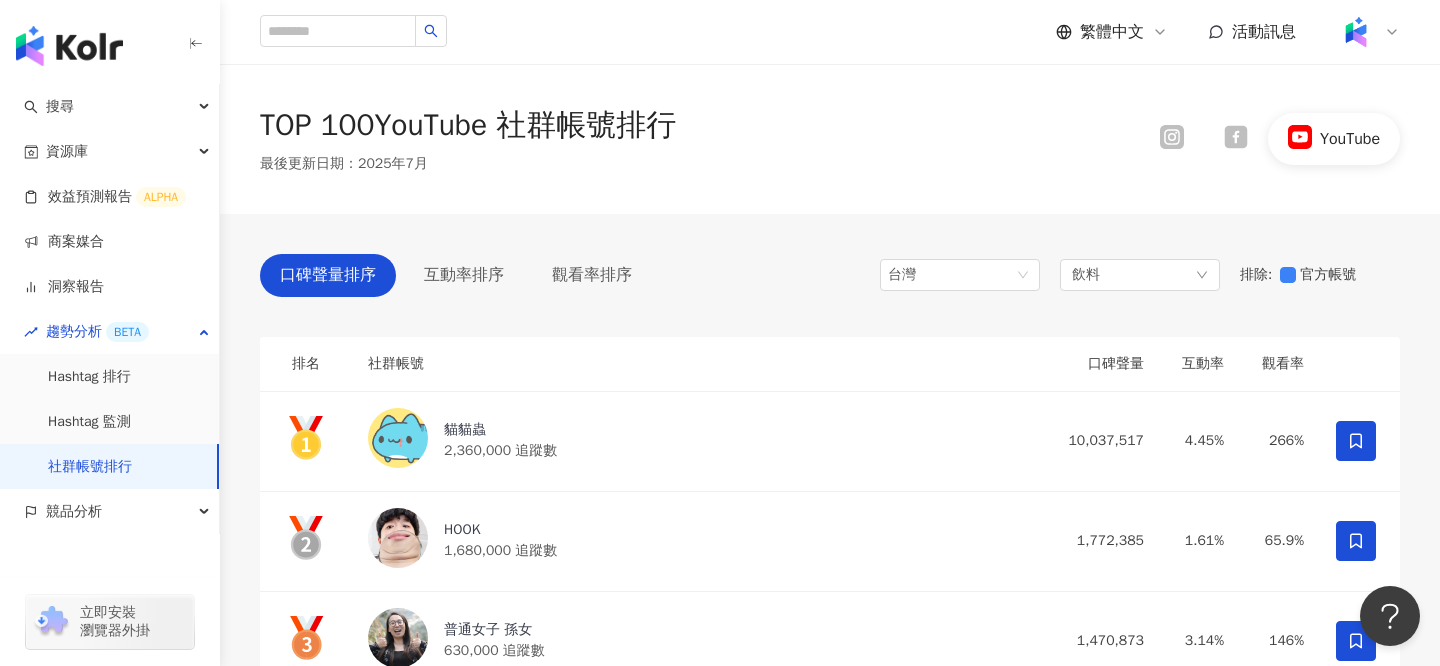 click 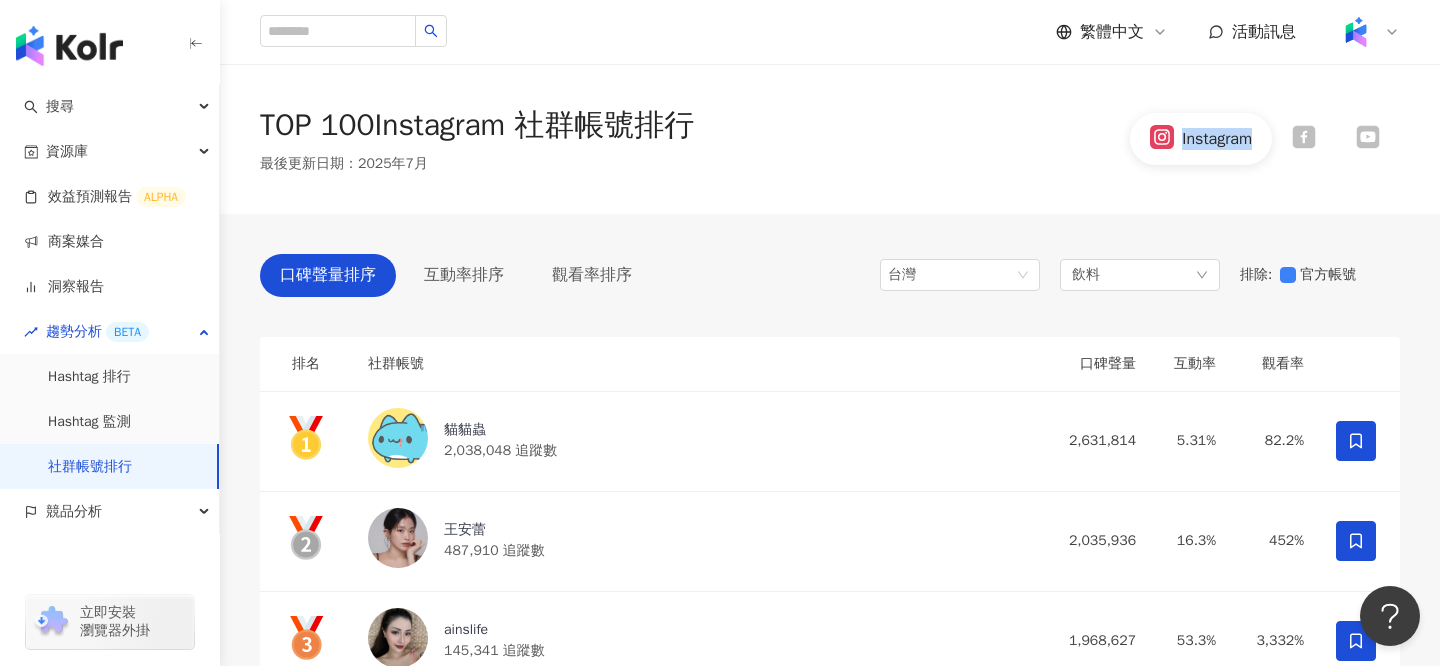 drag, startPoint x: 1174, startPoint y: 138, endPoint x: 1023, endPoint y: 164, distance: 153.22206 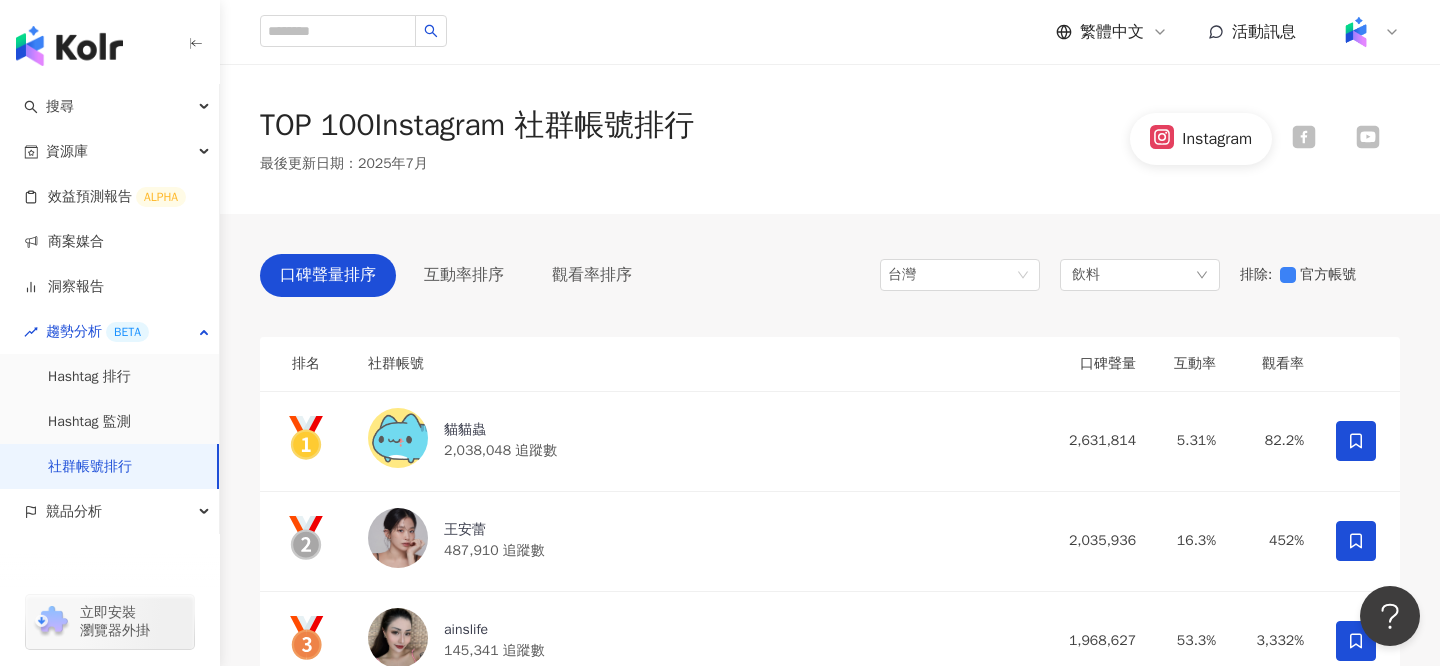 click on "TOP 100  Instagram   社群帳號排行 最後更新日期 ： 2025年7月 Instagram" at bounding box center (830, 139) 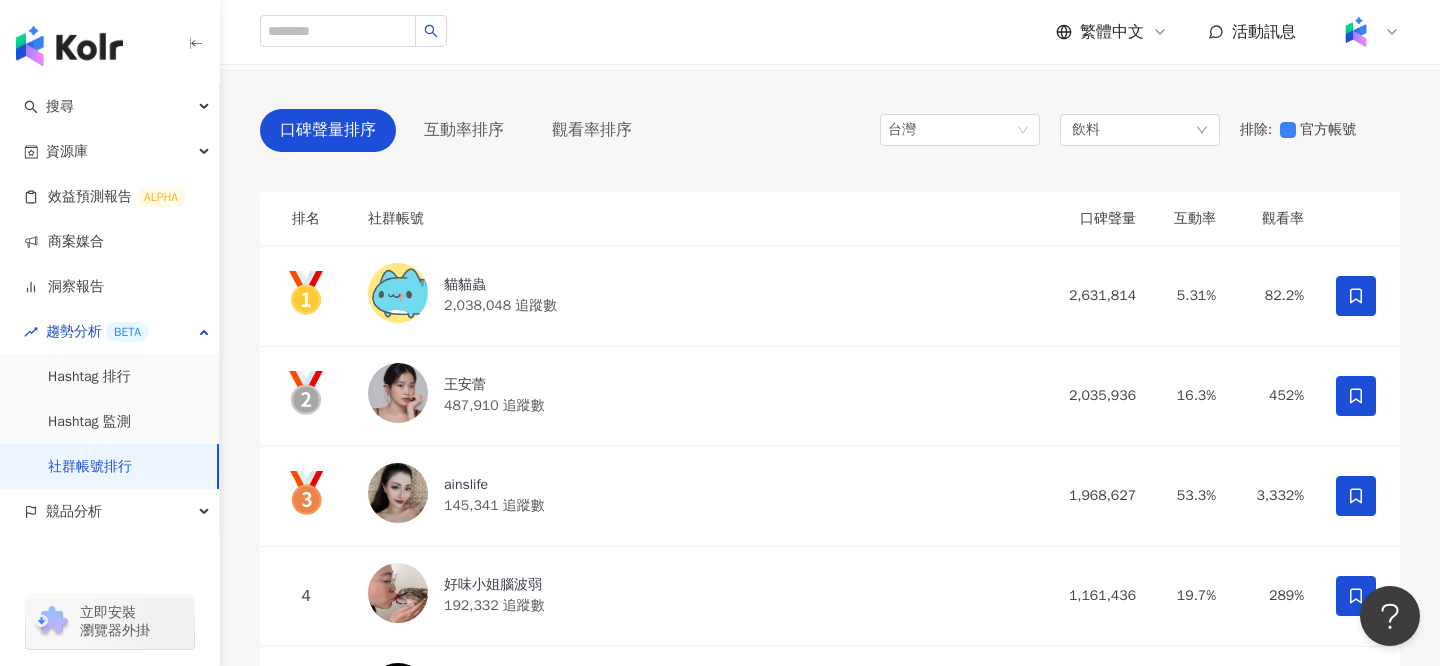 scroll, scrollTop: 167, scrollLeft: 0, axis: vertical 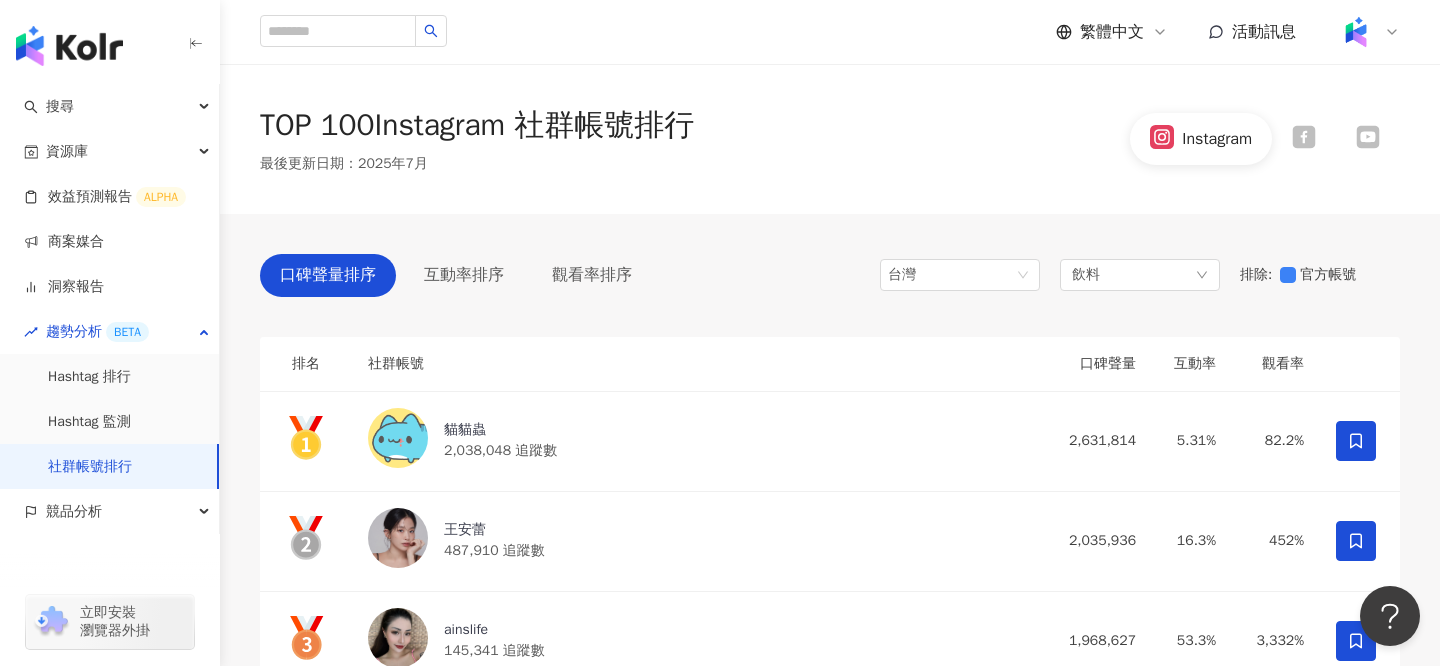 click 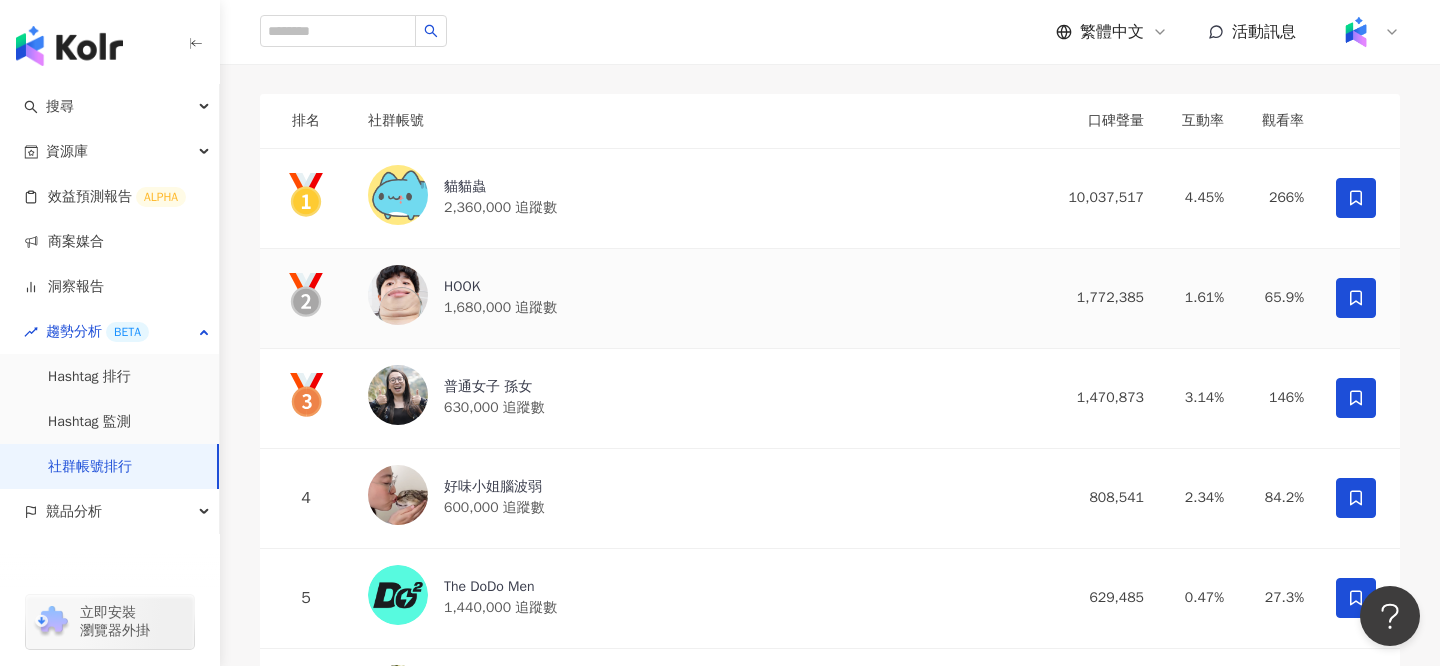 scroll, scrollTop: 244, scrollLeft: 0, axis: vertical 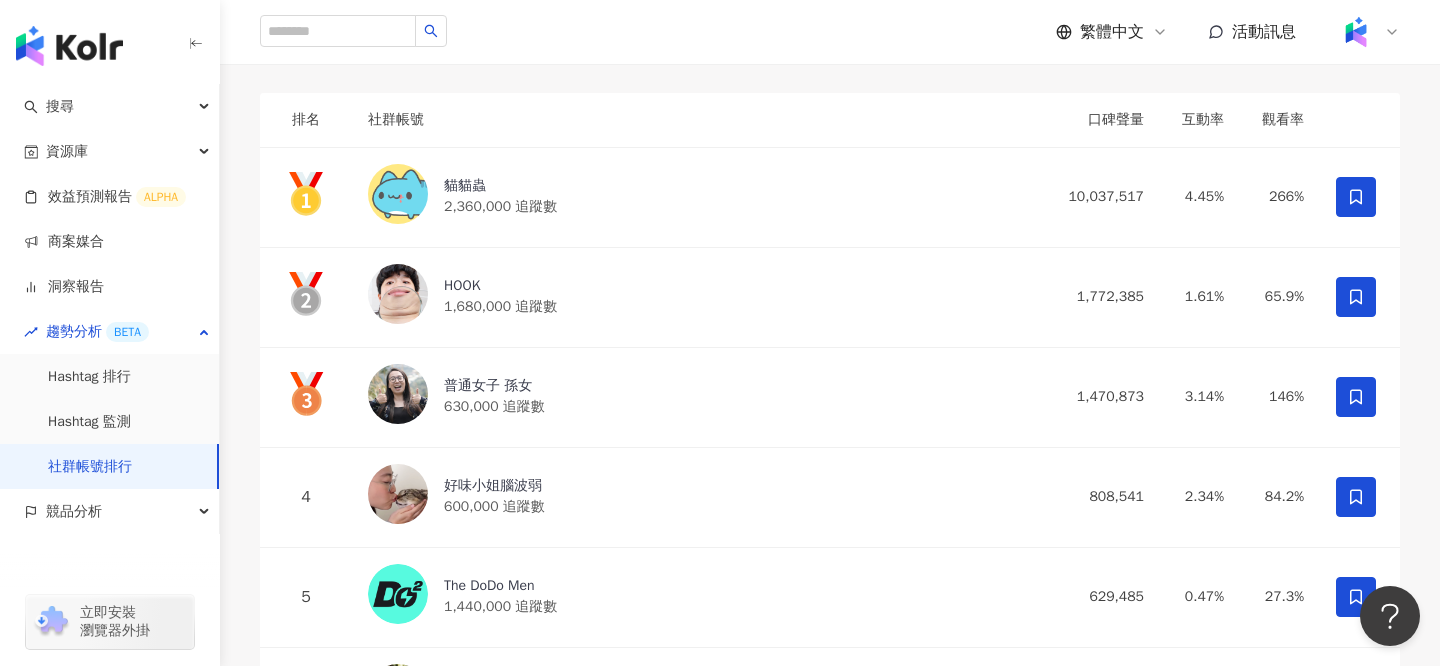 click on "繁體中文 活動訊息" at bounding box center [830, 32] 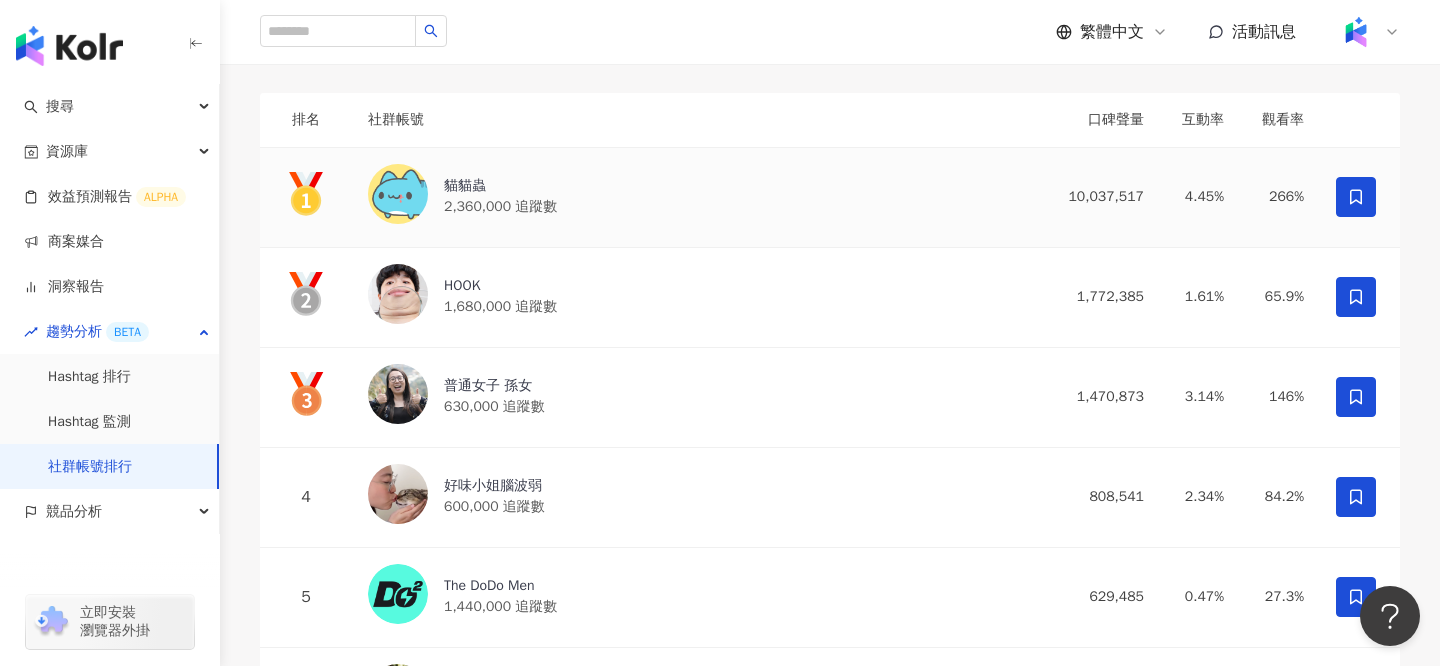 scroll, scrollTop: 329, scrollLeft: 0, axis: vertical 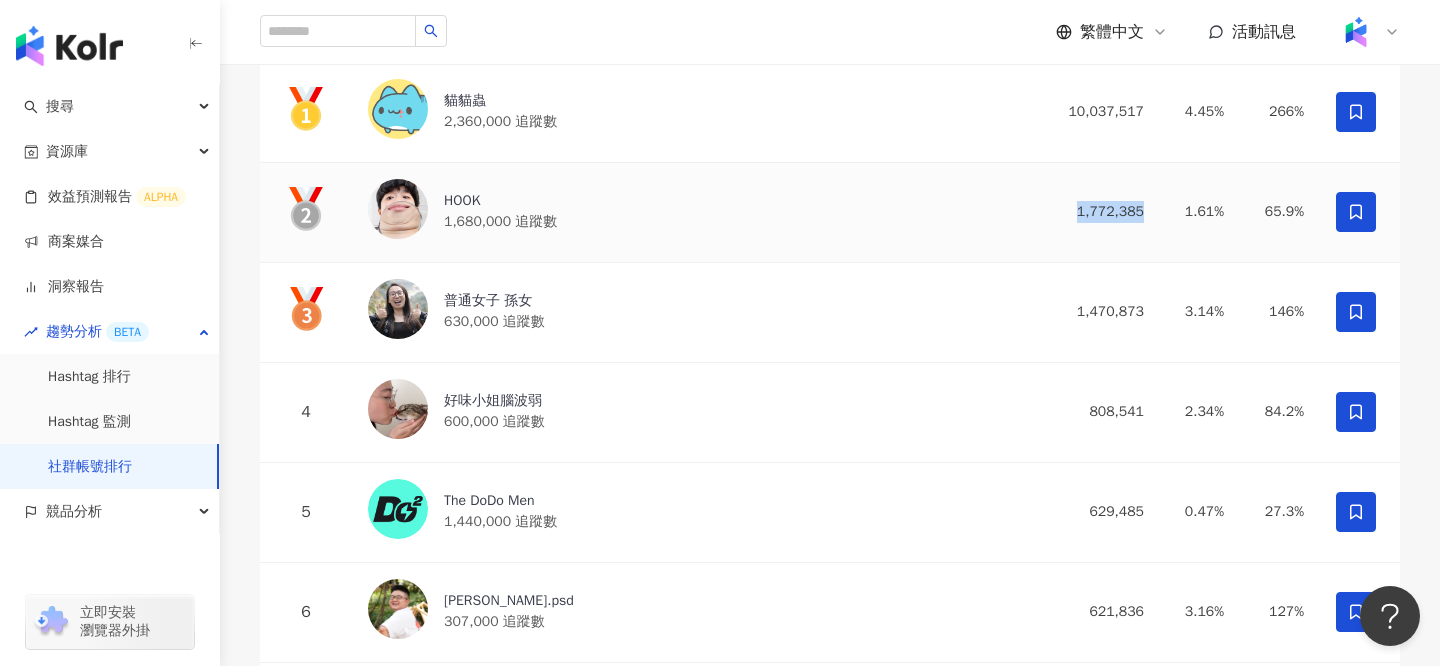 drag, startPoint x: 1158, startPoint y: 215, endPoint x: 1073, endPoint y: 214, distance: 85.00588 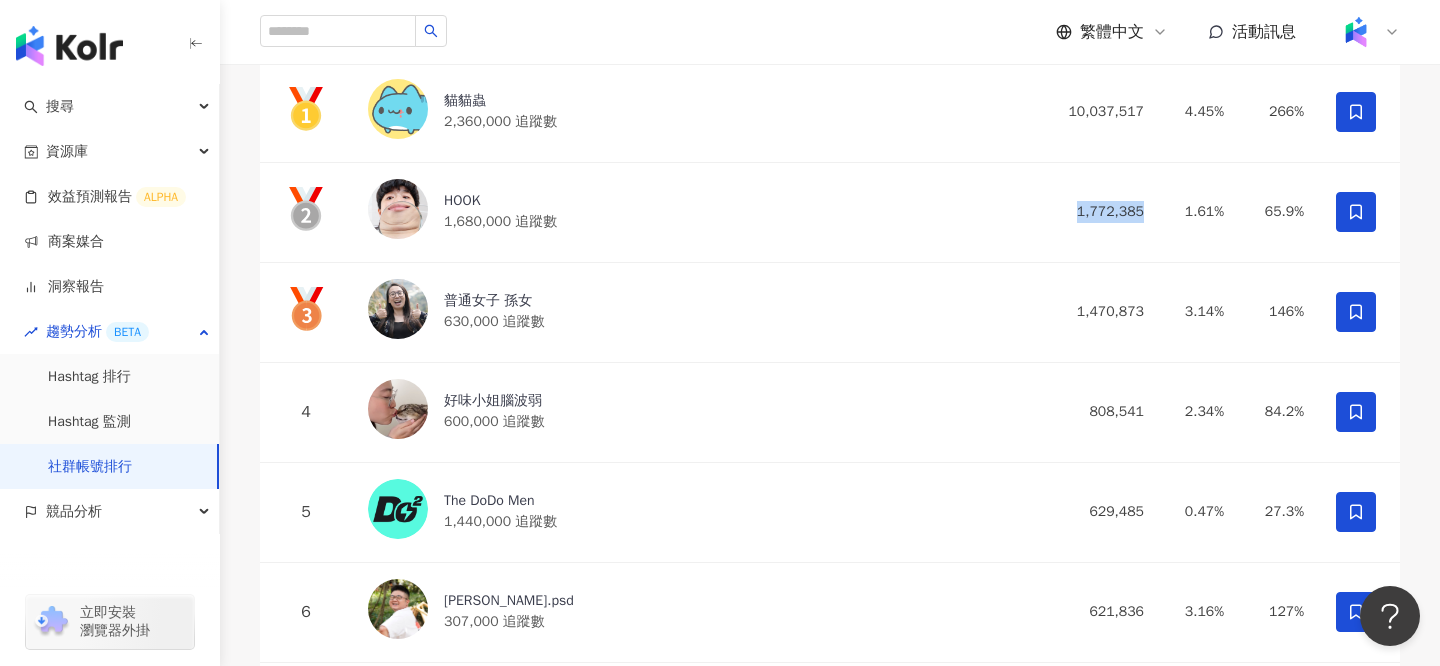 copy on "1,772,385" 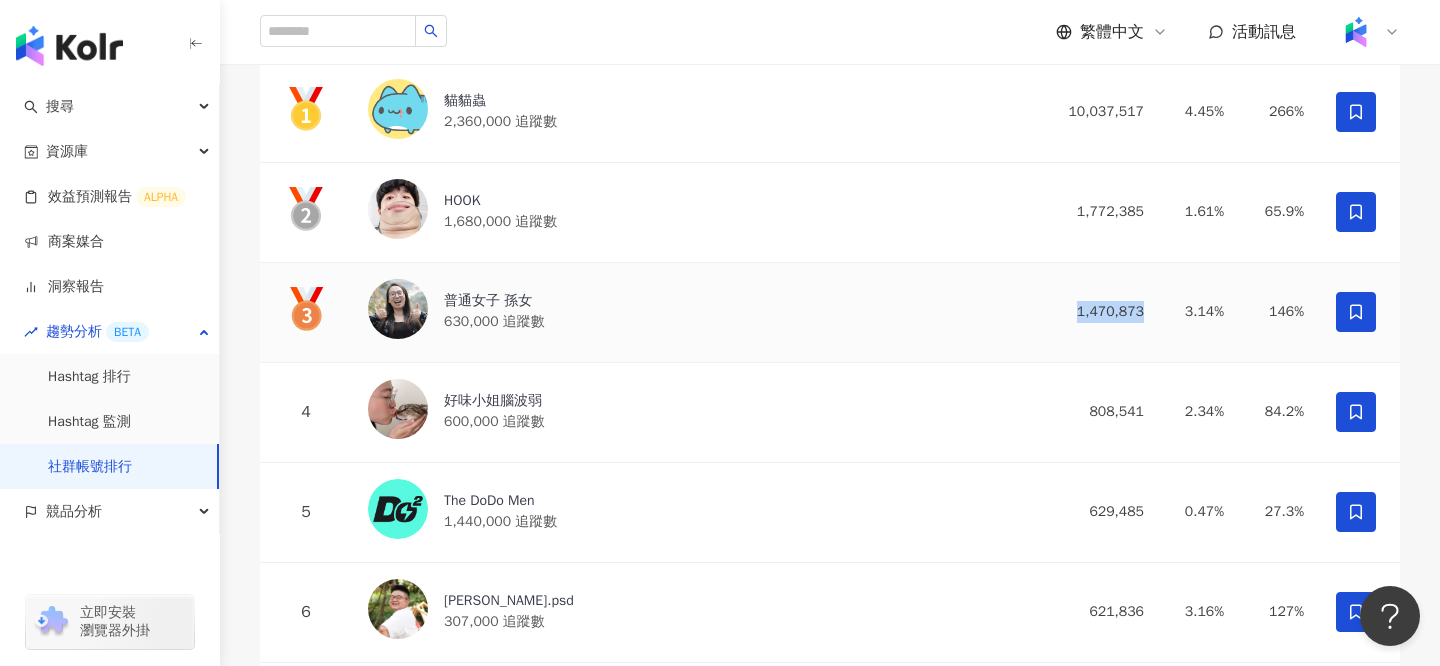drag, startPoint x: 1154, startPoint y: 311, endPoint x: 1056, endPoint y: 311, distance: 98 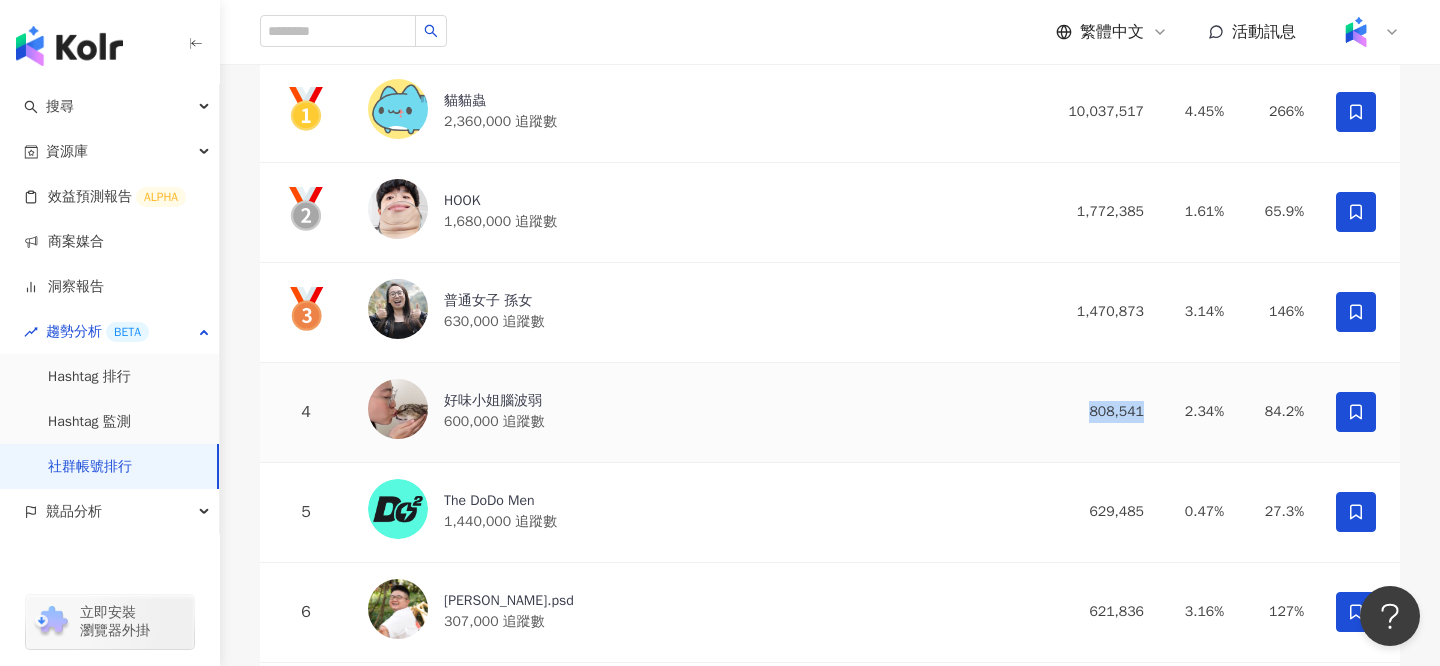 drag, startPoint x: 1142, startPoint y: 409, endPoint x: 1067, endPoint y: 408, distance: 75.00667 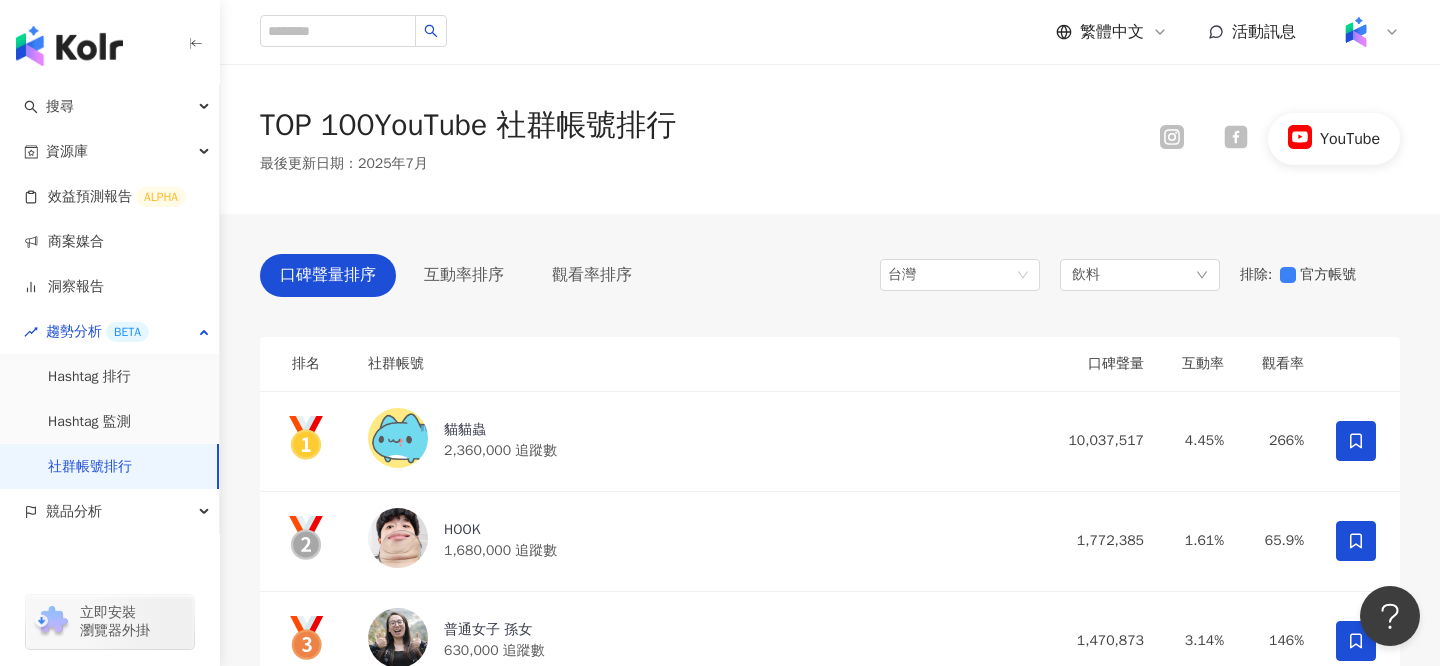 scroll, scrollTop: 43, scrollLeft: 0, axis: vertical 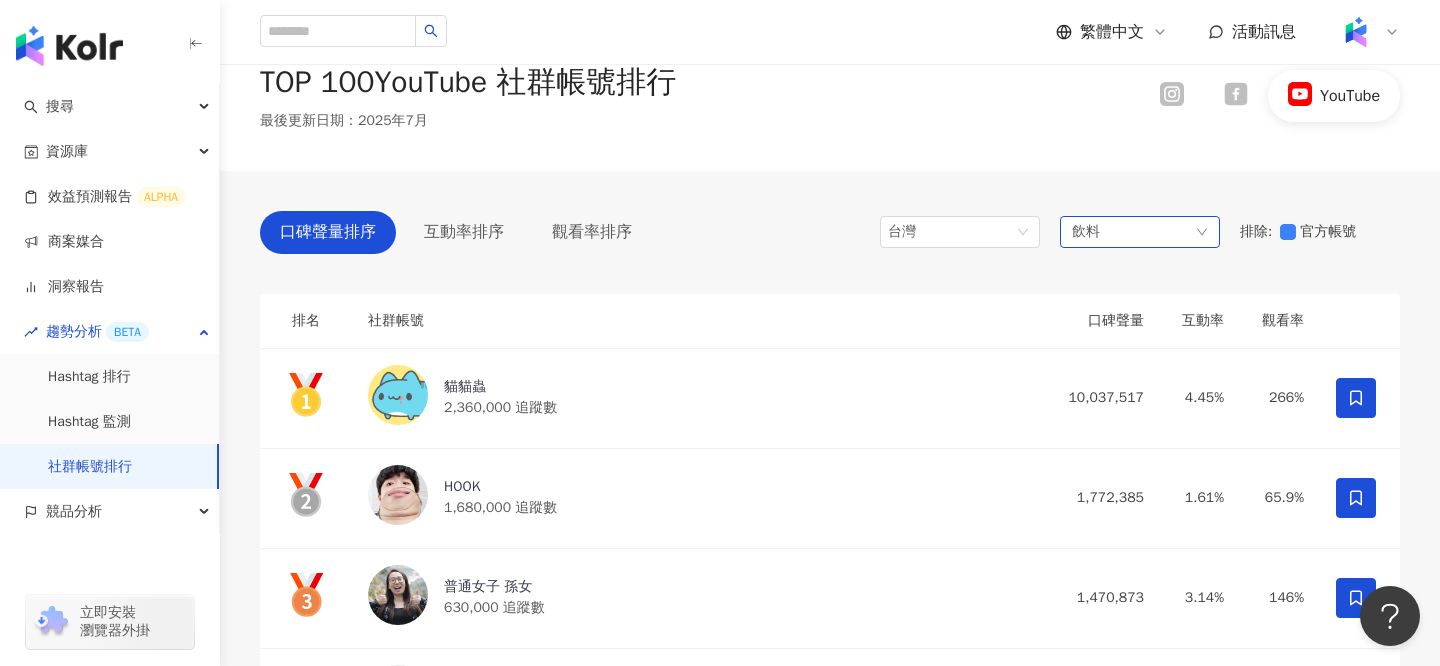 click on "飲料" at bounding box center [1140, 232] 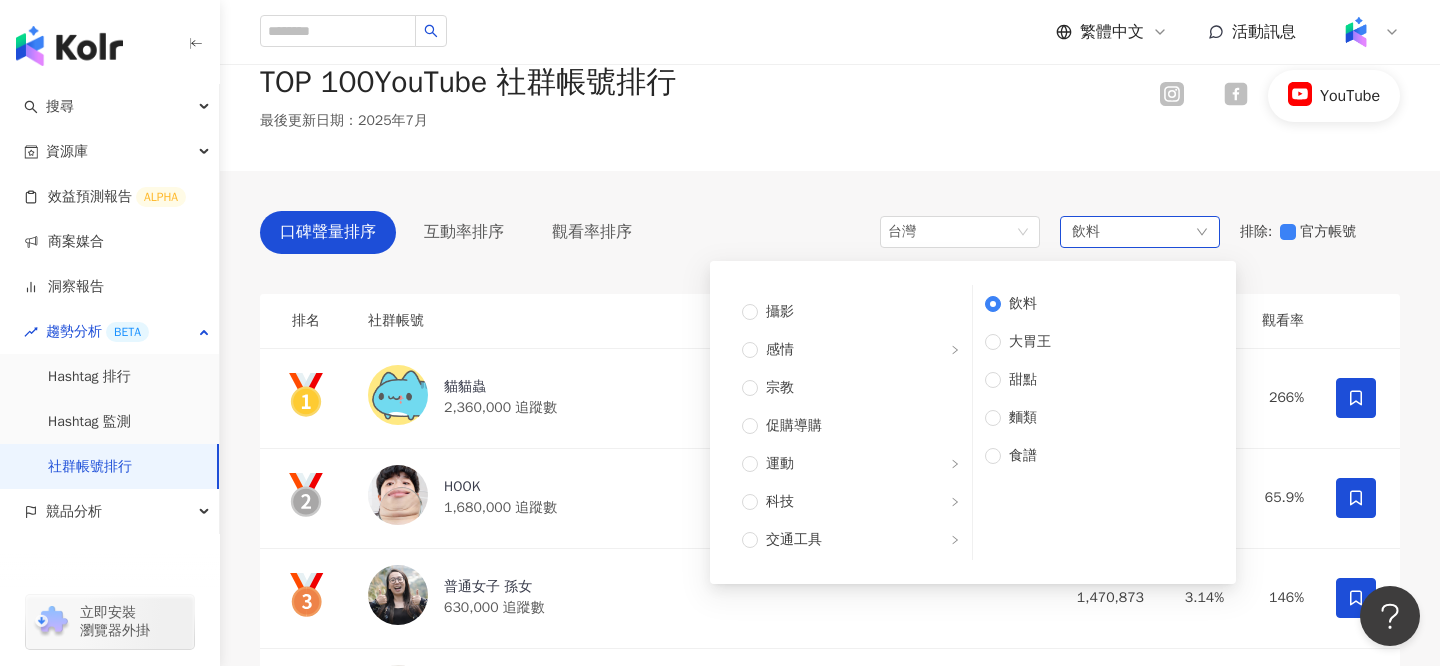 scroll, scrollTop: 675, scrollLeft: 0, axis: vertical 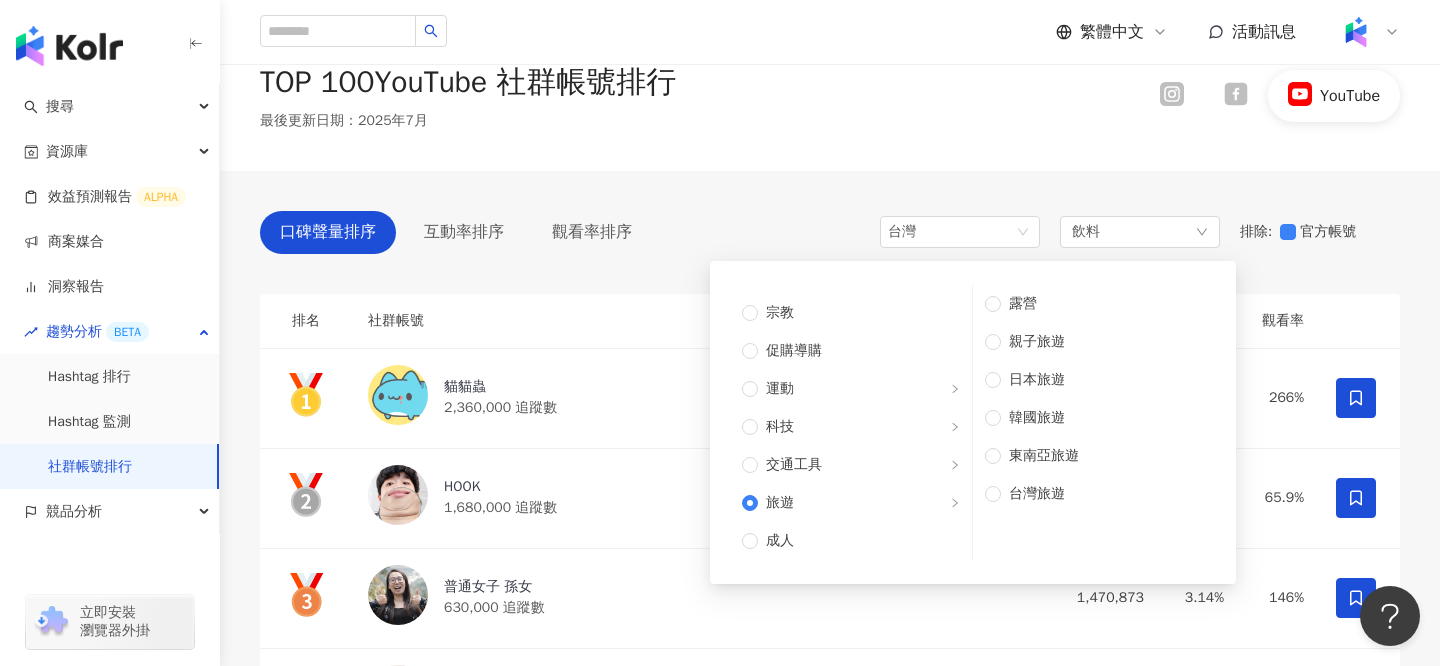 click on "口碑聲量排序 互動率排序 觀看率排序 台灣 飲料 不限 藝術與娛樂 美妝時尚 氣候和環境 日常話題 教育與學習 家庭 財經 美食 命理占卜 遊戲 法政社會 生活風格 影視娛樂 醫療與健康 寵物 攝影 感情 宗教 促購導購 運動 科技 交通工具 旅遊 成人 露營 親子旅遊 日本旅遊 韓國旅遊 東南亞旅遊 台灣旅遊 排除 : 官方帳號 排名 社群帳號 口碑聲量 互動率 觀看率             貓貓蟲 2,360,000   追蹤數 10,037,517 4.45% 266% HOOK 1,680,000   追蹤數 1,772,385 1.61% 65.9% 普通女子 孫女 630,000   追蹤數 1,470,873 3.14% 146% 4 好味小姐腦波弱 600,000   追蹤數 808,541 2.34% 84.2% 5 The DoDo Men 1,440,000   追蹤數 629,485 0.47% 27.3% 6 jimmy.psd 307,000   追蹤數 621,836 3.16% 127% 7 Mei錢也要買 73,300   追蹤數 593,860 9.78% 506% 8 吃貨豪豪 794,000   追蹤數 551,645 0.65% 43.4% 9 Yooupi食途 407,000   追蹤數 430,896 1.73% 66.2% 10 周伯謙 PAUL 74,300   11" at bounding box center [830, 5280] 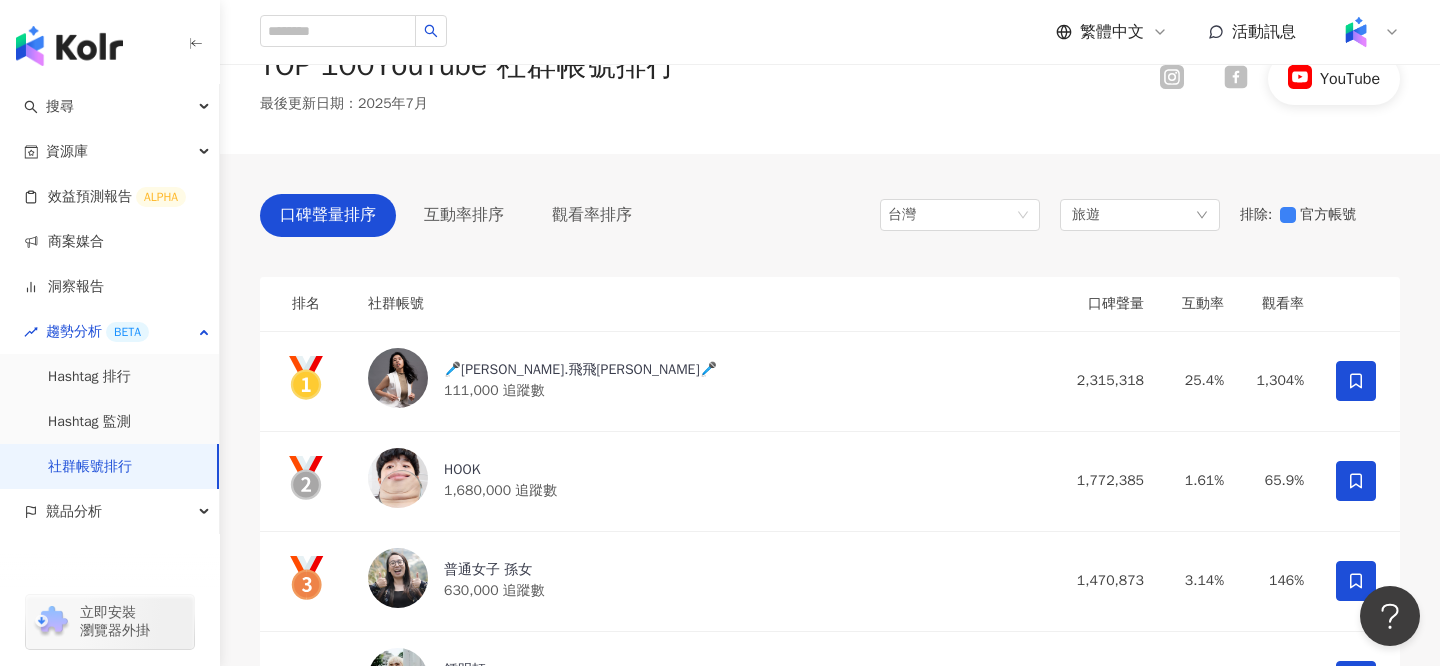 scroll, scrollTop: 76, scrollLeft: 0, axis: vertical 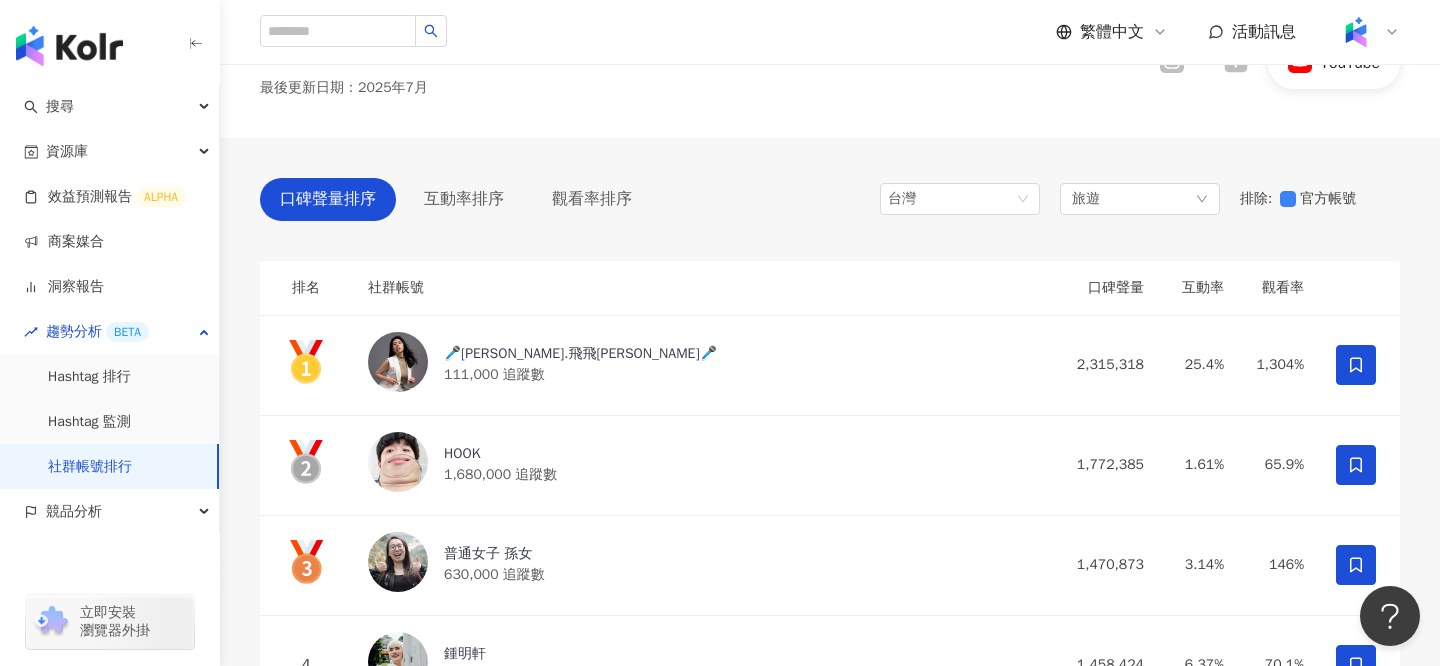 click 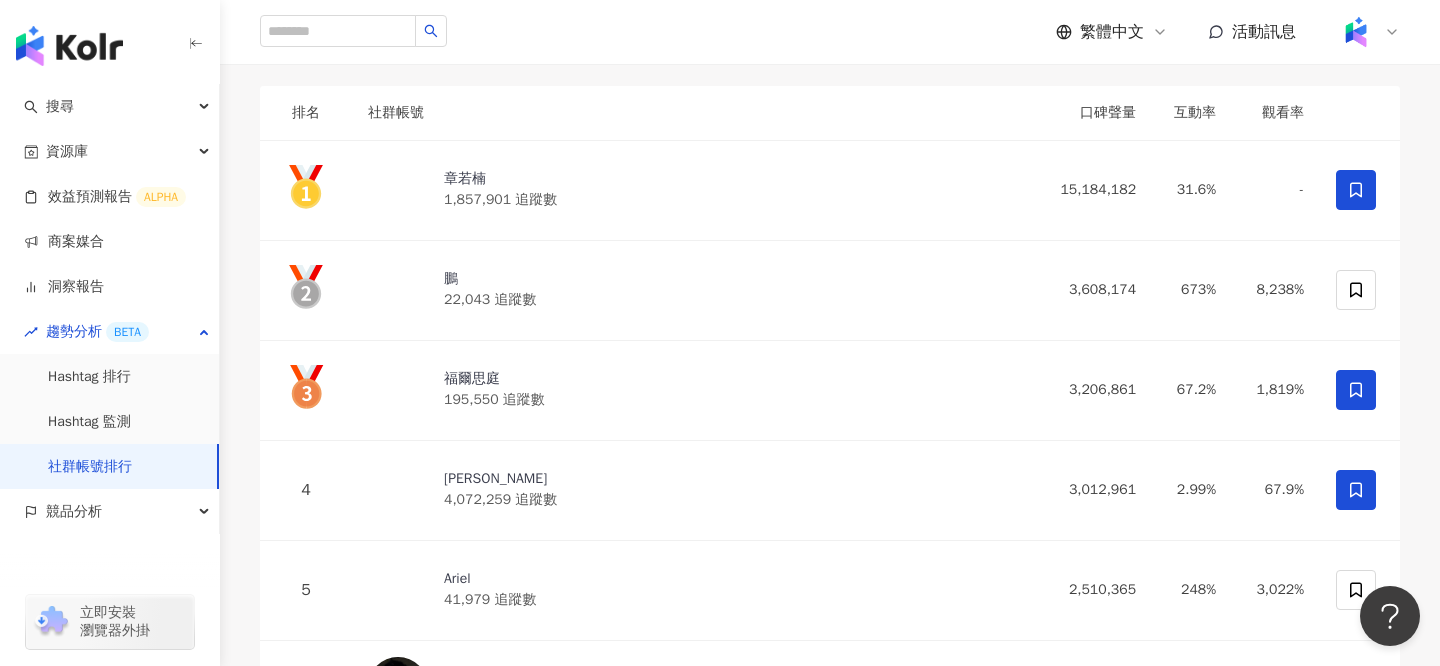scroll, scrollTop: 236, scrollLeft: 0, axis: vertical 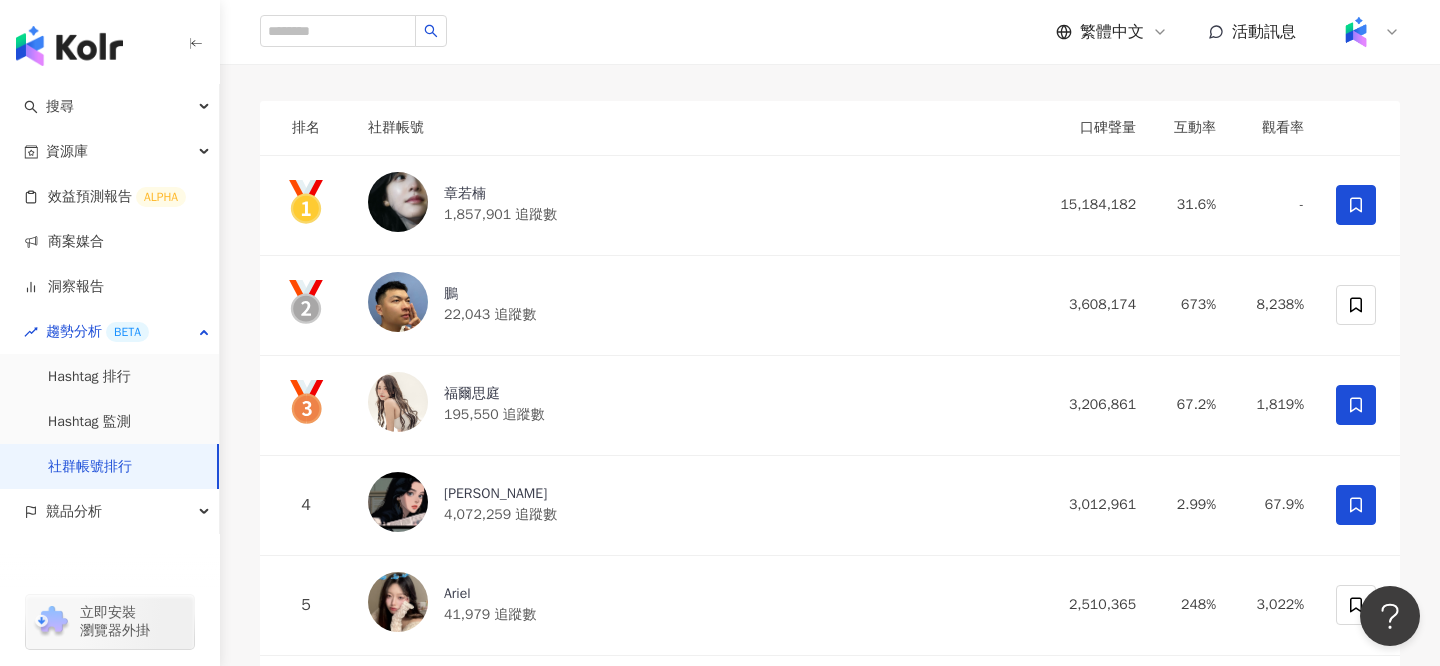 click on "口碑聲量排序 互動率排序 觀看率排序 台灣 旅遊 排除 : 官方帳號 排名 社群帳號 口碑聲量 互動率 觀看率             章若楠 1,857,901   追蹤數 15,184,182 31.6% - 鵬 22,043   追蹤數 3,608,174 673% 8,238% 福爾思庭 195,550   追蹤數 3,206,861 67.2% 1,819% 4 Joanna 子涵 4,072,259   追蹤數 3,012,961 2.99% 67.9% 5 Ariel 41,979   追蹤數 2,510,365 248% 3,022% 6 謙 176,128   追蹤數 2,193,636 51.1% 826% 7 Jasper Chuang 588,245   追蹤數 2,105,924 13.8% 1,052% 8 林玉心 Serina 17,104   追蹤數 2,048,843 473% 14,074% 9 KIRE 617,930   追蹤數 2,036,606 7.26% 165% 10 Leiro Lai 84,344   追蹤數 2,028,480 93% 5,754% 11 莎白 224,804   追蹤數 1,991,922 35.6% 842% 12 ainslife 145,341   追蹤數 1,968,627 53.3% 3,332% 13 Joanne Lin 365,383   追蹤數 1,825,909 20.3% 293% 14 吳家升 12,054   追蹤數 1,754,690 565% 9,410% 15 Andy老師 1,269,247   追蹤數 1,677,857 4.97% 124% 16 Rice & Shine 821,810   追蹤數 1,496,961 7.47% 148% 17   18" at bounding box center (830, 5087) 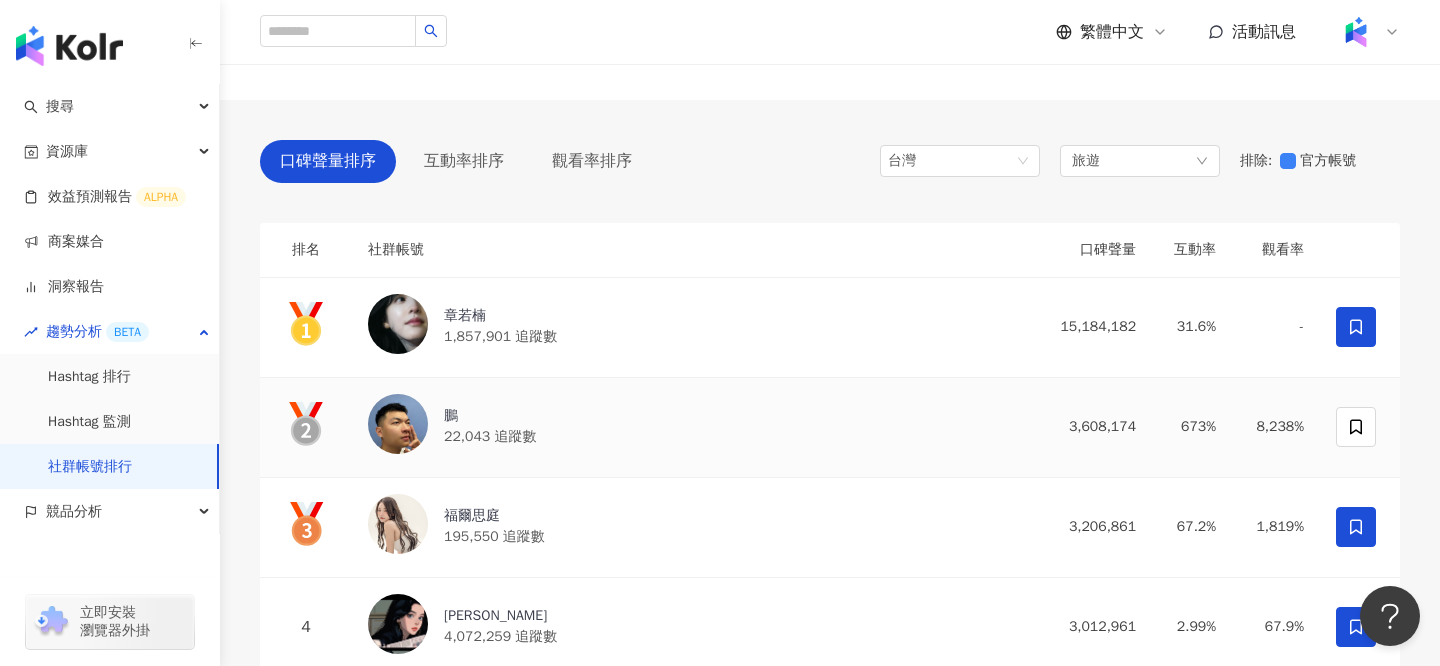 scroll, scrollTop: 78, scrollLeft: 0, axis: vertical 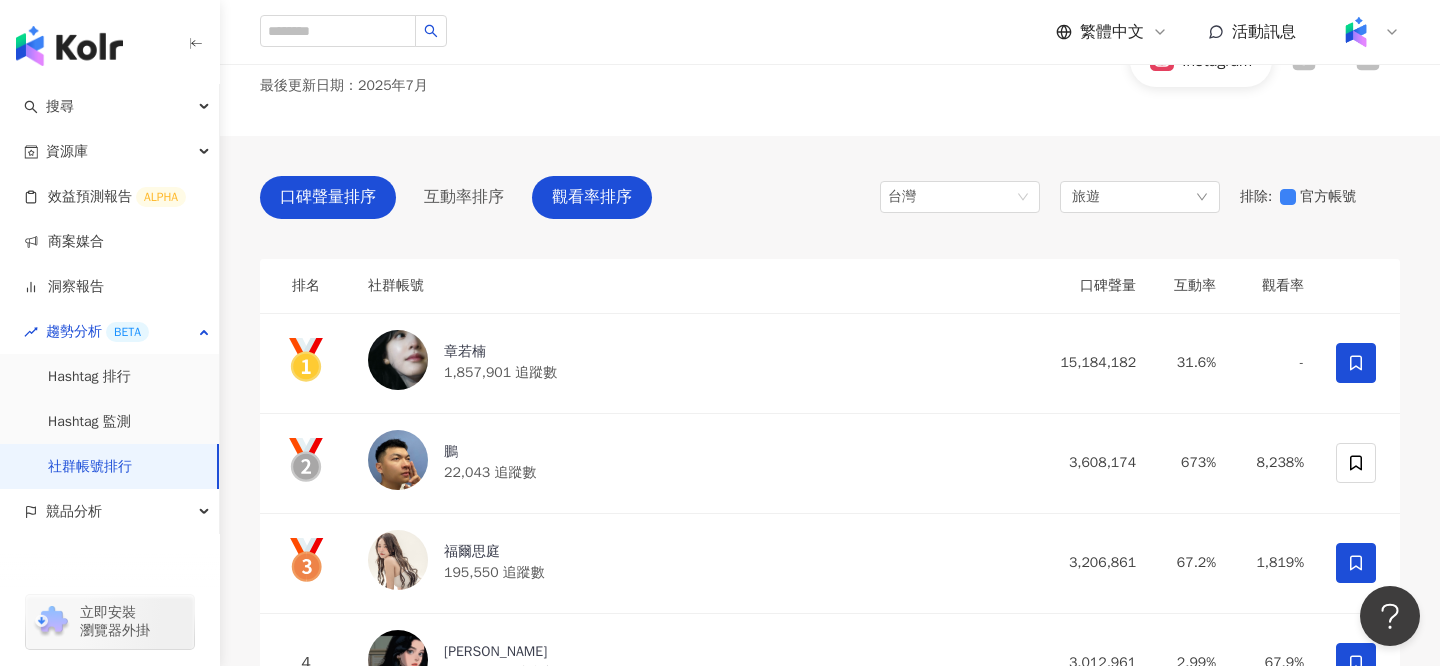 click on "觀看率排序" at bounding box center (592, 197) 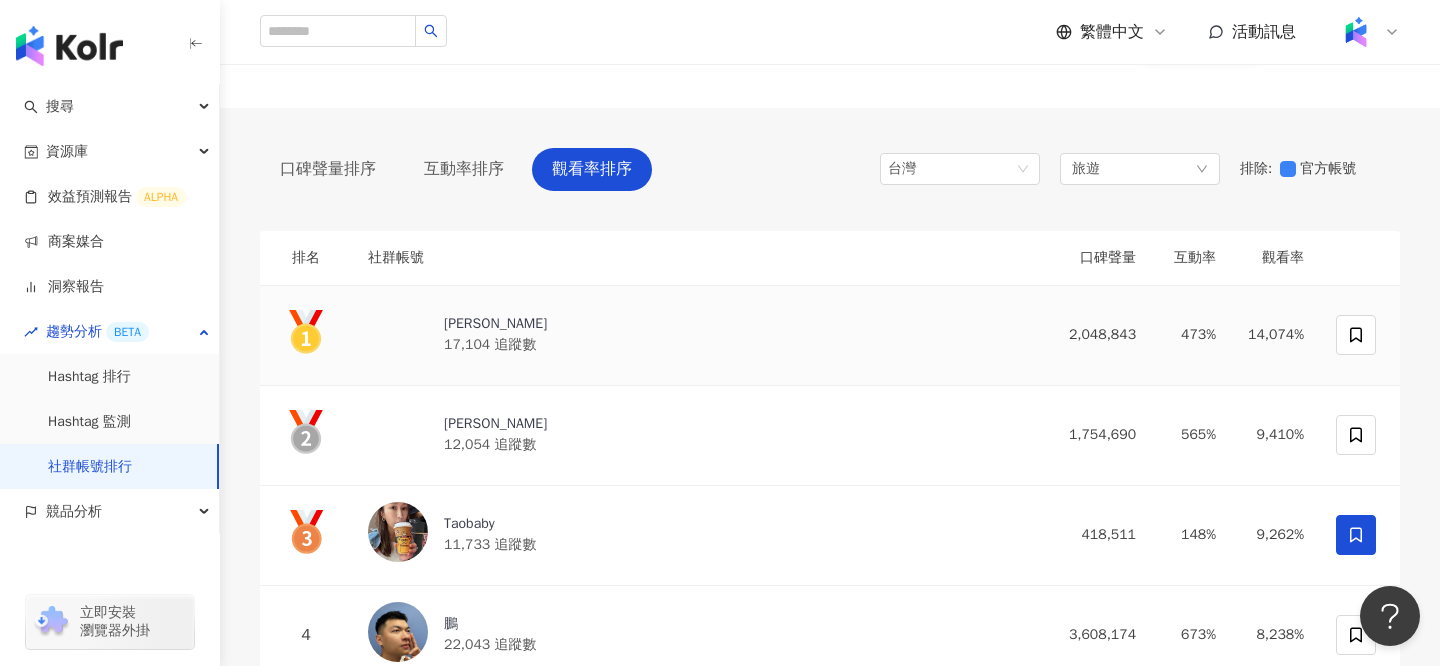 scroll, scrollTop: 97, scrollLeft: 0, axis: vertical 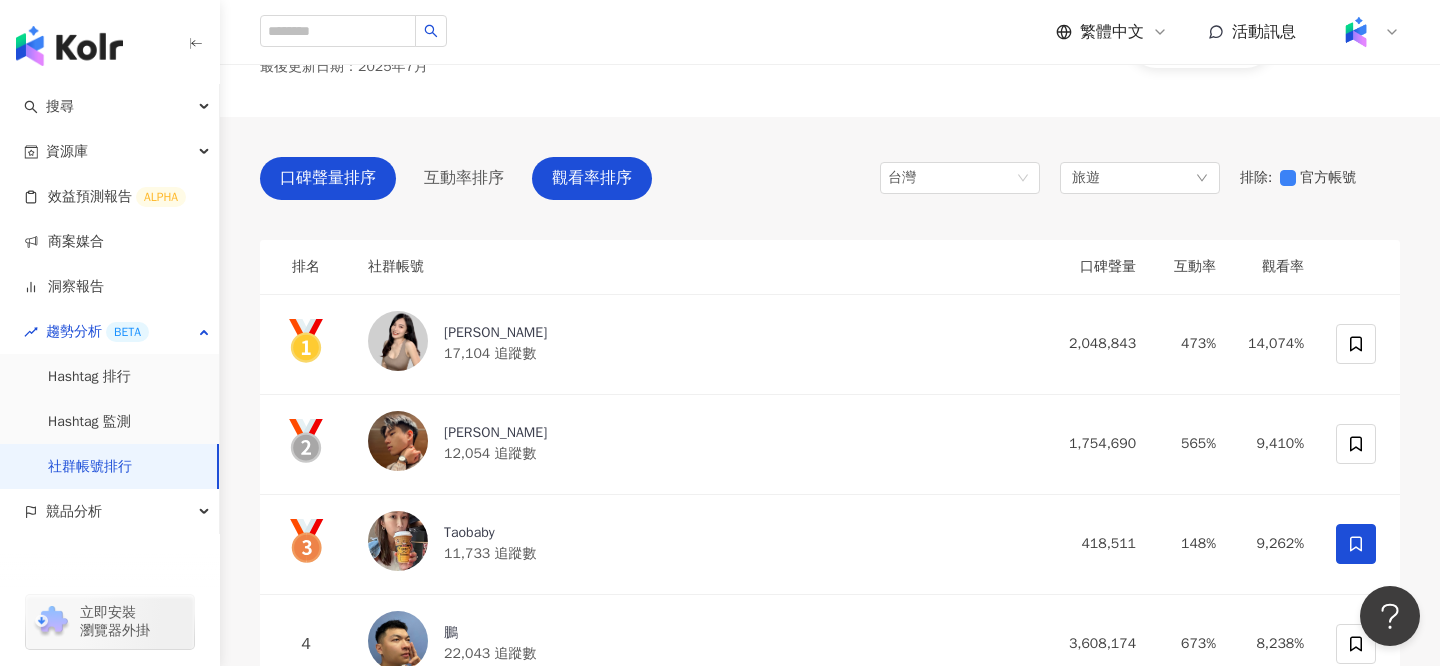click on "口碑聲量排序" at bounding box center [328, 178] 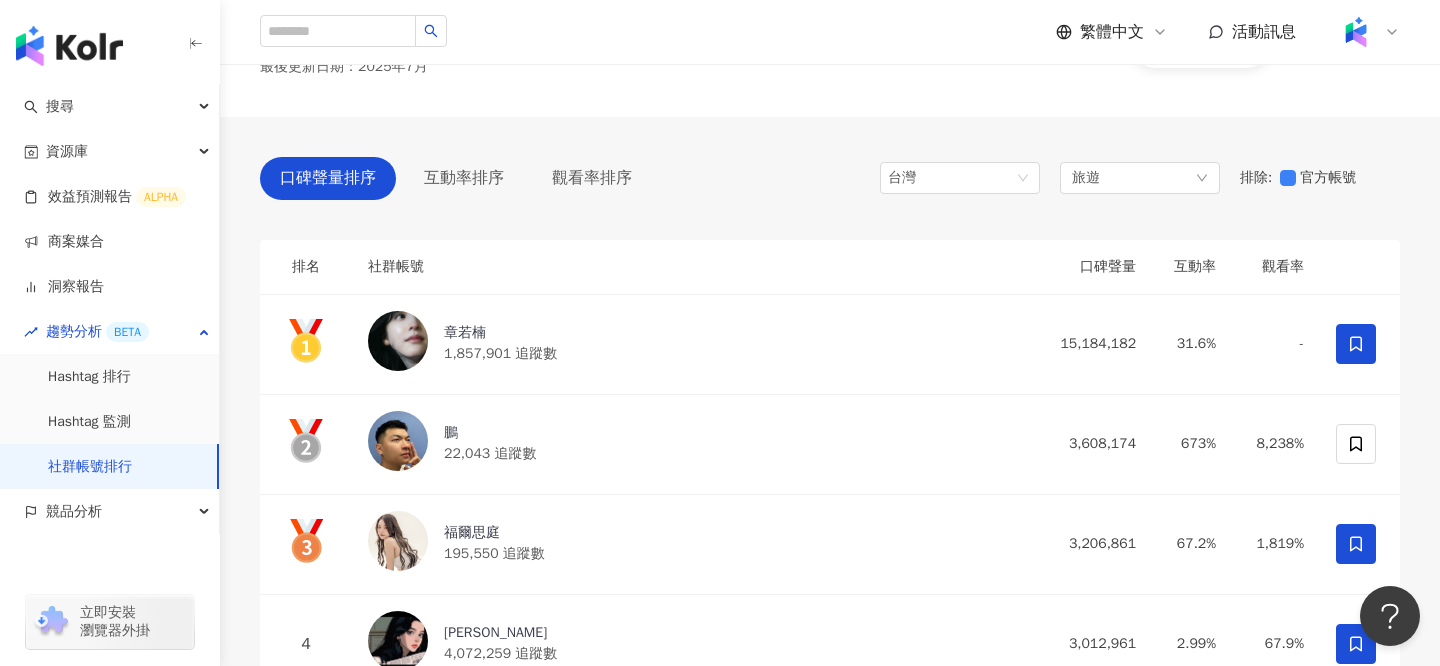 scroll, scrollTop: 0, scrollLeft: 0, axis: both 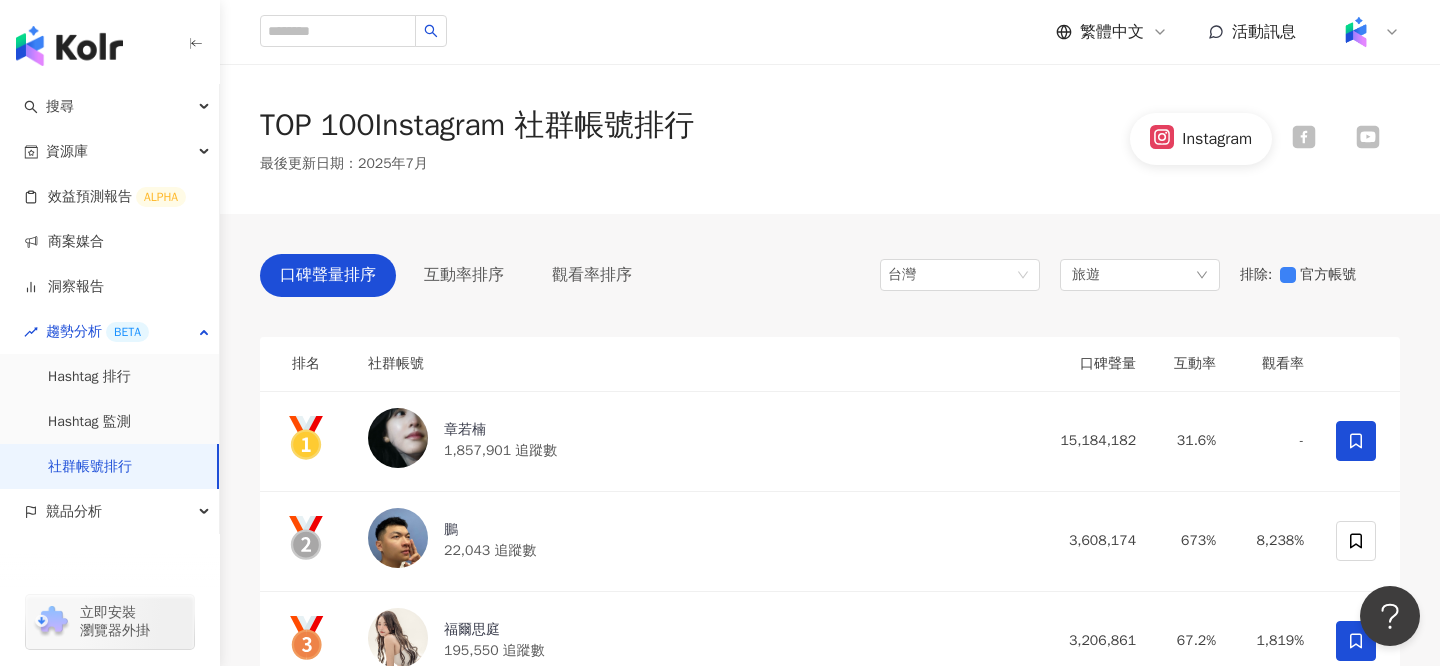 click 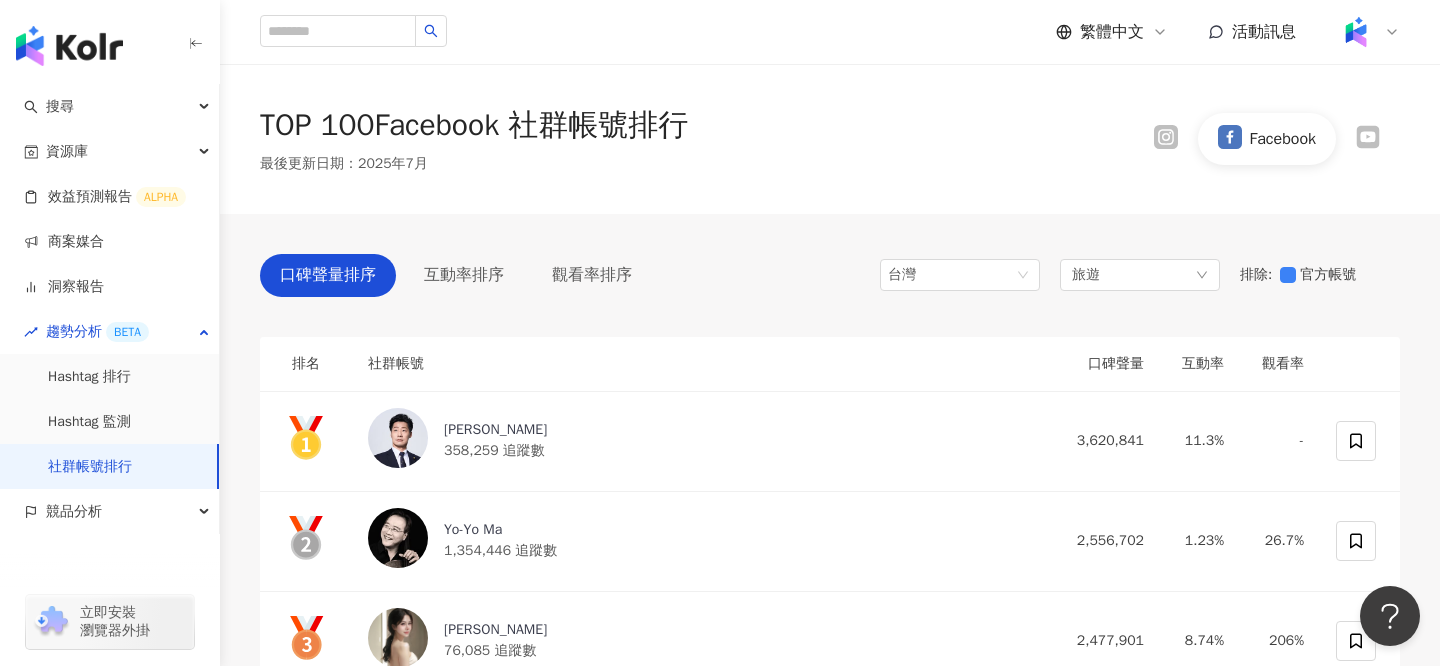 click 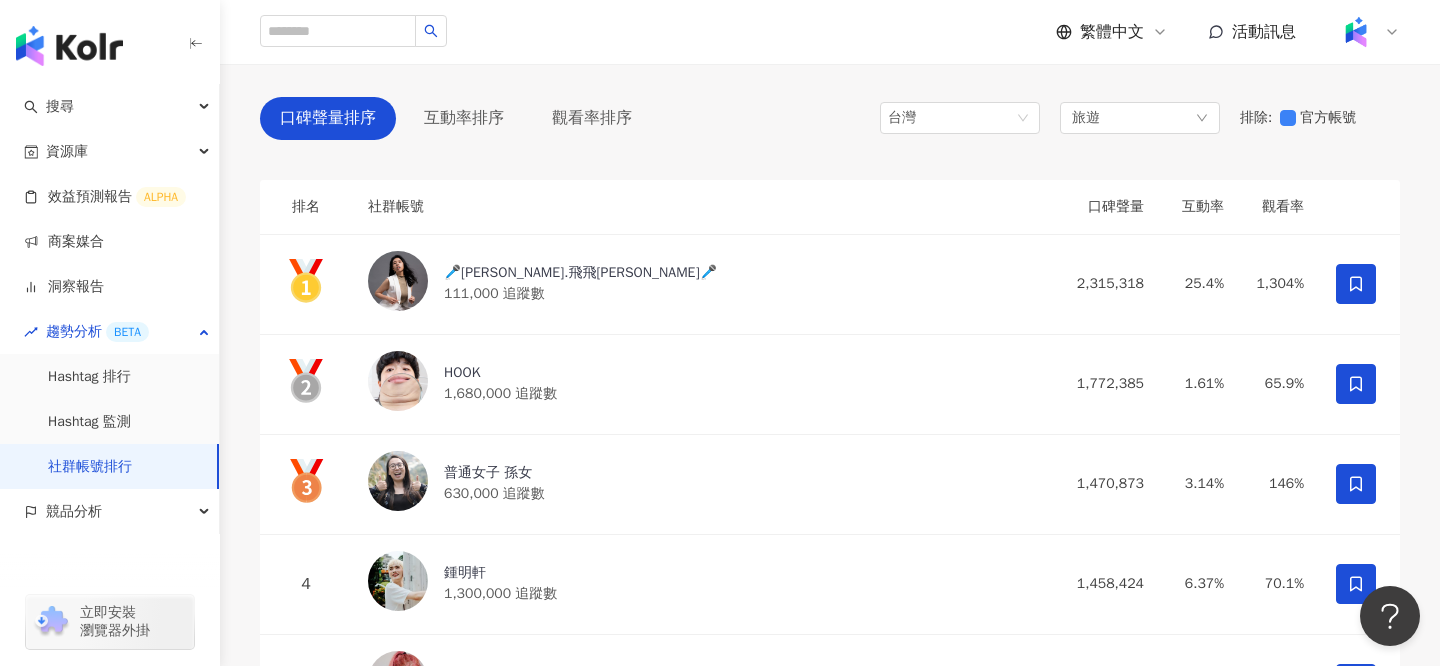 scroll, scrollTop: 199, scrollLeft: 0, axis: vertical 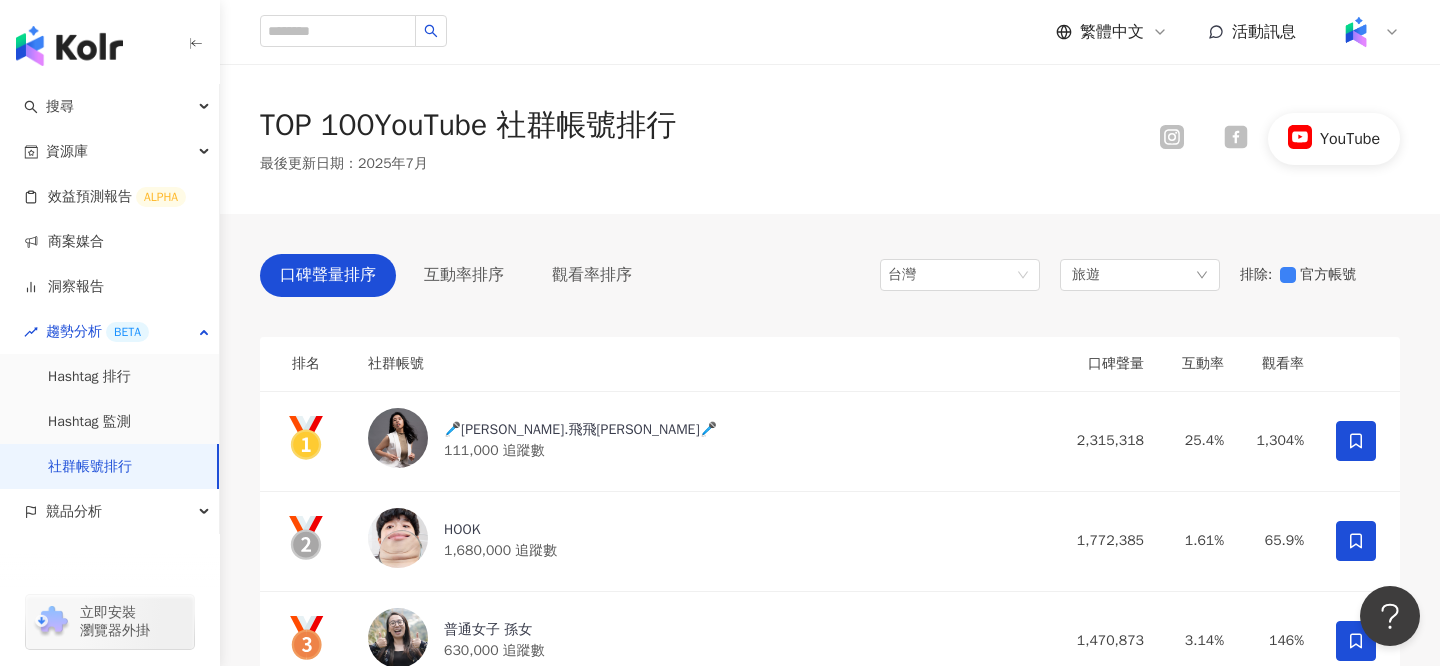 click 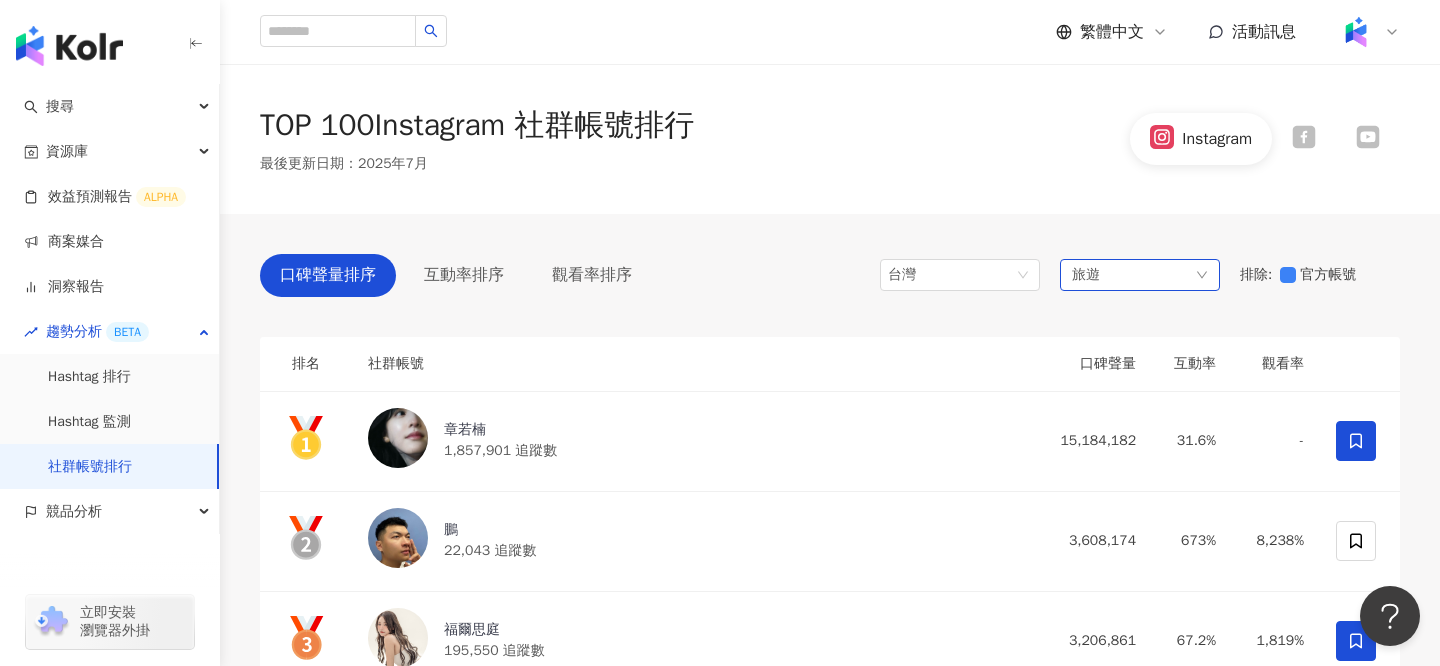 click on "旅遊" at bounding box center (1140, 275) 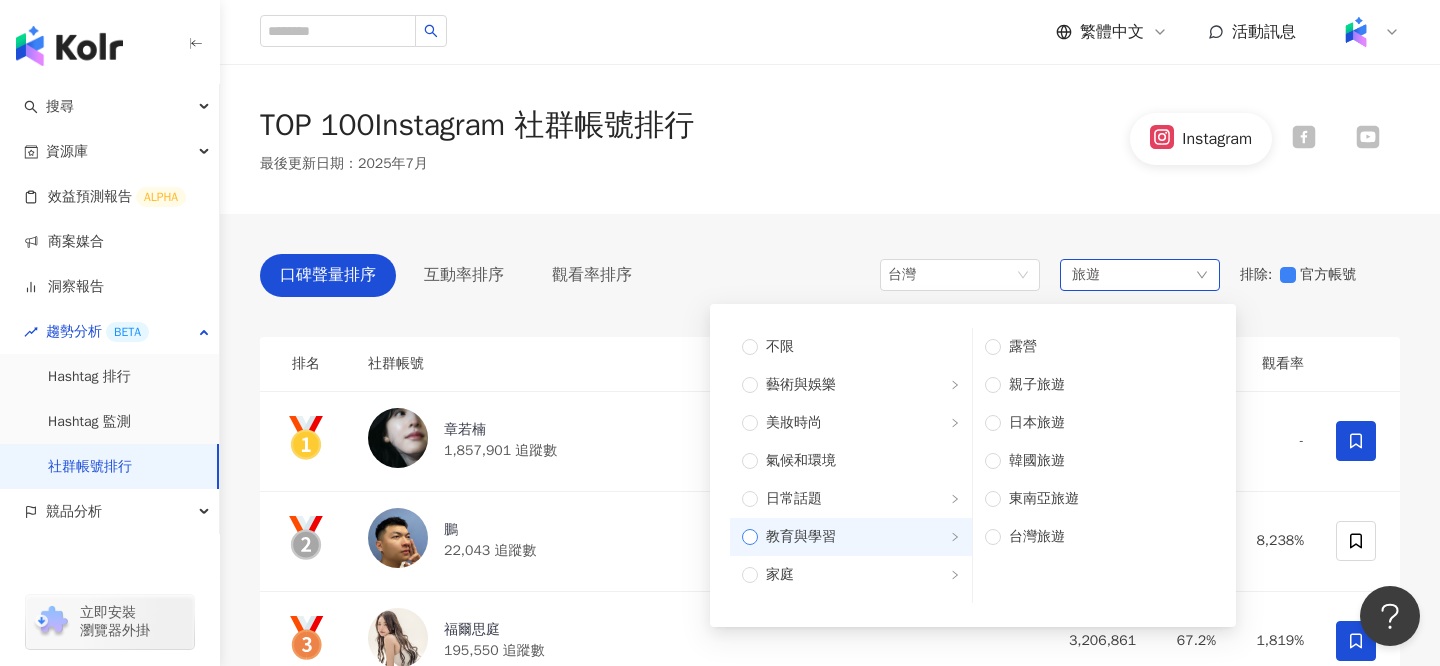 scroll, scrollTop: 675, scrollLeft: 0, axis: vertical 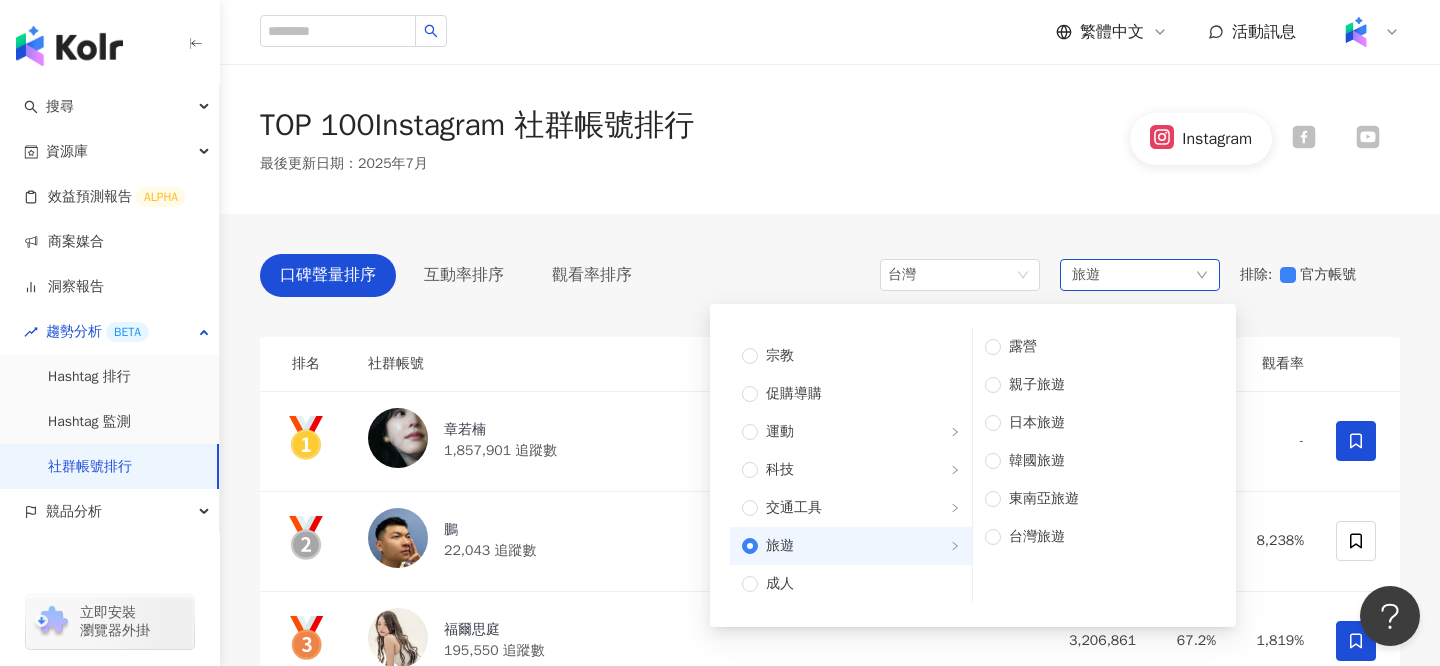 click on "旅遊" at bounding box center [859, 546] 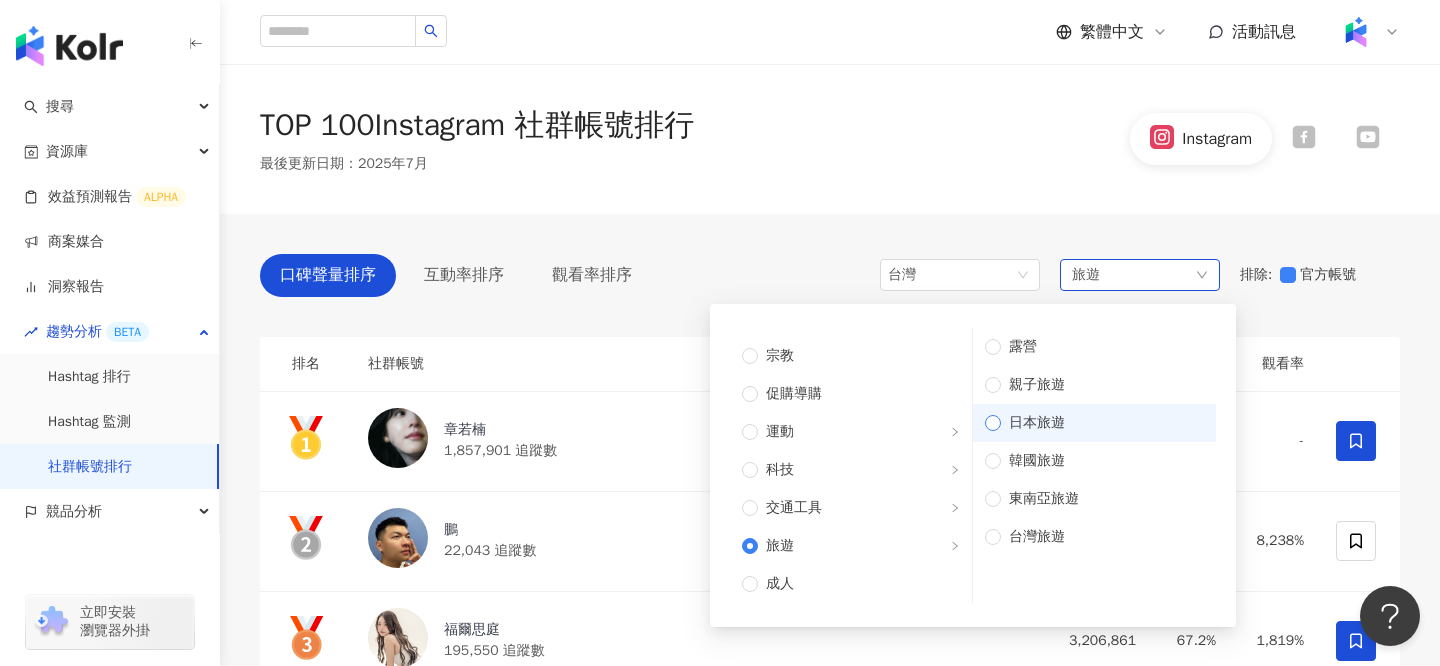 click on "日本旅遊" at bounding box center (1094, 423) 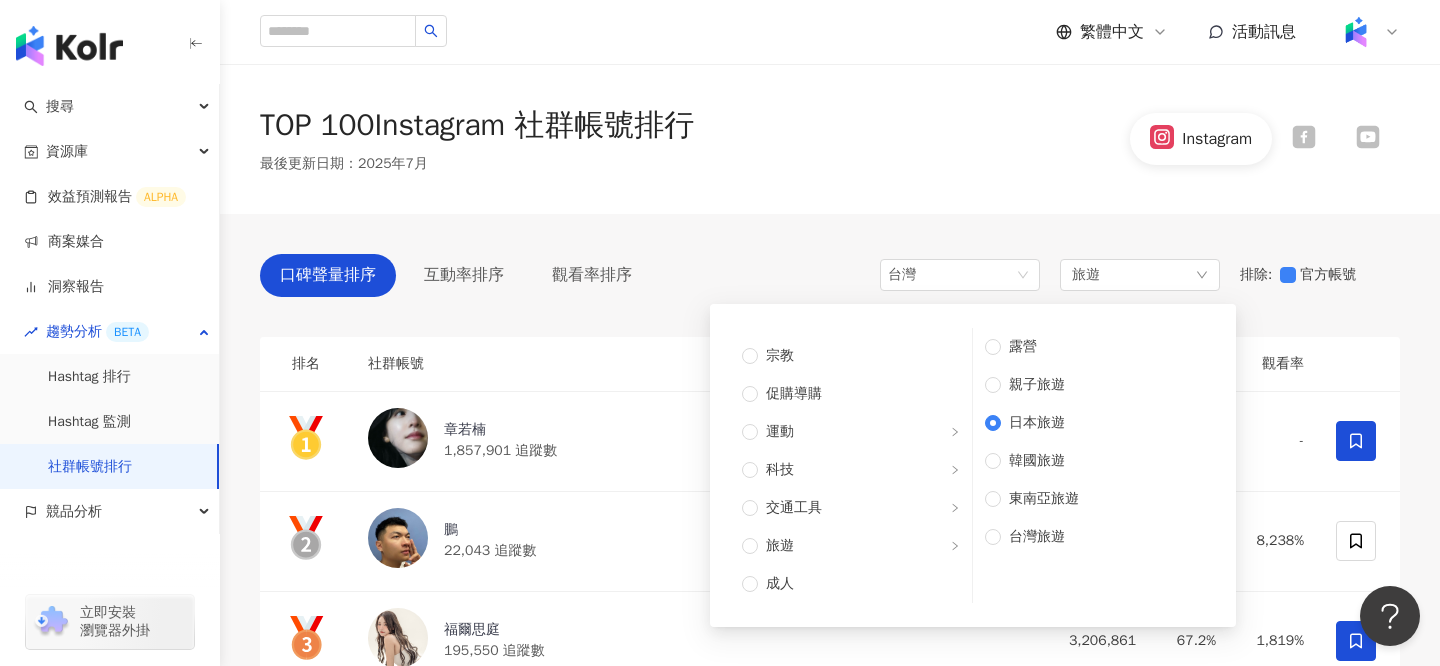 click on "口碑聲量排序 互動率排序 觀看率排序 台灣 旅遊 不限 藝術與娛樂 美妝時尚 氣候和環境 日常話題 教育與學習 家庭 財經 美食 命理占卜 遊戲 法政社會 生活風格 影視娛樂 醫療與健康 寵物 攝影 感情 宗教 促購導購 運動 科技 交通工具 旅遊 成人 露營 親子旅遊 日本旅遊 韓國旅遊 東南亞旅遊 台灣旅遊 排除 : 官方帳號 排名 社群帳號 口碑聲量 互動率 觀看率             章若楠 1,857,901   追蹤數 15,184,182 31.6% - 鵬 22,043   追蹤數 3,608,174 673% 8,238% 福爾思庭 195,550   追蹤數 3,206,861 67.2% 1,819% 4 Joanna 子涵 4,072,259   追蹤數 3,012,961 2.99% 67.9% 5 Ariel 41,979   追蹤數 2,510,365 248% 3,022% 6 謙 176,128   追蹤數 2,193,636 51.1% 826% 7 Jasper Chuang 588,245   追蹤數 2,105,924 13.8% 1,052% 8 林玉心 Serina 17,104   追蹤數 2,048,843 473% 14,074% 9 KIRE 617,930   追蹤數 2,036,606 7.26% 165% 10 Leiro Lai 84,344   追蹤數 2,028,480 93% 5,754% 11" at bounding box center (830, 5323) 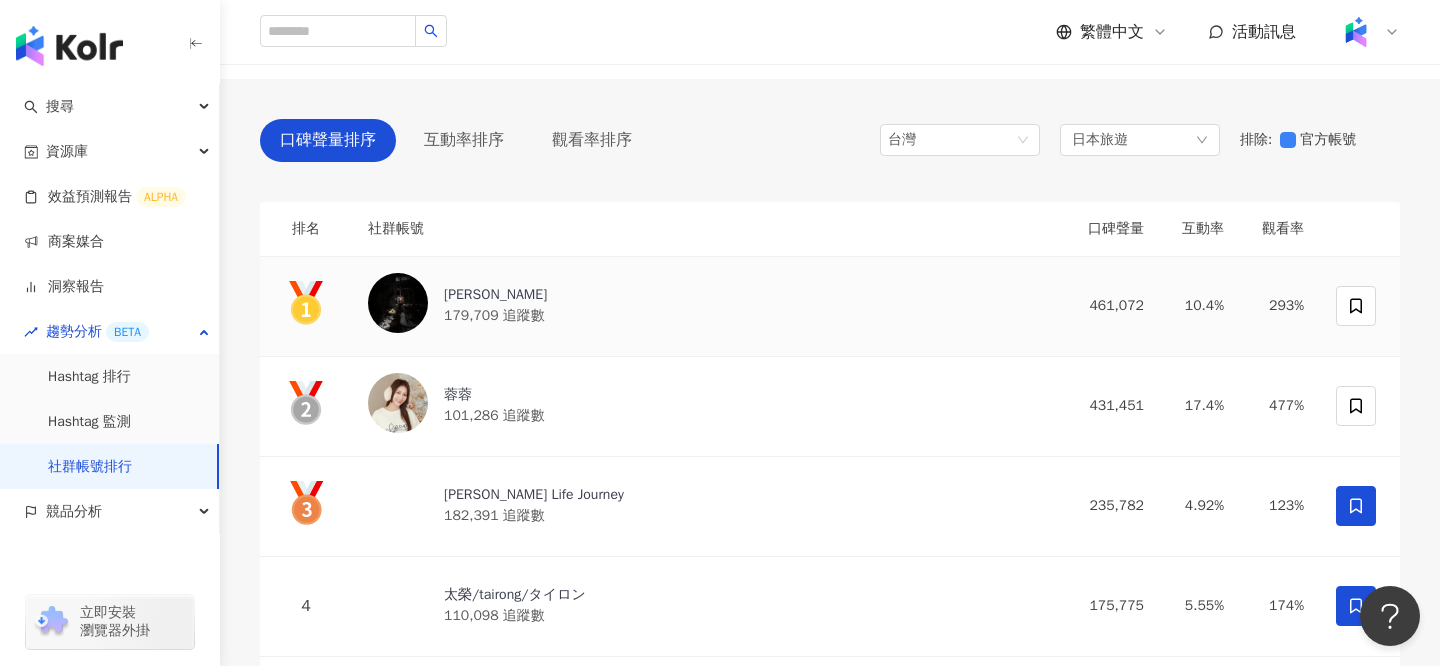 scroll, scrollTop: 136, scrollLeft: 0, axis: vertical 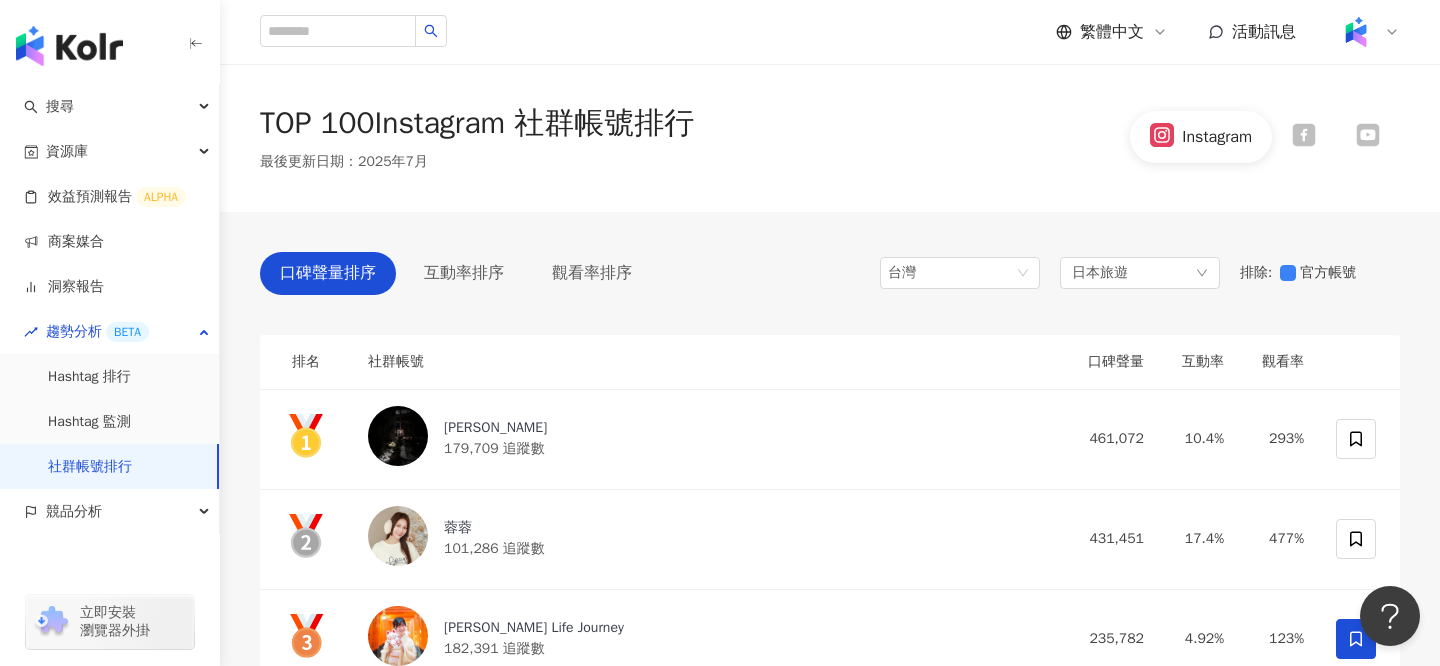 click 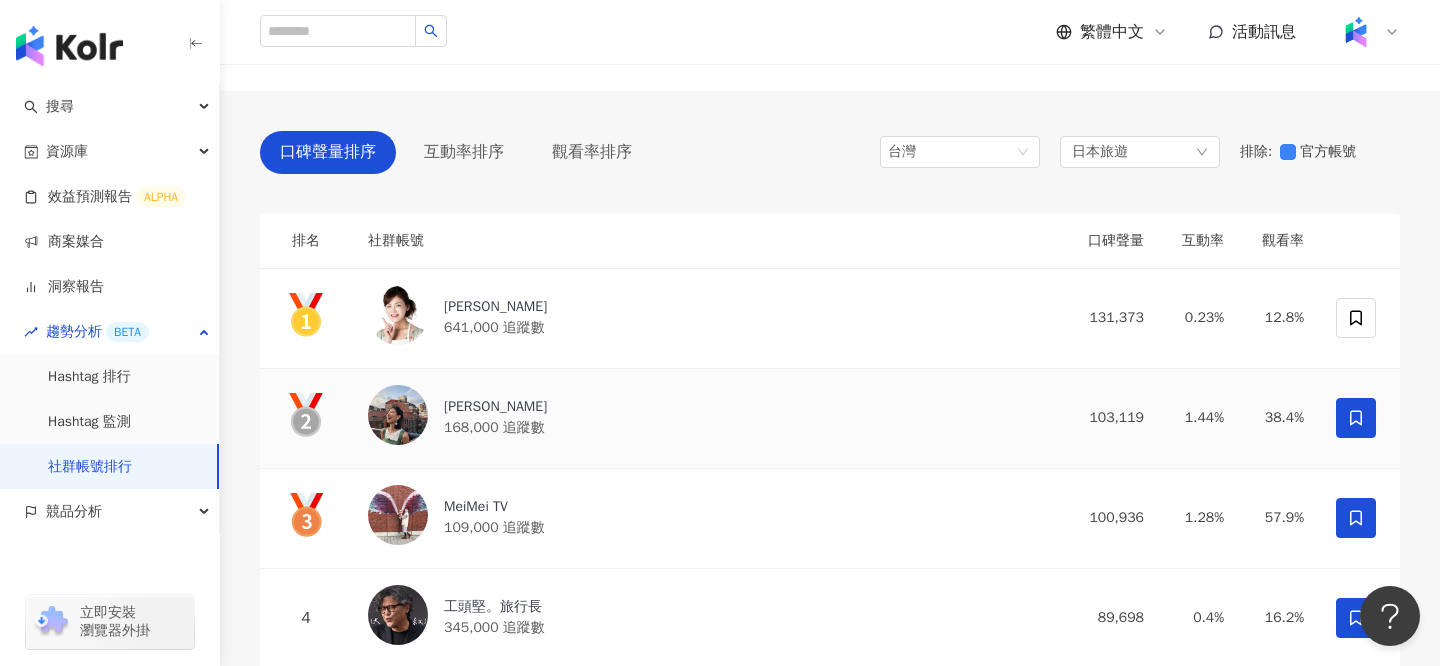 scroll, scrollTop: 121, scrollLeft: 0, axis: vertical 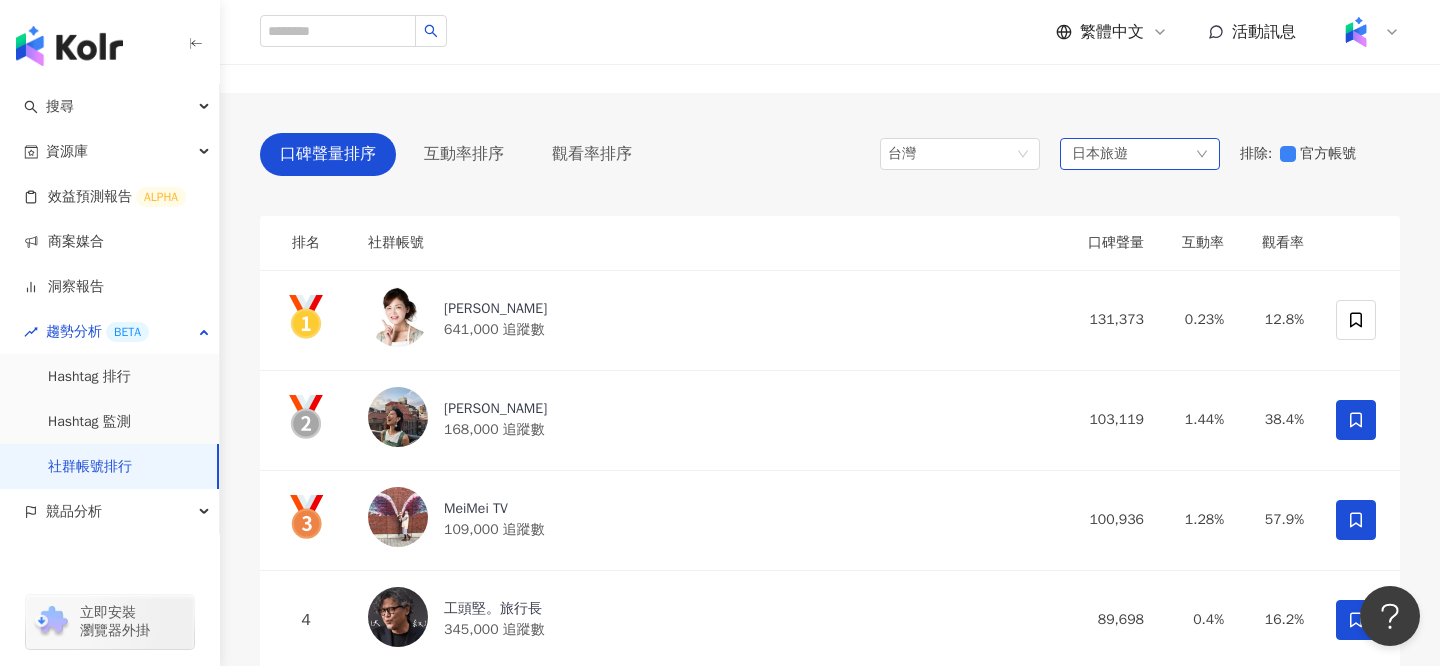click on "日本旅遊" at bounding box center [1140, 154] 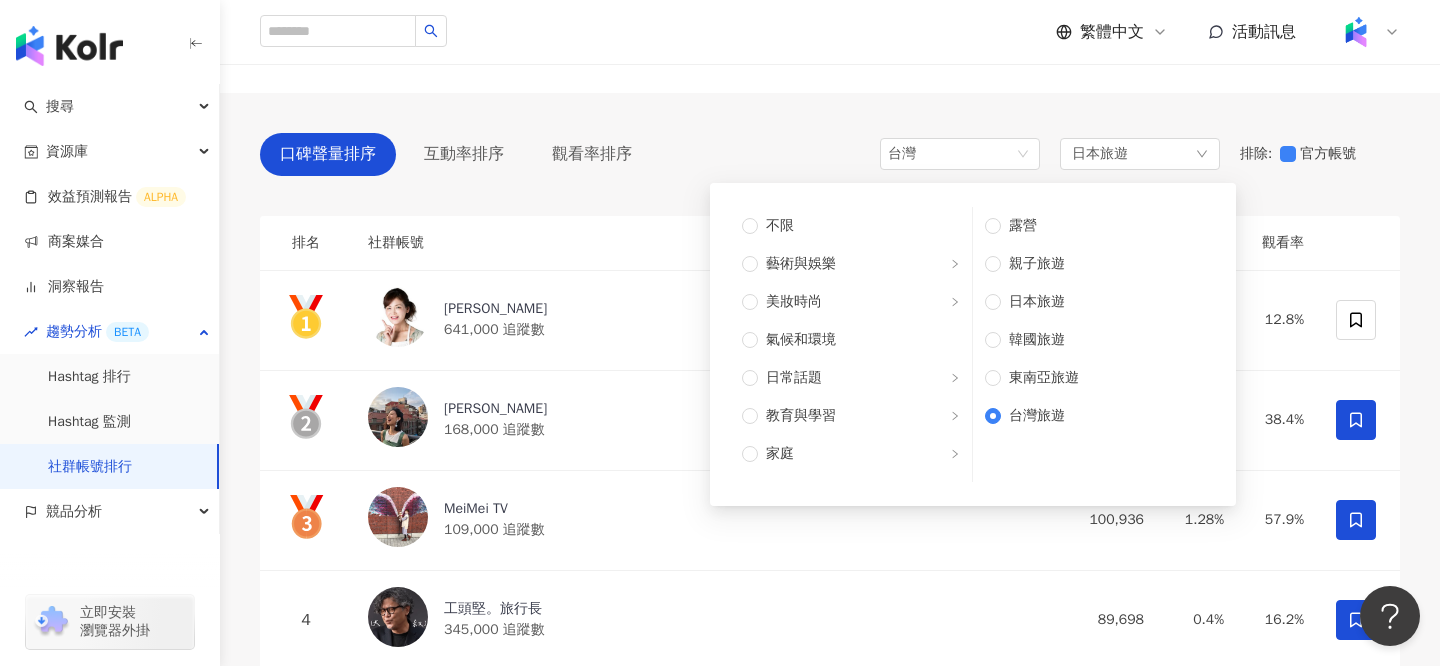 click on "口碑聲量排序 互動率排序 觀看率排序 台灣 日本旅遊 不限 藝術與娛樂 美妝時尚 氣候和環境 日常話題 教育與學習 家庭 財經 美食 命理占卜 遊戲 法政社會 生活風格 影視娛樂 醫療與健康 寵物 攝影 感情 宗教 促購導購 運動 科技 交通工具 旅遊 成人 露營 親子旅遊 日本旅遊 韓國旅遊 東南亞旅遊 台灣旅遊 排除 : 官方帳號 排名 社群帳號 口碑聲量 互動率 觀看率             関口絢子 641,000   追蹤數 131,373 0.23% 12.8% 大久保麻梨子 168,000   追蹤數 103,119 1.44% 38.4% MeiMei TV 109,000   追蹤數 100,936 1.28% 57.9% 4 工頭堅。旅行長 345,000   追蹤數 89,698 0.4% 16.2% 5 大幫手003 59,700   追蹤數 79,372 1.78% 83.1% 6 楊文孜 97,100   追蹤數 63,569 2.99% 40.9% 7 LinLin 林佳棻 172,000   追蹤數 62,319 1.55% 22.6% 8 eve711345 32,900   追蹤數 50,989 2.03% 96.9% 9 Senka今天去哪玩 85,200   追蹤數 49,280 0.67% 36.2% 10 Rong R 58,300   追蹤數" at bounding box center (830, 1952) 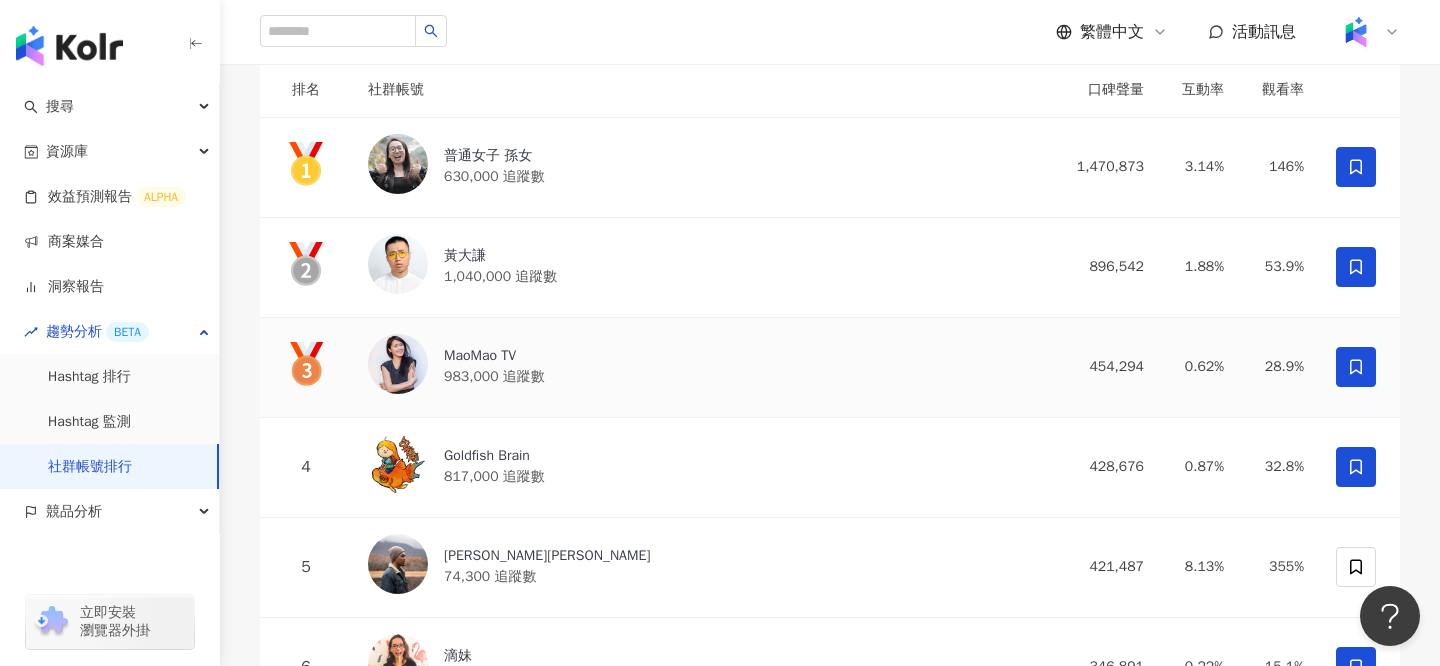 scroll, scrollTop: 273, scrollLeft: 0, axis: vertical 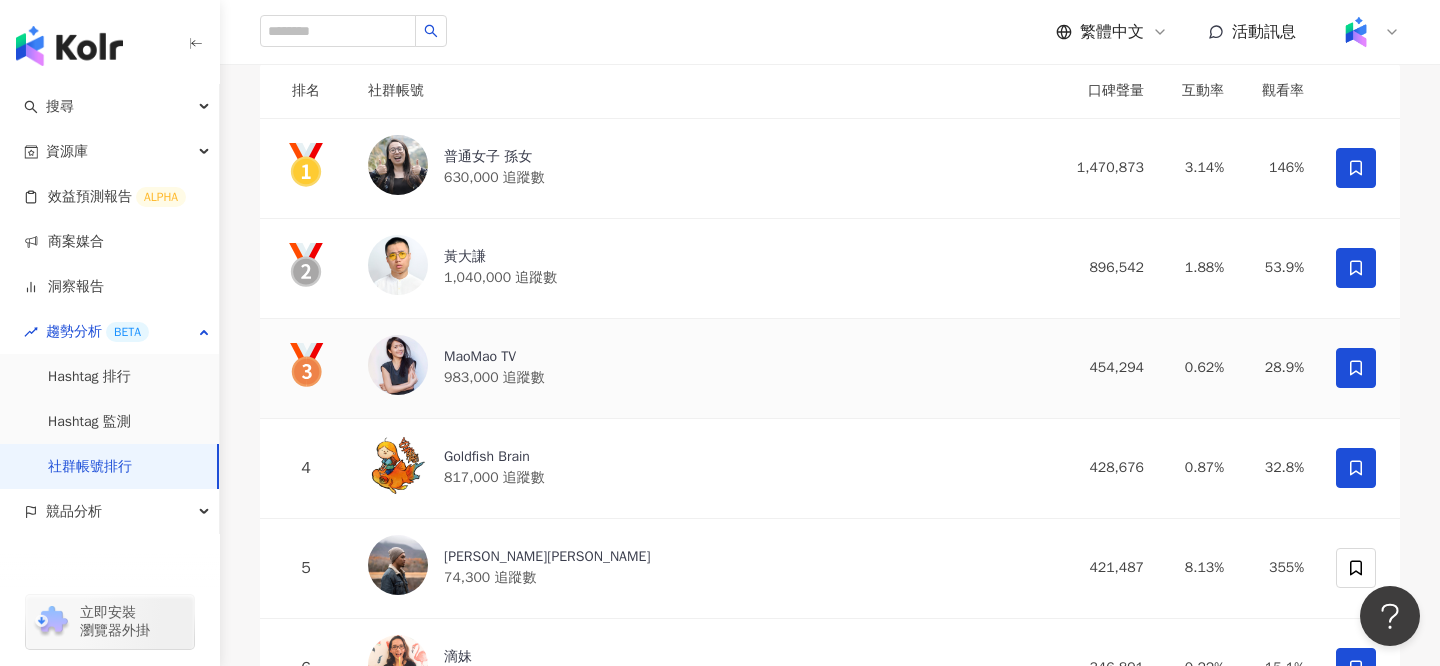 click on "MaoMao TV 983,000   追蹤數" at bounding box center [696, 368] 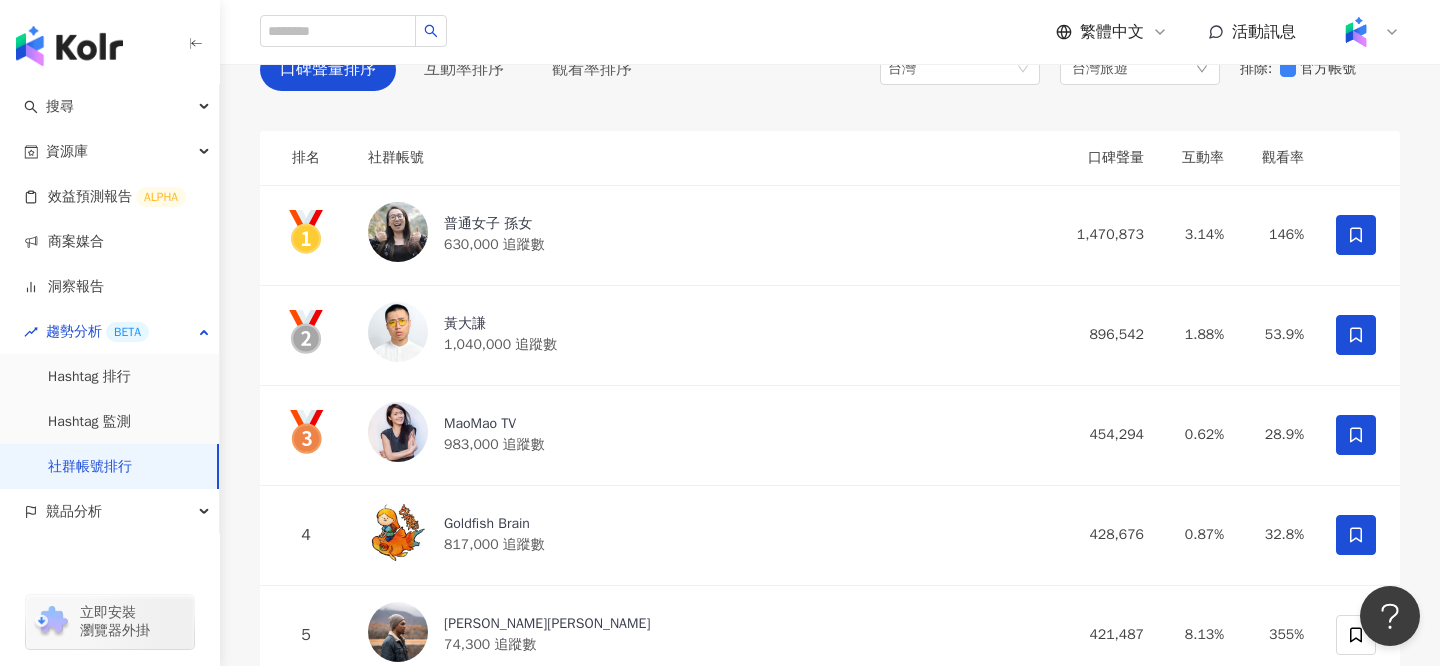 scroll, scrollTop: 205, scrollLeft: 0, axis: vertical 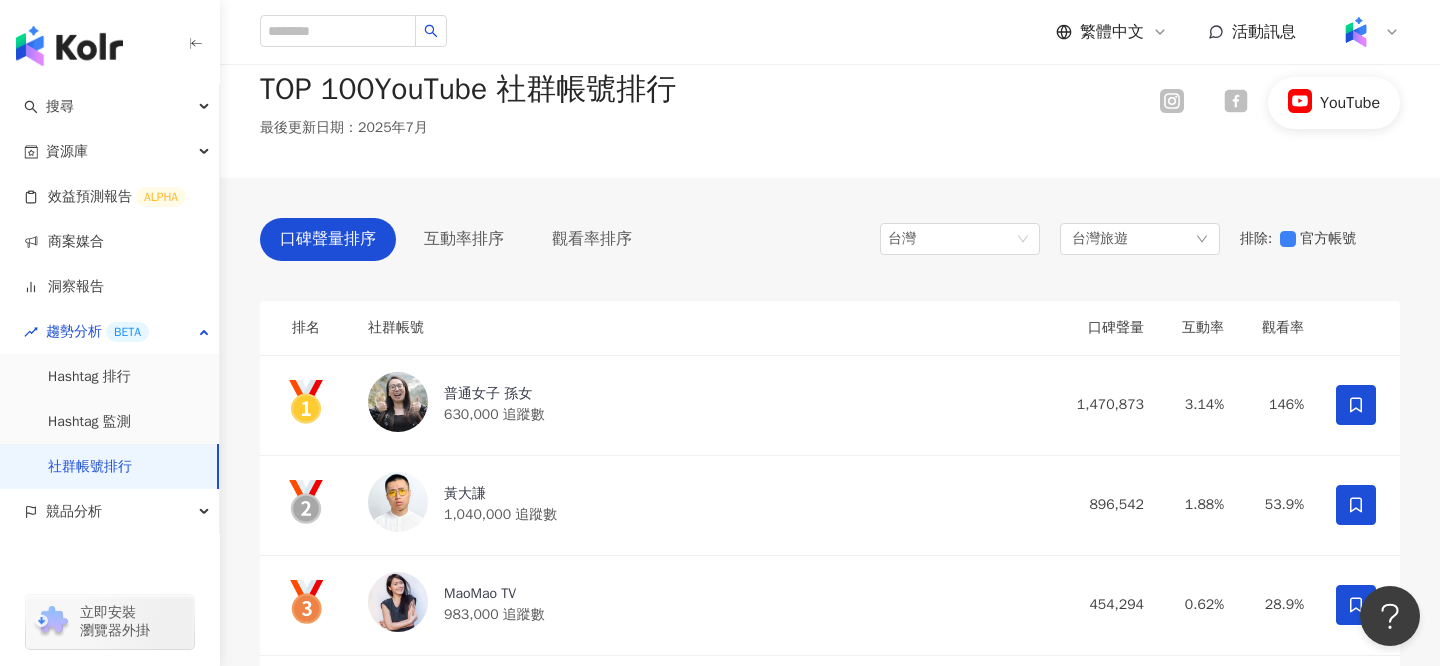 click on "台灣 台灣旅遊 排除 : 官方帳號" at bounding box center [1140, 239] 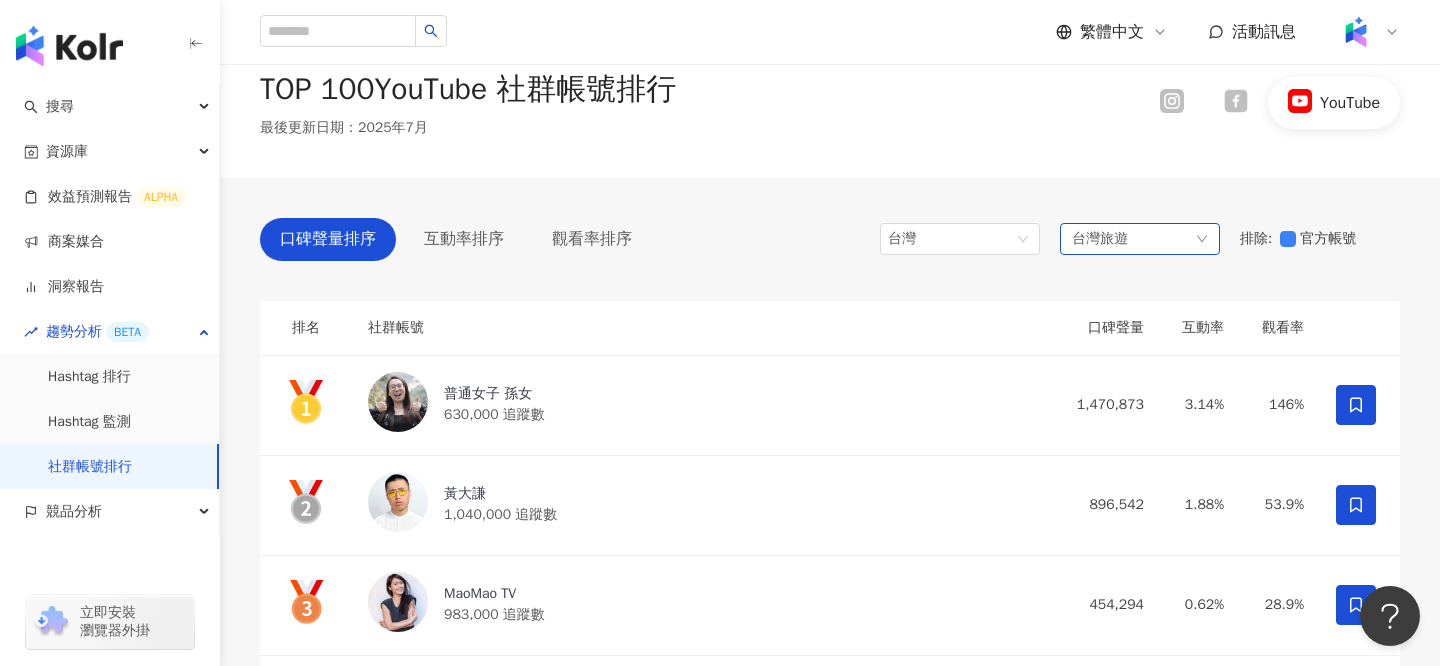 click on "台灣旅遊" at bounding box center [1140, 239] 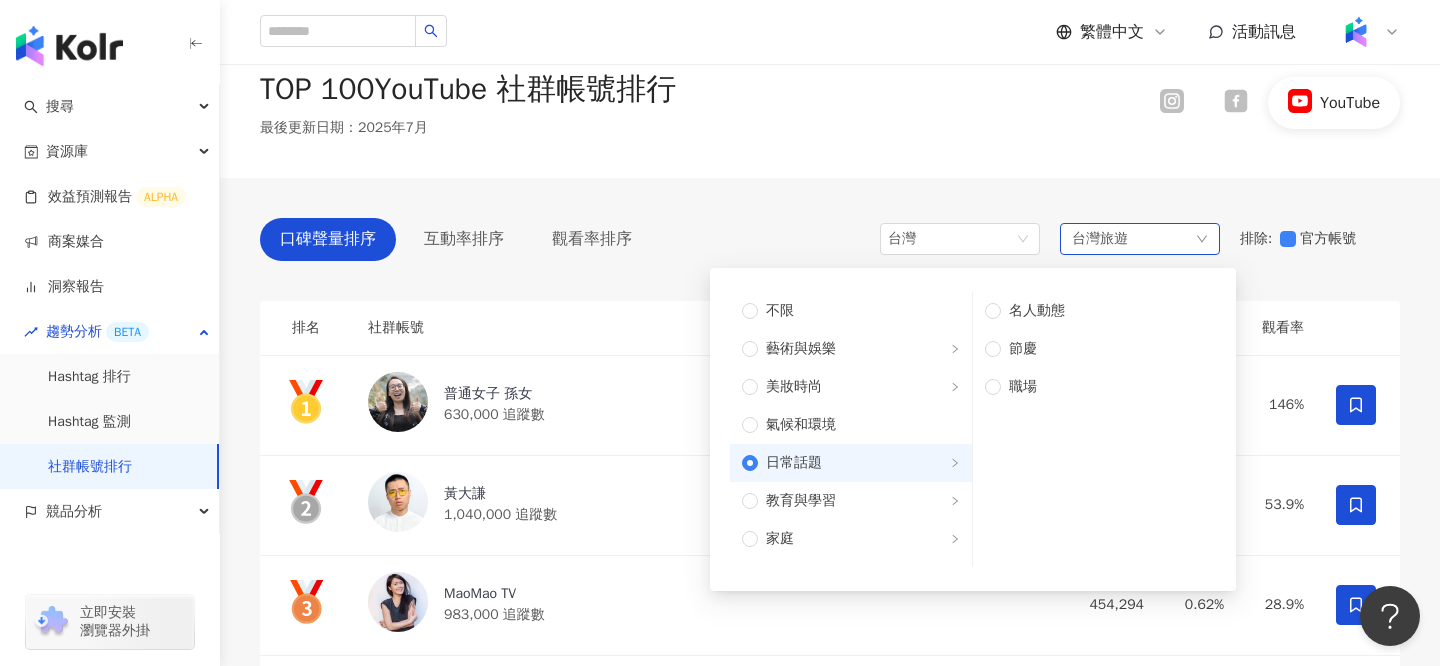click on "日常話題" at bounding box center (859, 463) 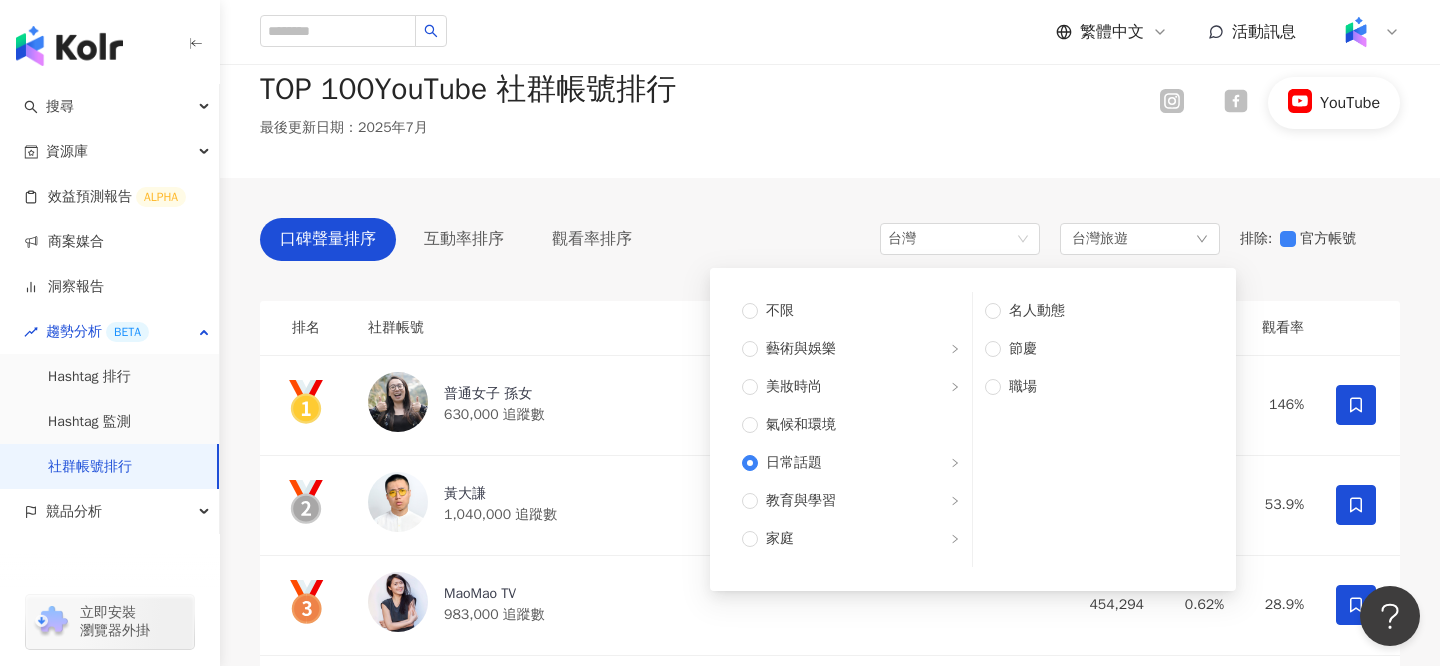 click on "TOP 100  YouTube   社群帳號排行 最後更新日期 ： 2025年7月 YouTube" at bounding box center (830, 103) 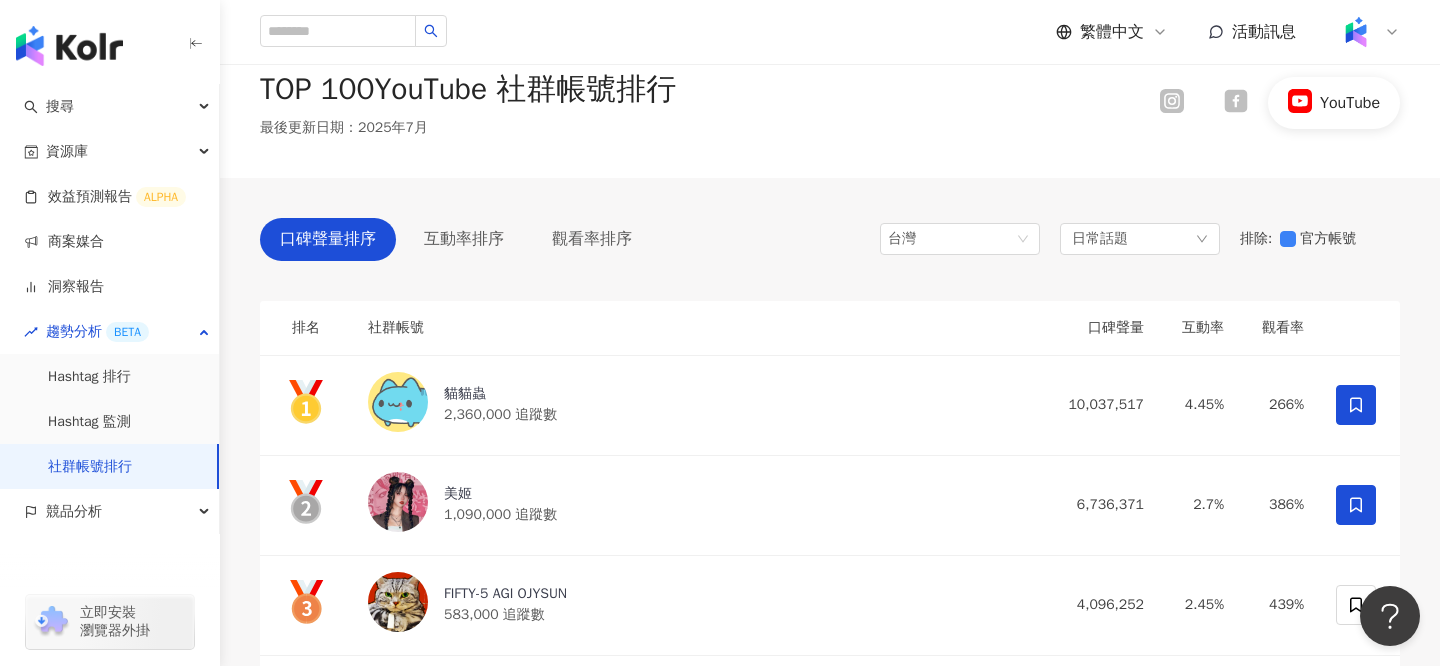 click 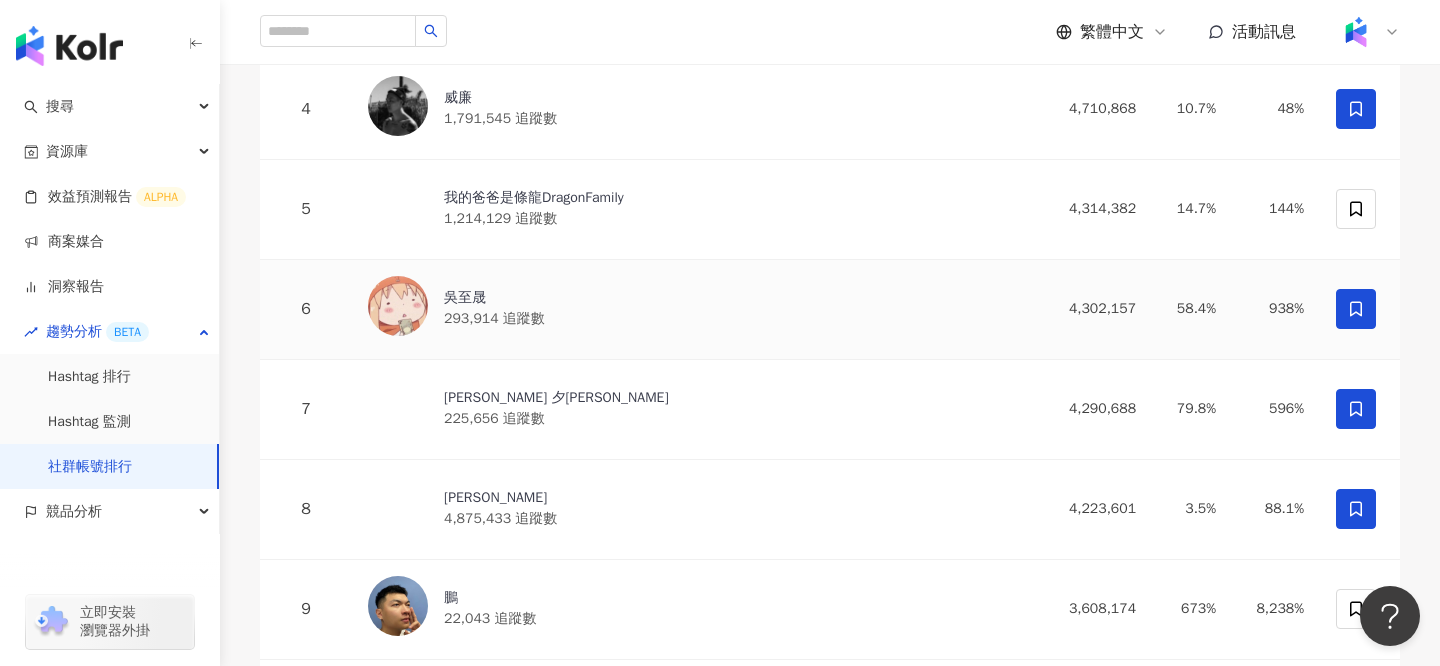 scroll, scrollTop: 693, scrollLeft: 0, axis: vertical 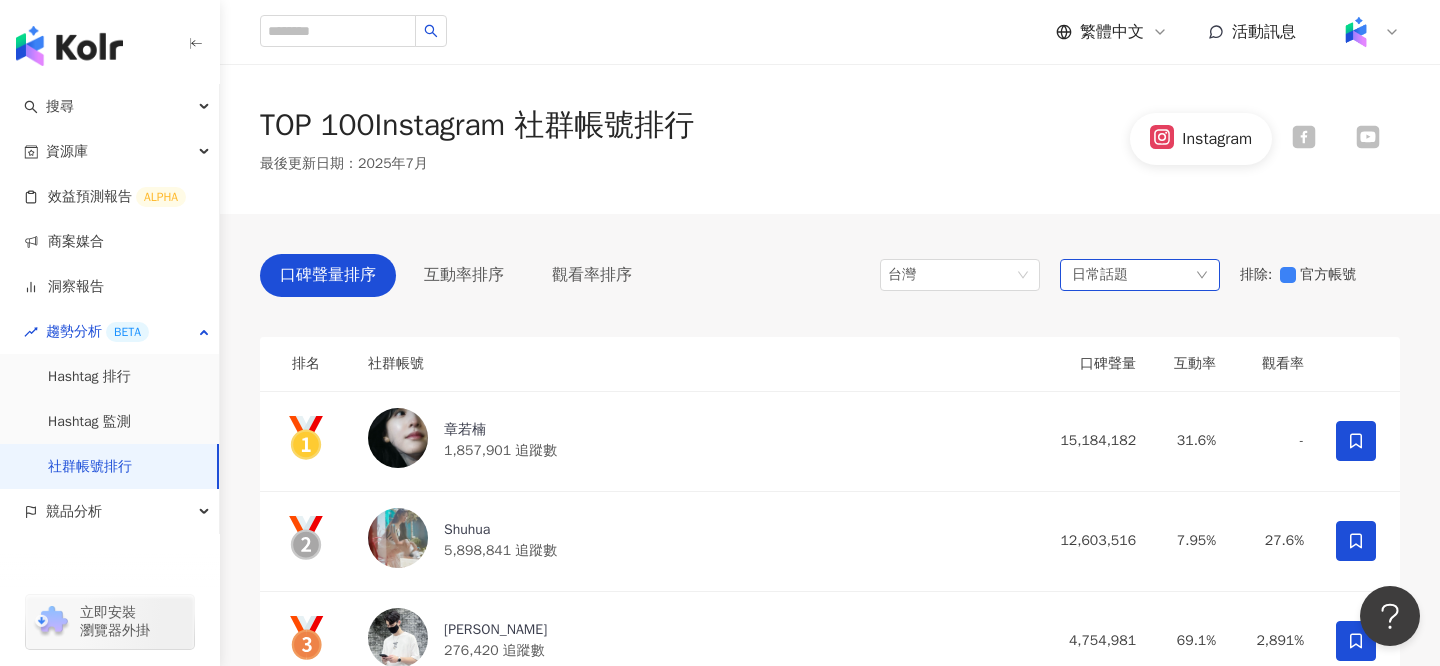 click on "日常話題" at bounding box center (1140, 275) 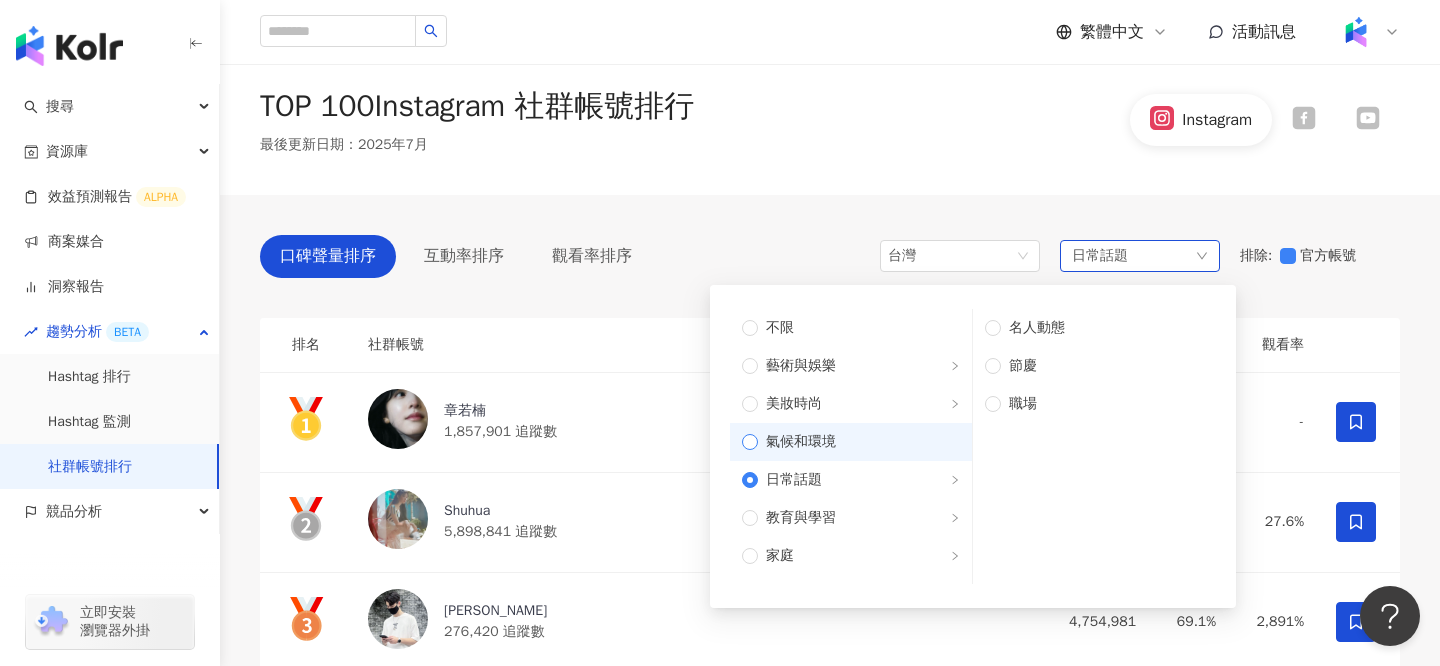 scroll, scrollTop: 23, scrollLeft: 0, axis: vertical 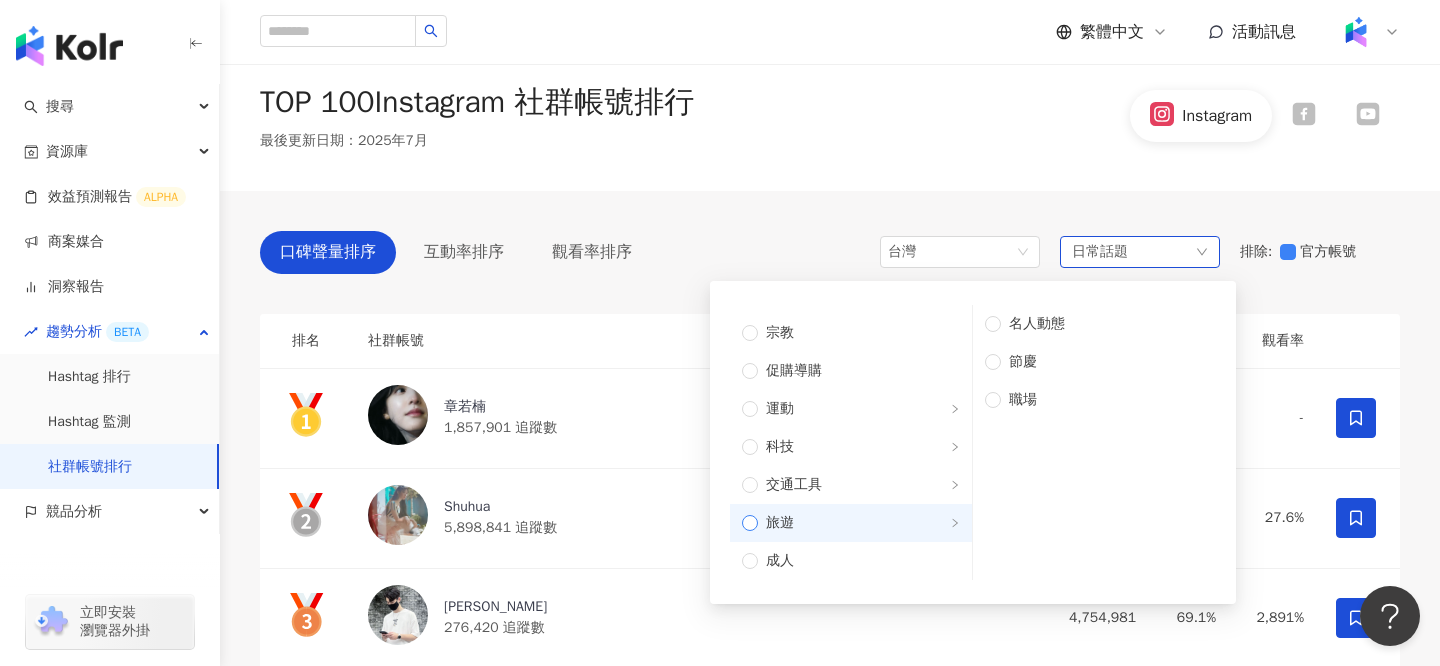 click on "旅遊" at bounding box center [859, 523] 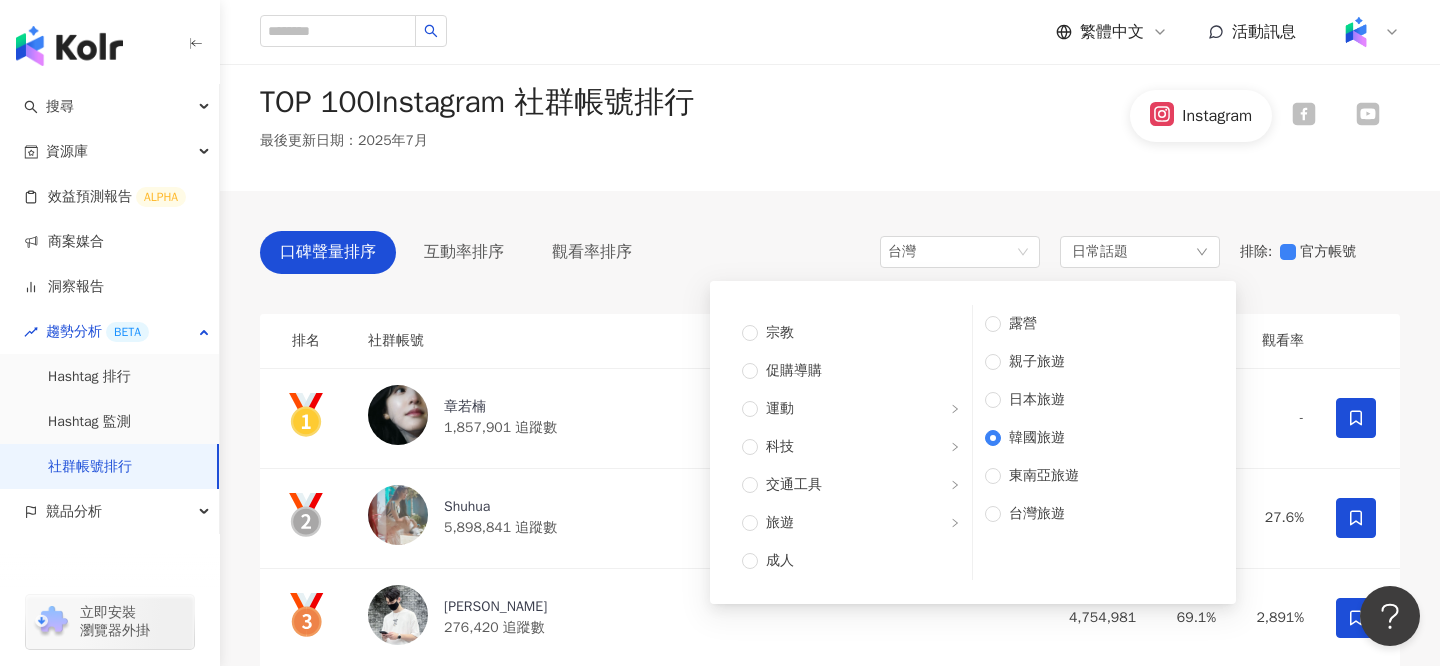 click on "口碑聲量排序 互動率排序 觀看率排序 台灣 日常話題 不限 藝術與娛樂 美妝時尚 氣候和環境 日常話題 教育與學習 家庭 財經 美食 命理占卜 遊戲 法政社會 生活風格 影視娛樂 醫療與健康 寵物 攝影 感情 宗教 促購導購 運動 科技 交通工具 旅遊 成人 露營 親子旅遊 日本旅遊 韓國旅遊 東南亞旅遊 台灣旅遊 排除 : 官方帳號 排名 社群帳號 口碑聲量 互動率 觀看率             章若楠 1,857,901   追蹤數 15,184,182 31.6% - Shuhua 5,898,841   追蹤數 12,603,516 7.95% 27.6% Mike 276,420   追蹤數 4,754,981 69.1% 2,891% 4 威廉 1,791,545   追蹤數 4,710,868 10.7% 48% 5 我的爸爸是條龍DragonFamily 1,214,129   追蹤數 4,314,382 14.7% 144% 6 吳至晟 293,914   追蹤數 4,302,157 58.4% 938% 7 Yuki Rubymoon 夕比月露 225,656   追蹤數 4,290,688 79.8% 596% 8 謝薇安Vivian 4,875,433   追蹤數 4,223,601 3.5% 88.1% 9 鵬 22,043   追蹤數 3,608,174 673% 8,238% 10 1,795,066" at bounding box center [830, 5300] 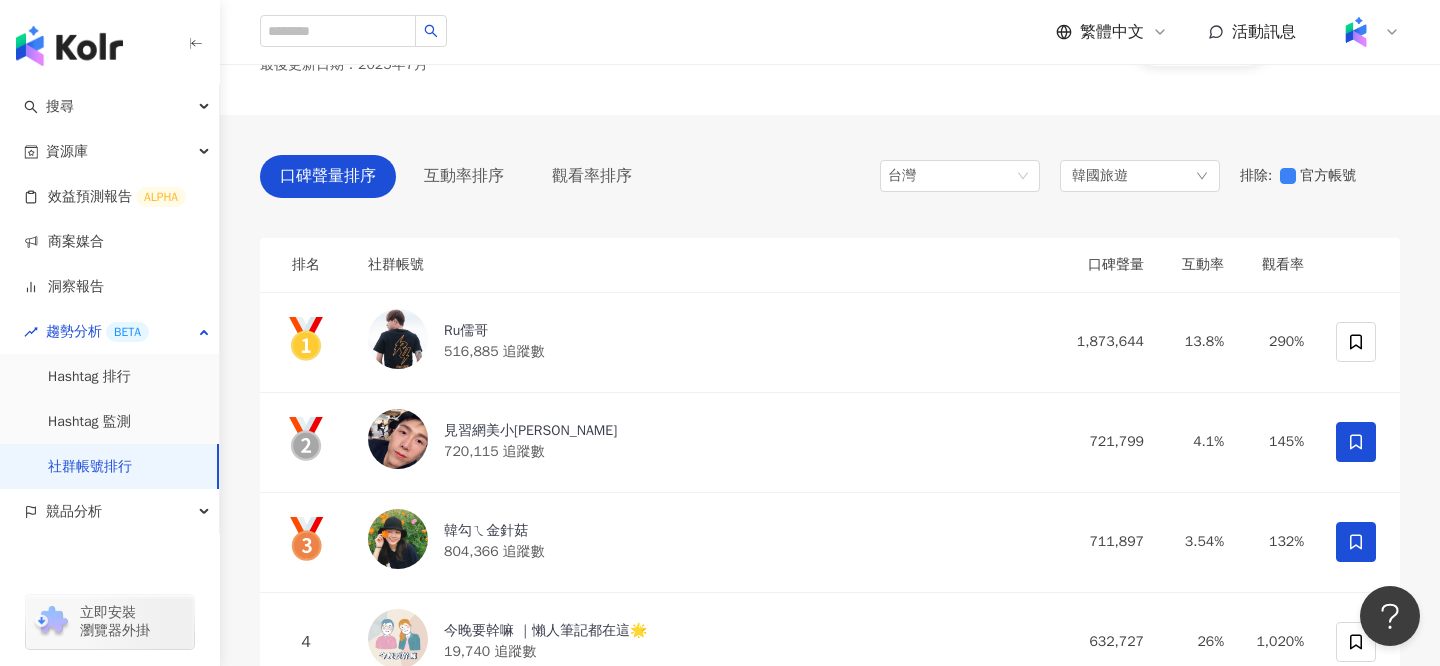 scroll, scrollTop: 101, scrollLeft: 0, axis: vertical 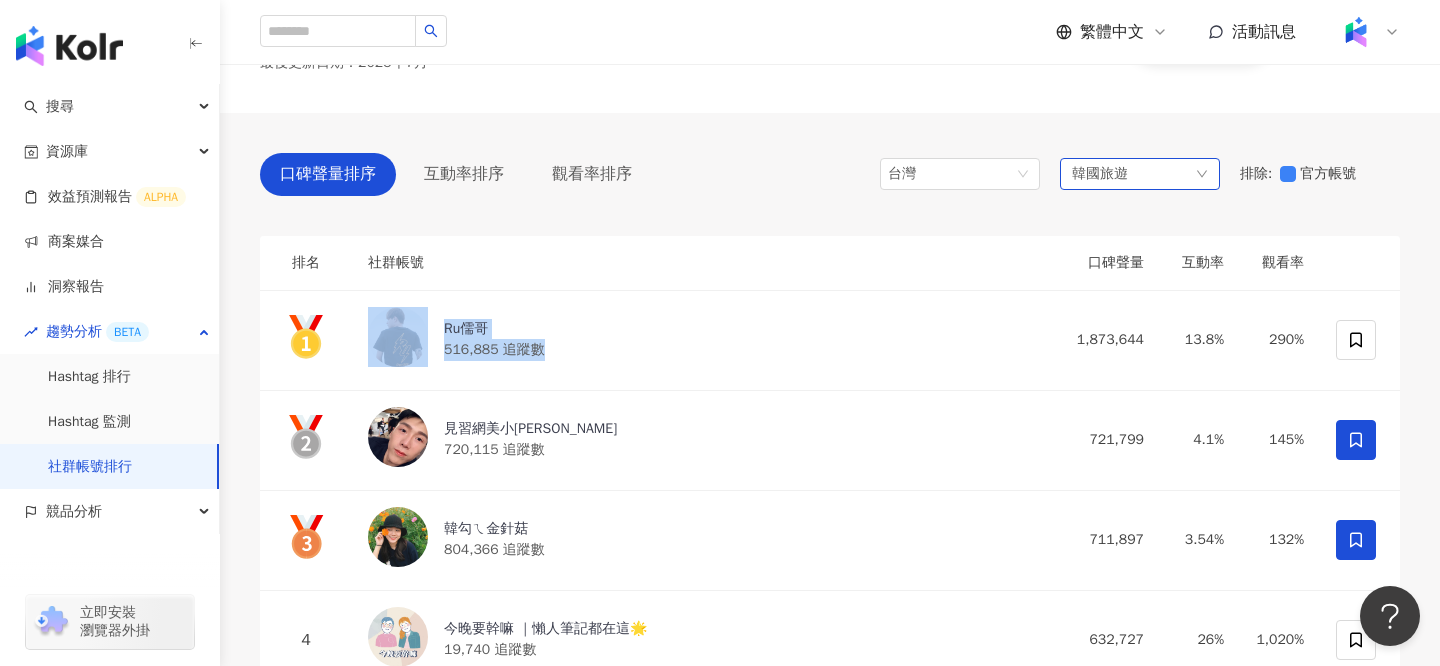 click on "韓國旅遊" at bounding box center [1140, 174] 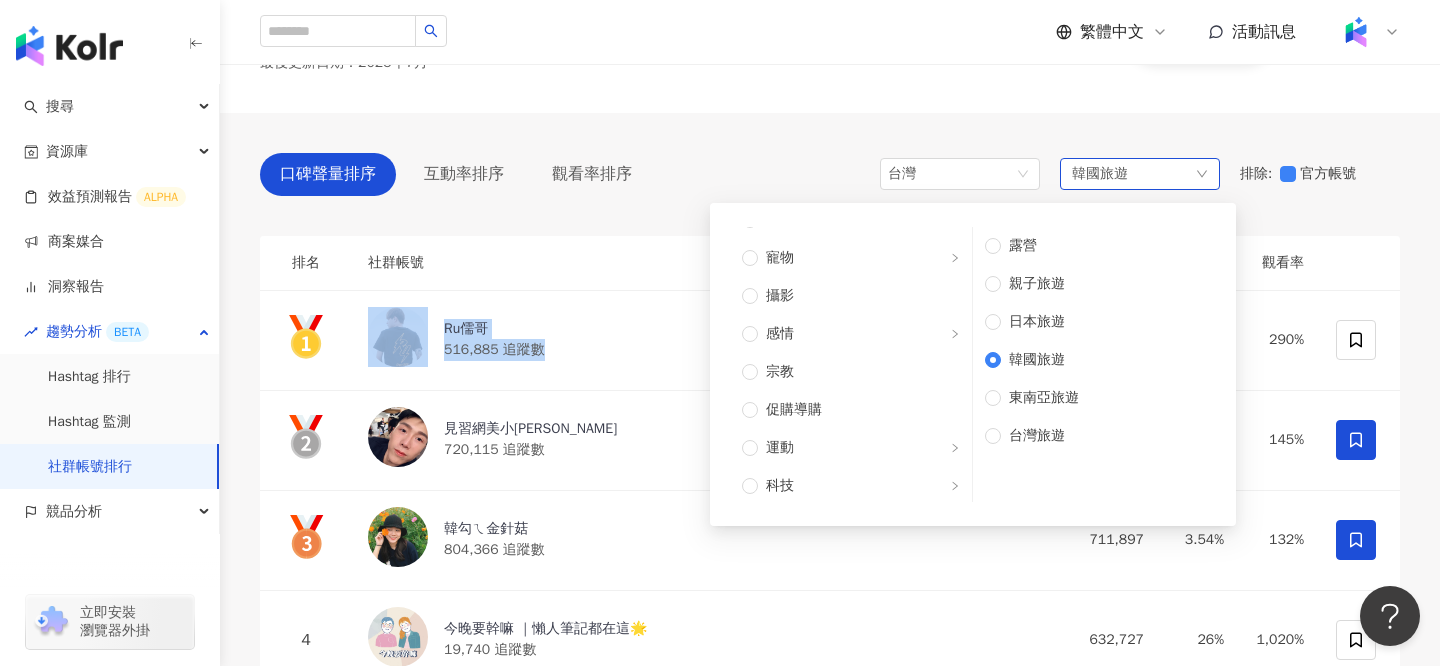 scroll, scrollTop: 675, scrollLeft: 0, axis: vertical 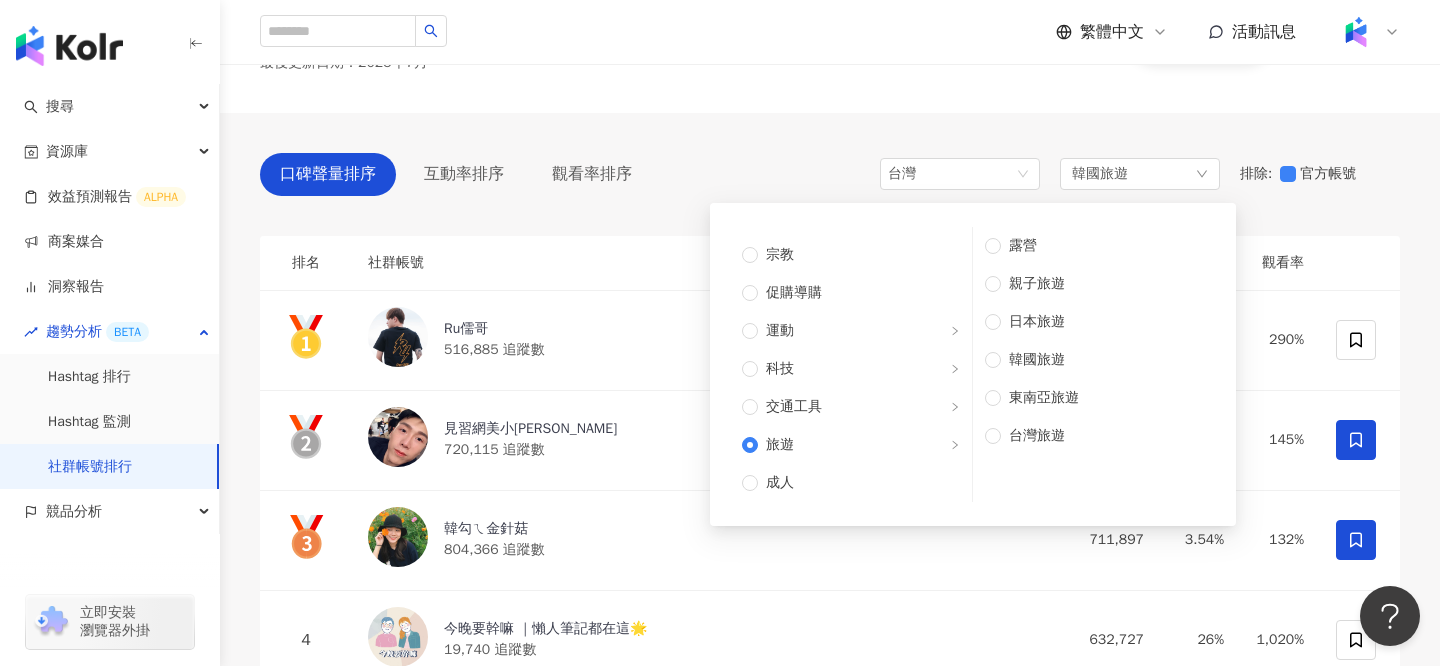 click on "TOP 100  Instagram   社群帳號排行 最後更新日期 ： 2025年7月 Instagram" at bounding box center [830, 38] 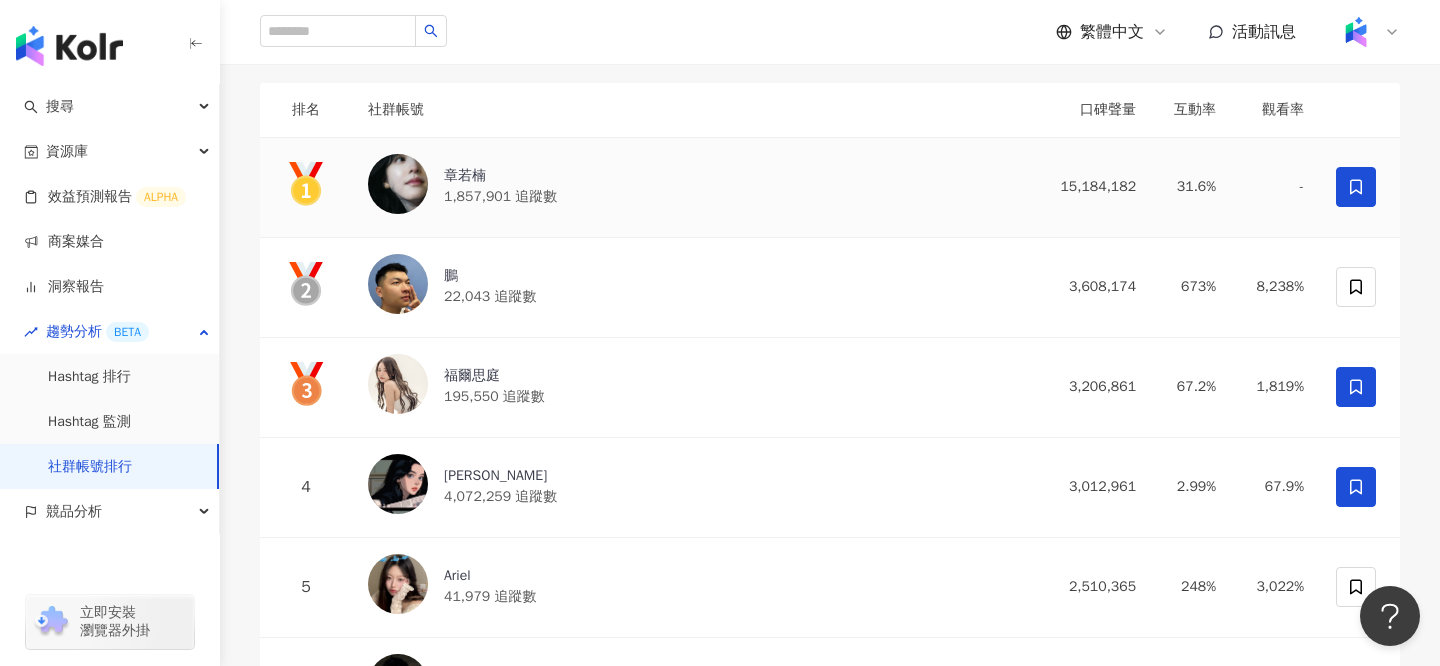 scroll, scrollTop: 257, scrollLeft: 0, axis: vertical 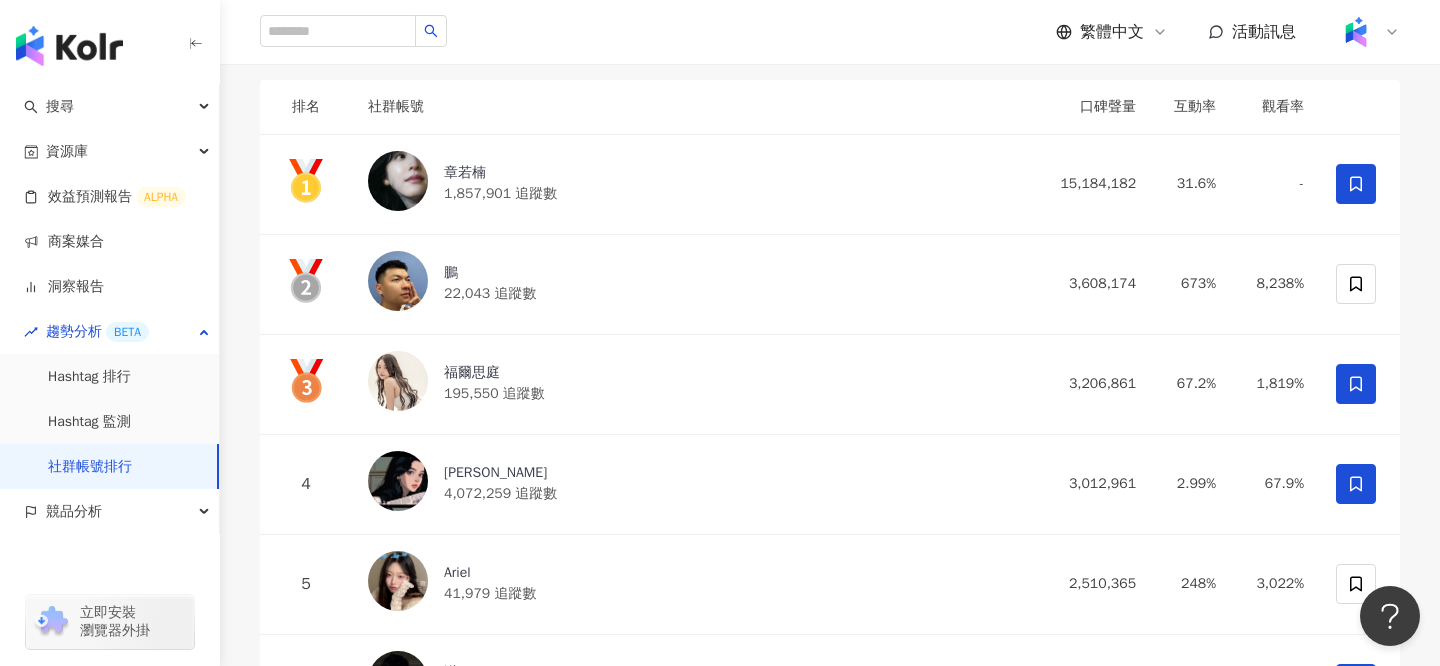 click on "繁體中文 活動訊息" at bounding box center [830, 32] 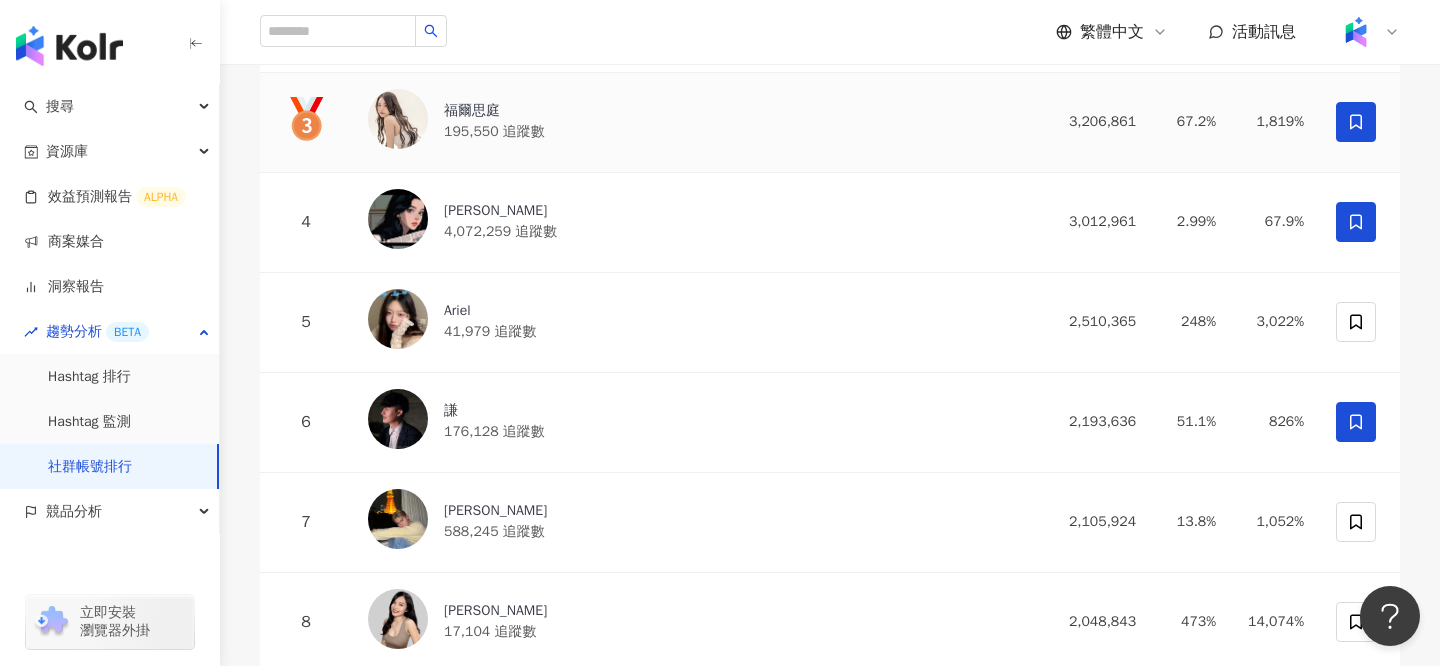 scroll, scrollTop: 391, scrollLeft: 0, axis: vertical 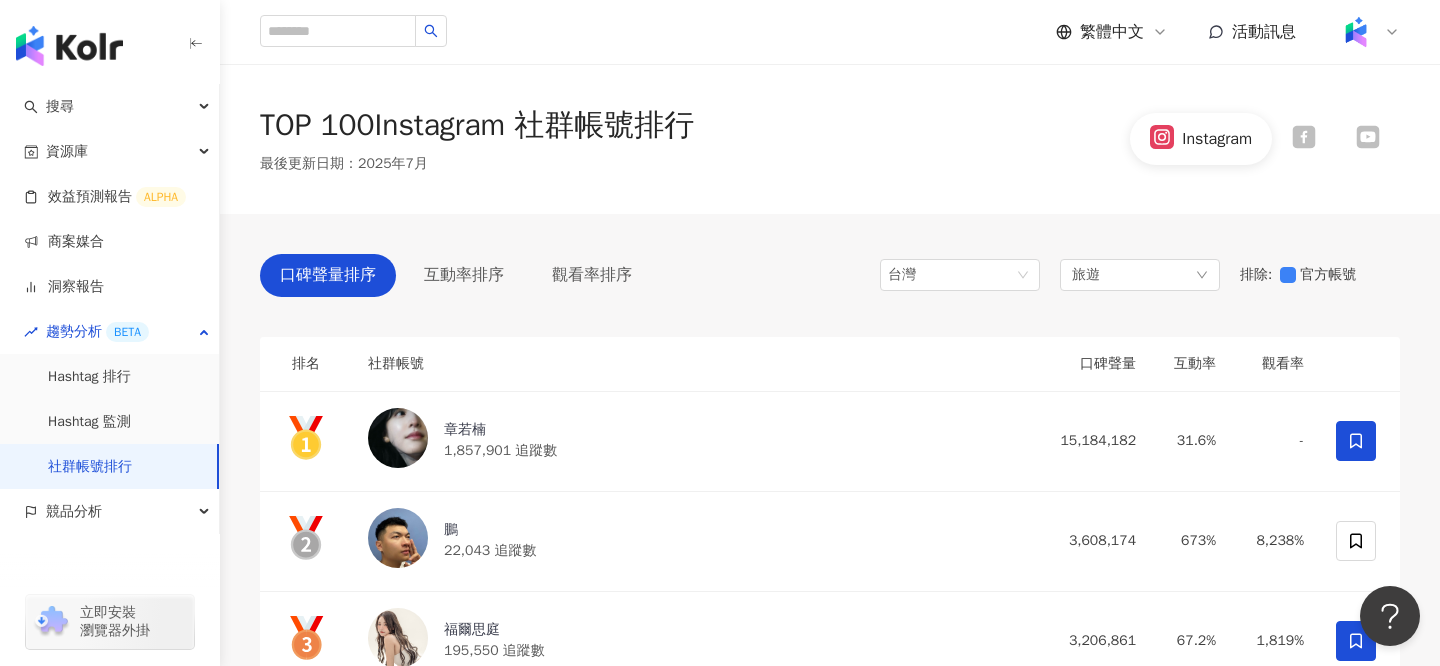 click 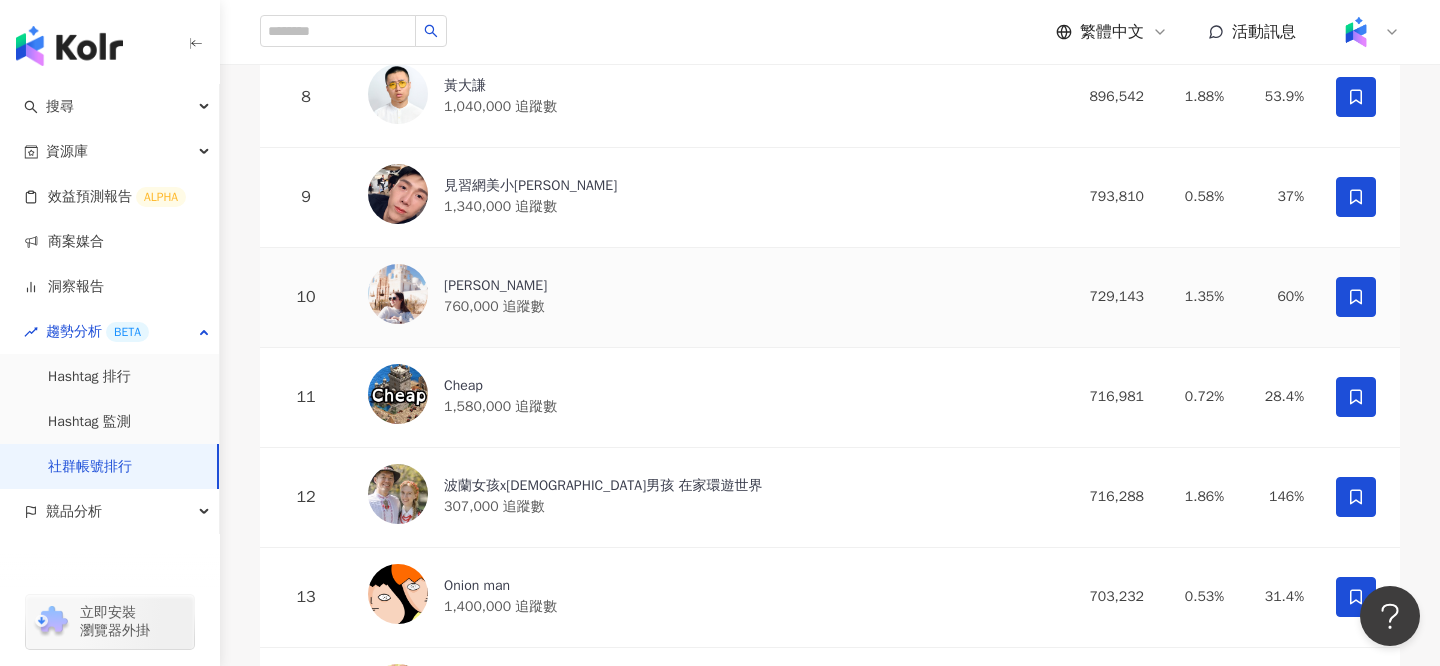 scroll, scrollTop: 1046, scrollLeft: 0, axis: vertical 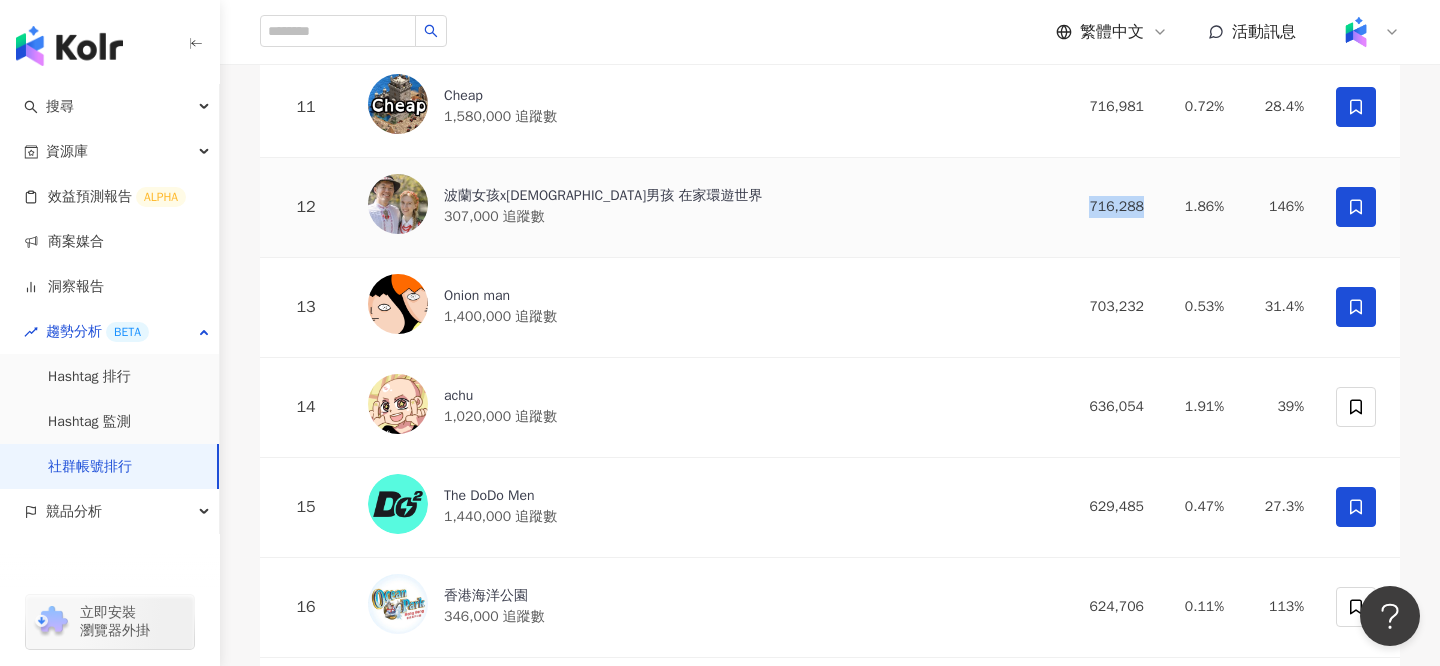 drag, startPoint x: 1150, startPoint y: 191, endPoint x: 1083, endPoint y: 192, distance: 67.00746 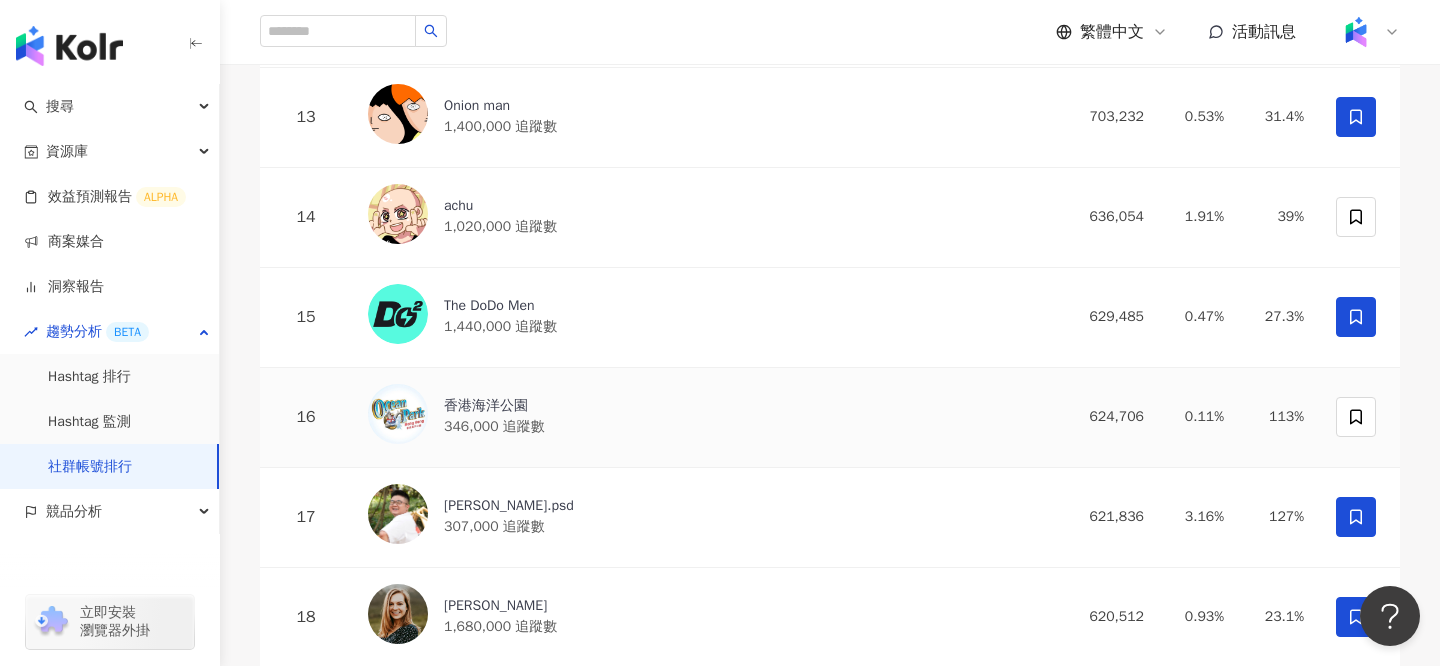 scroll, scrollTop: 1605, scrollLeft: 0, axis: vertical 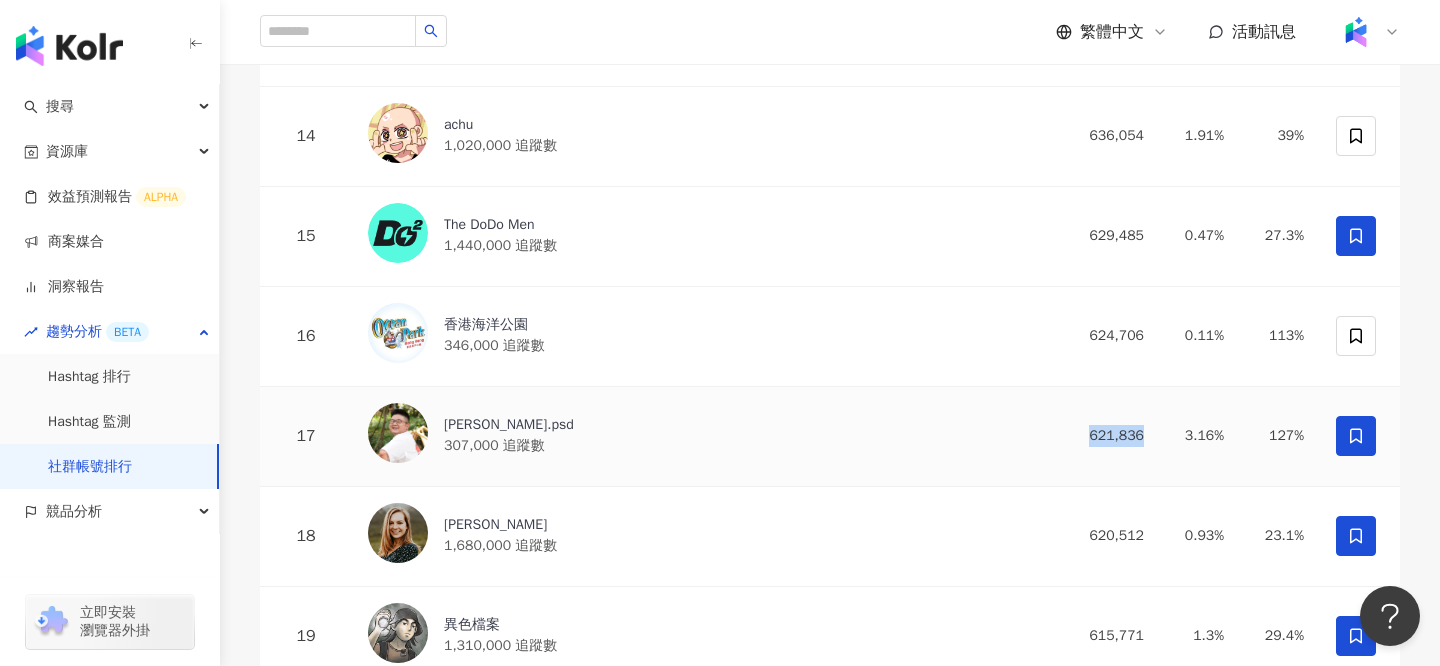 drag, startPoint x: 1150, startPoint y: 416, endPoint x: 1089, endPoint y: 415, distance: 61.008198 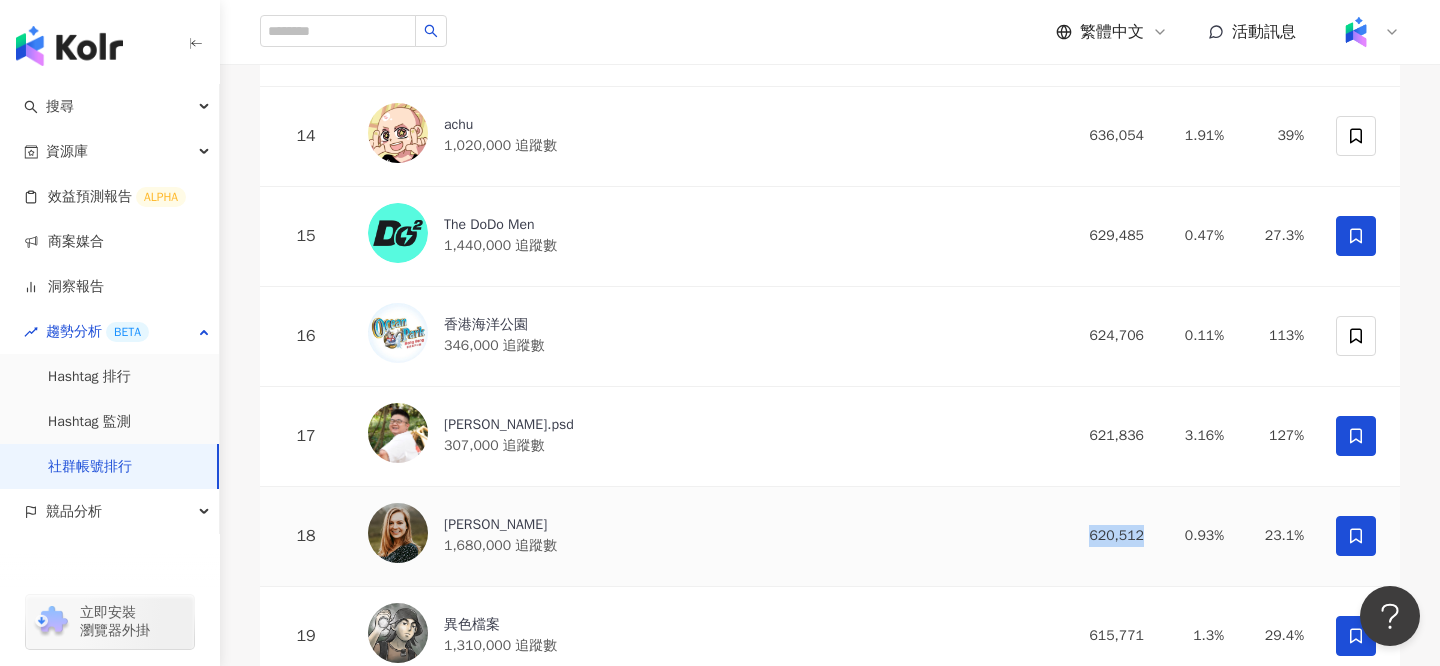 drag, startPoint x: 1148, startPoint y: 511, endPoint x: 1027, endPoint y: 510, distance: 121.004135 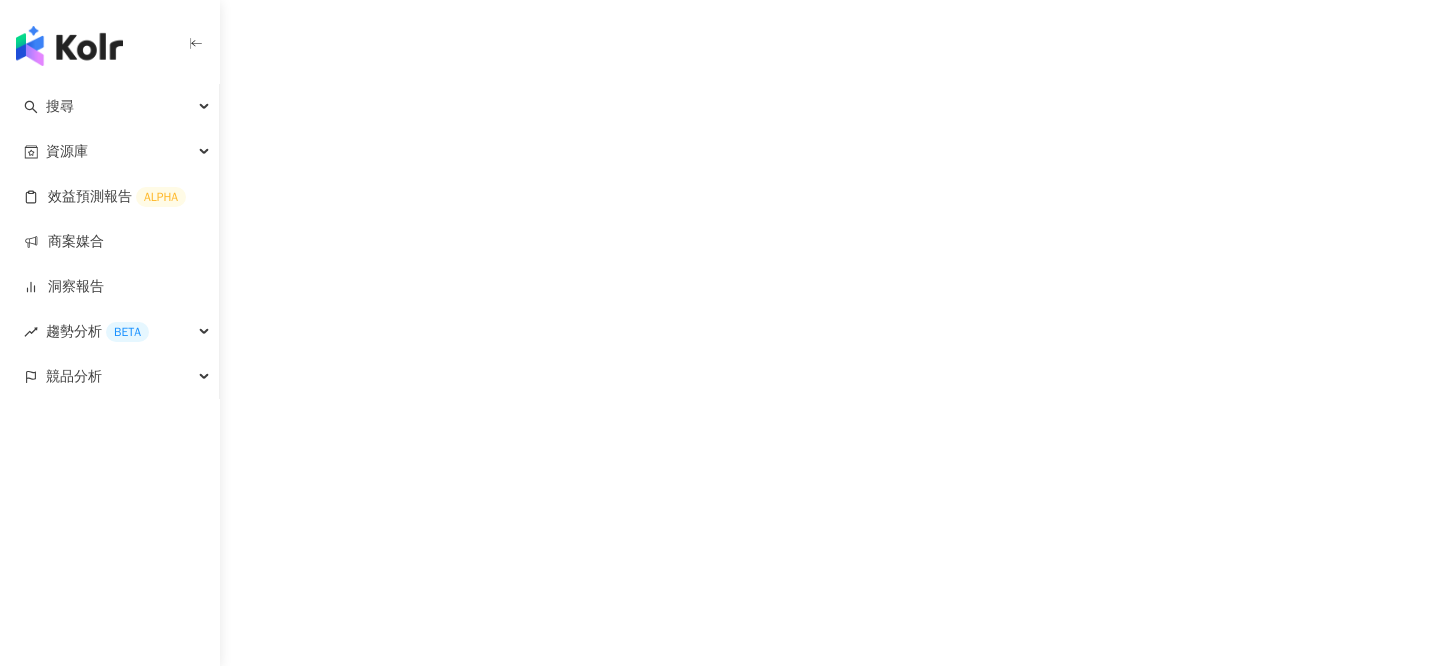 scroll, scrollTop: 0, scrollLeft: 0, axis: both 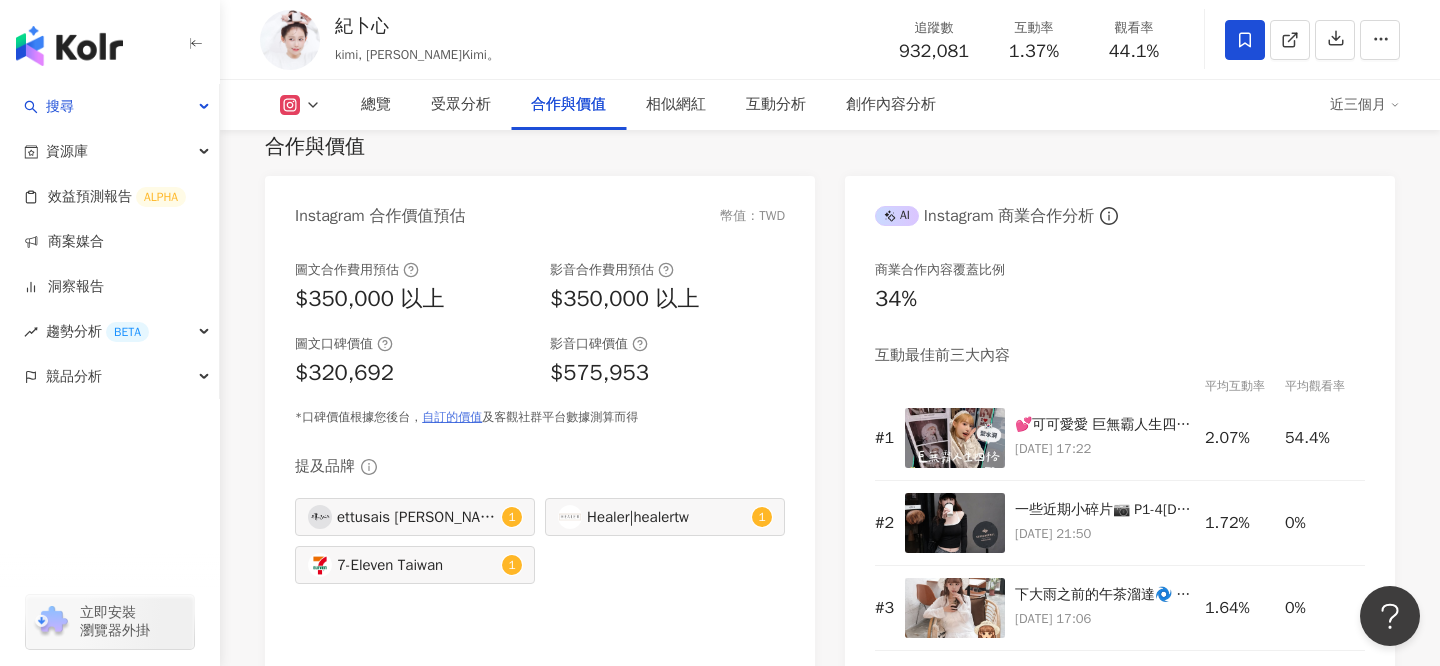 click on "自訂的價值" at bounding box center [452, 417] 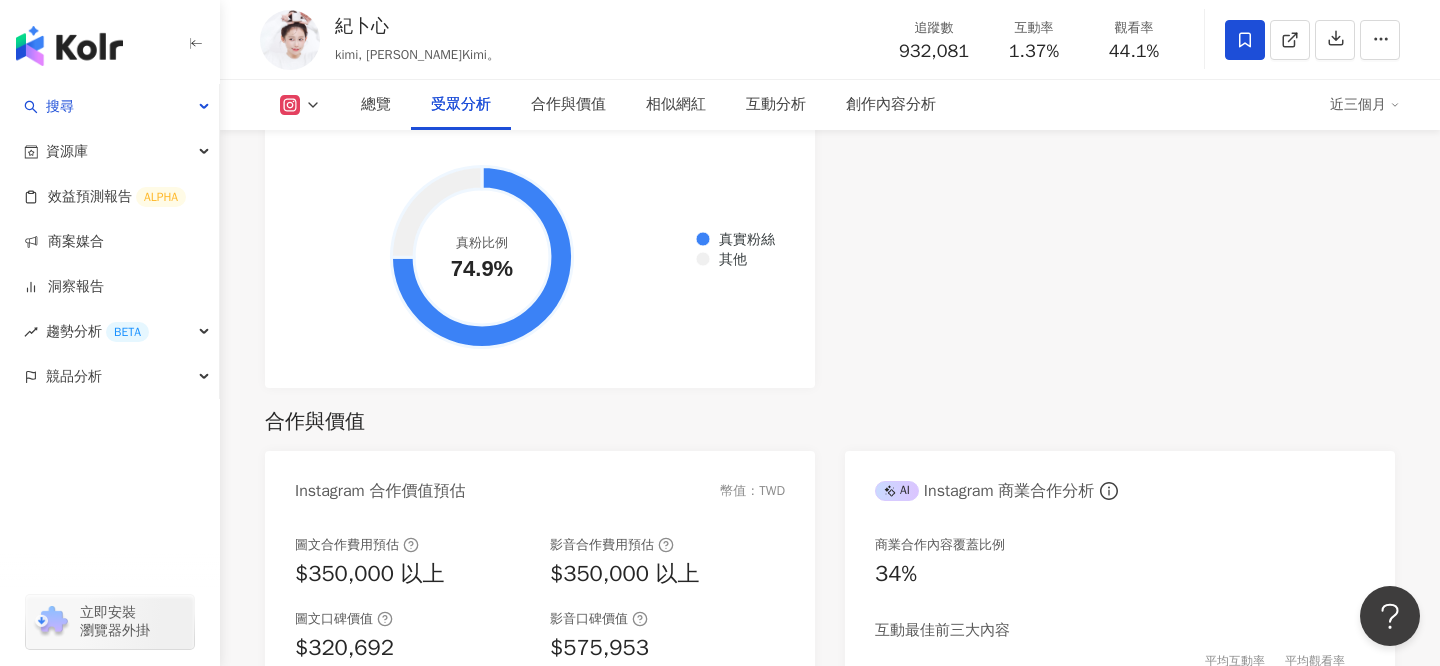 scroll, scrollTop: 2137, scrollLeft: 0, axis: vertical 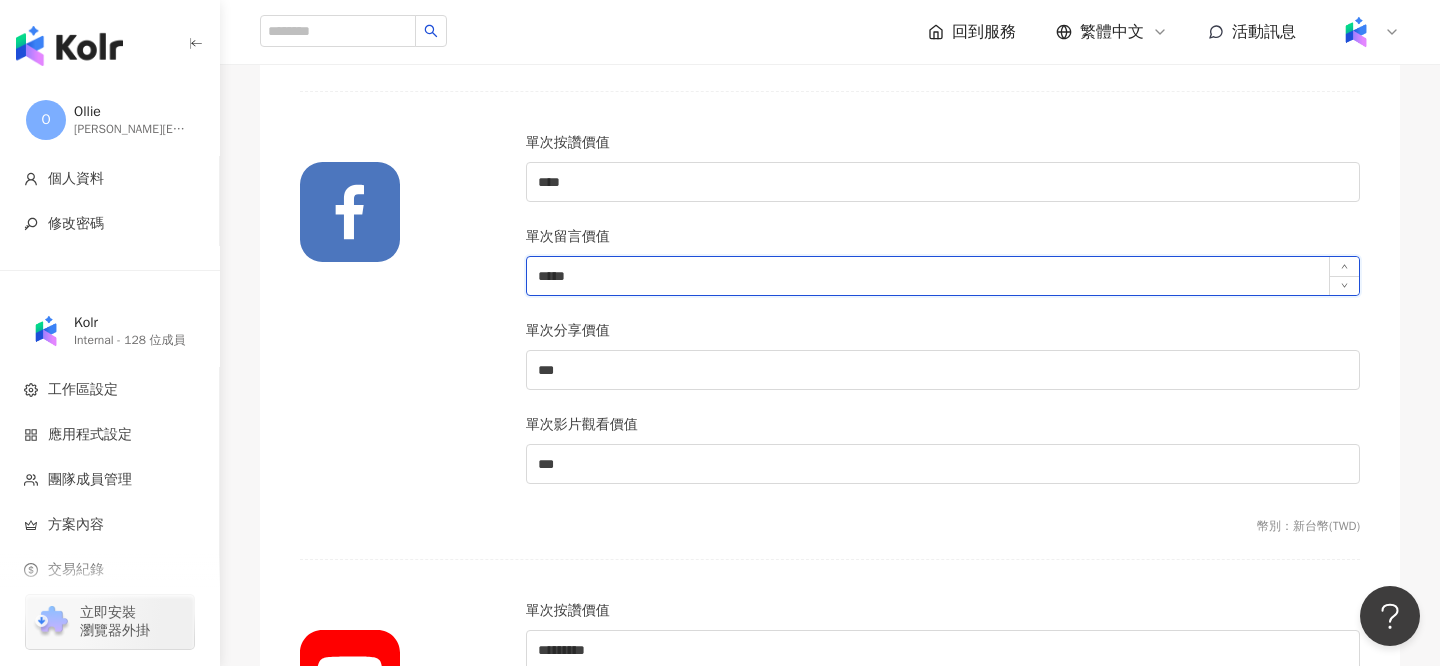 drag, startPoint x: 551, startPoint y: 273, endPoint x: 623, endPoint y: 273, distance: 72 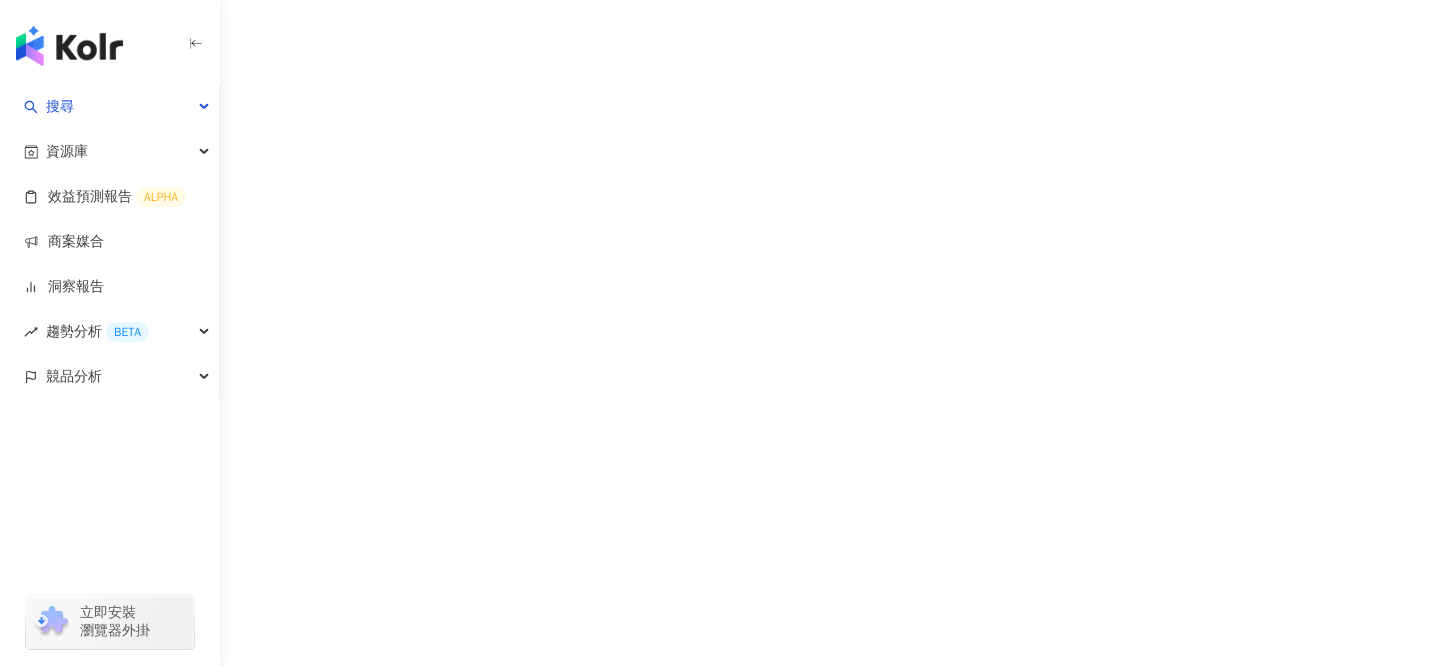 scroll, scrollTop: 0, scrollLeft: 0, axis: both 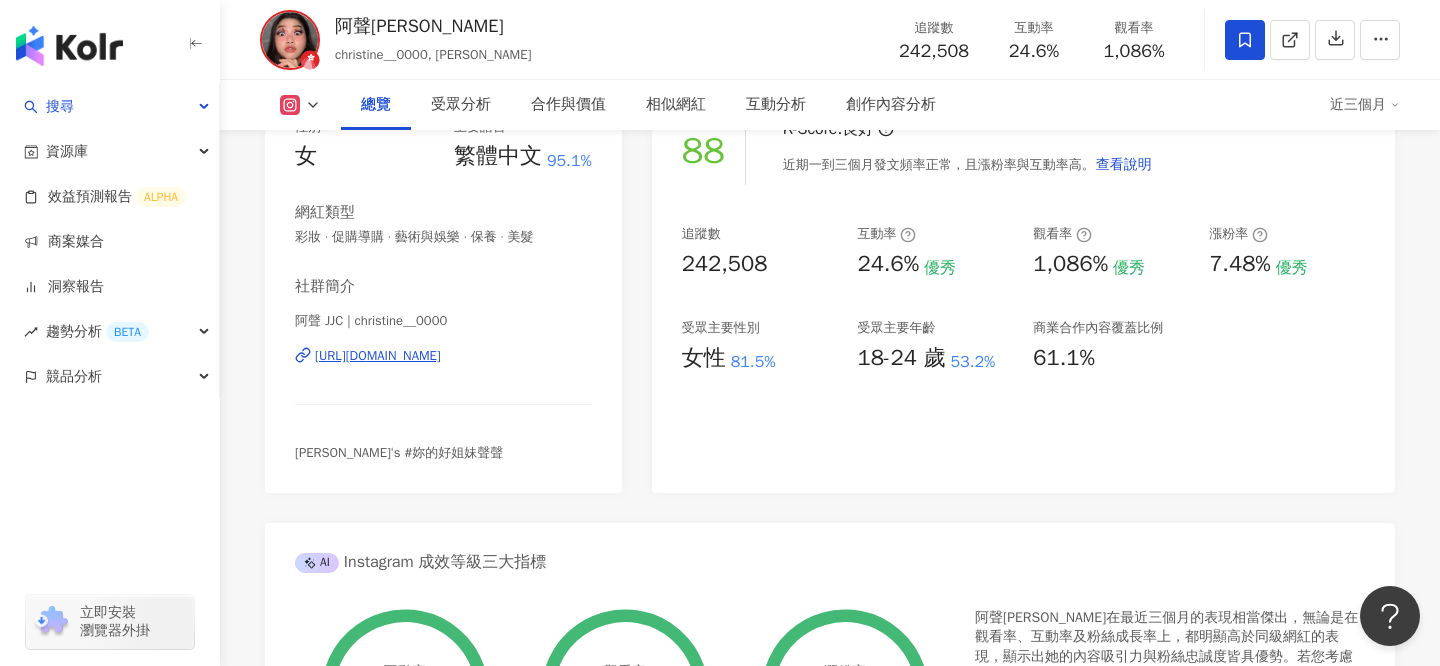 click on "https://www.instagram.com/christine__0000/" at bounding box center (378, 356) 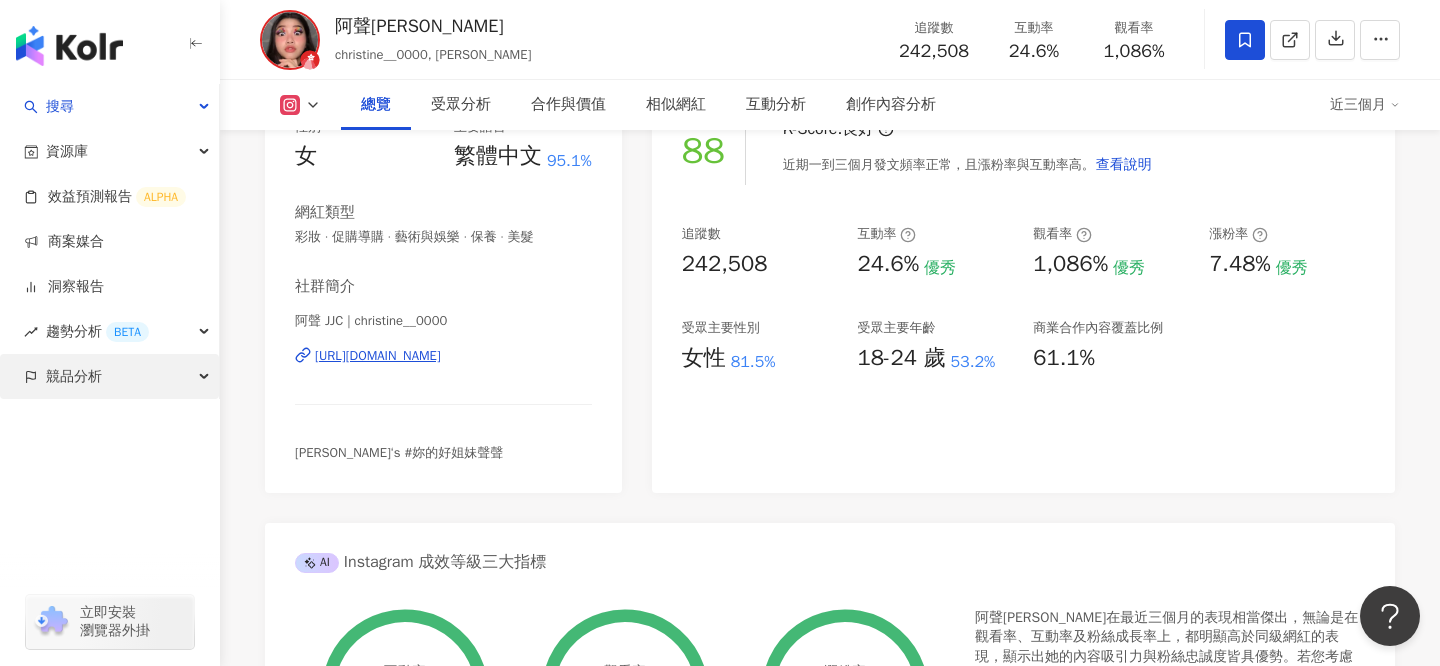 click on "競品分析" at bounding box center [109, 376] 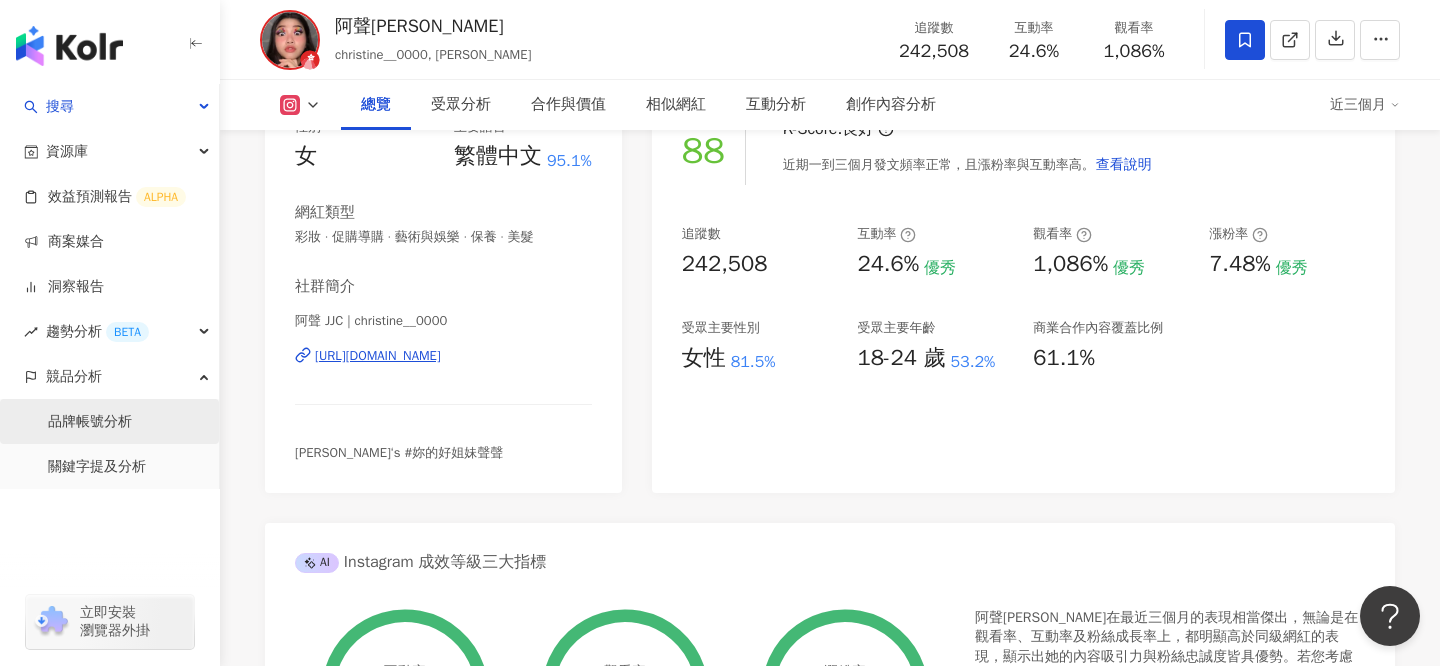 click on "品牌帳號分析" at bounding box center (90, 422) 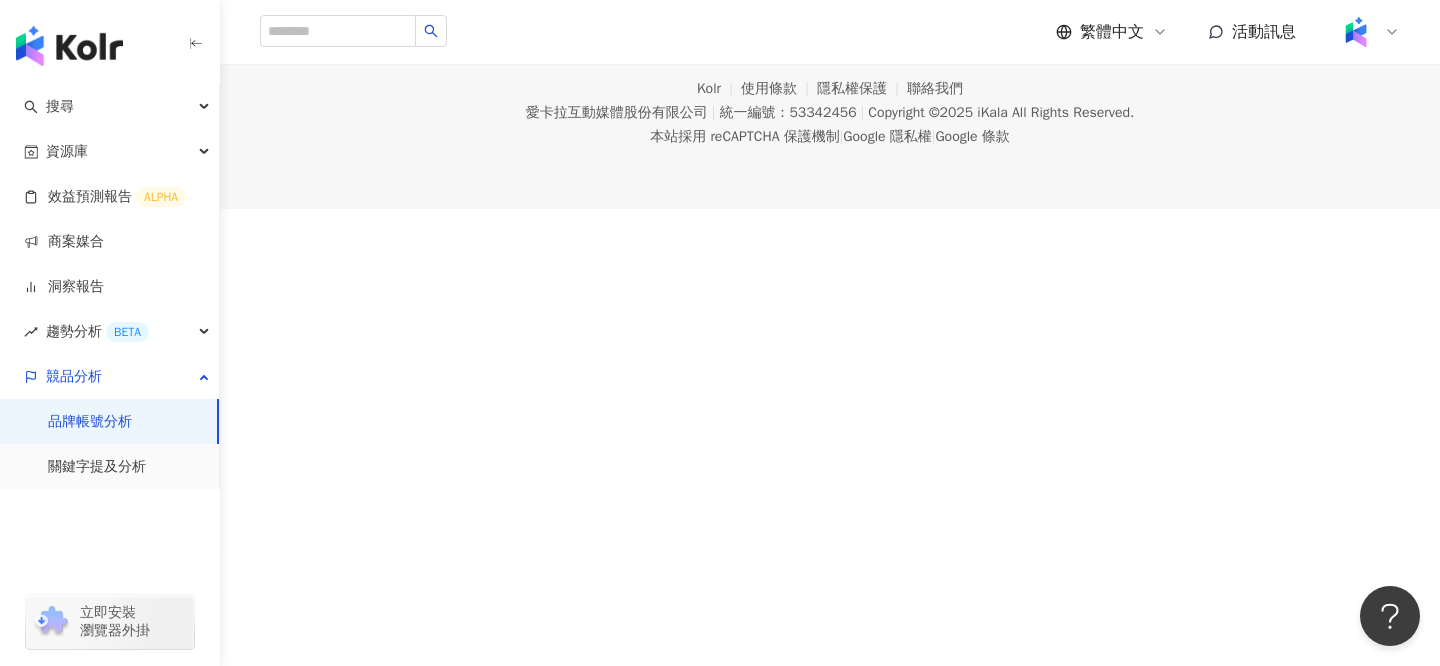 scroll, scrollTop: 0, scrollLeft: 0, axis: both 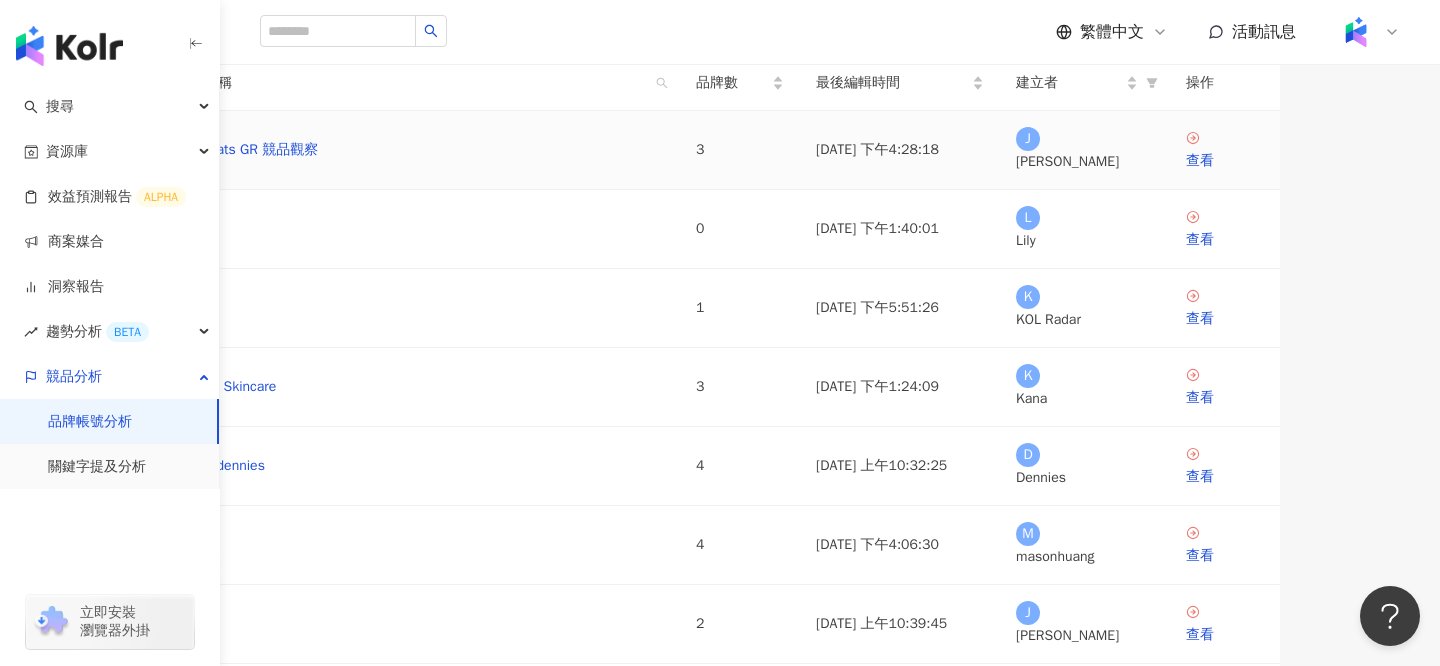 click on "Uber Eats GR 競品觀察" at bounding box center [420, 150] 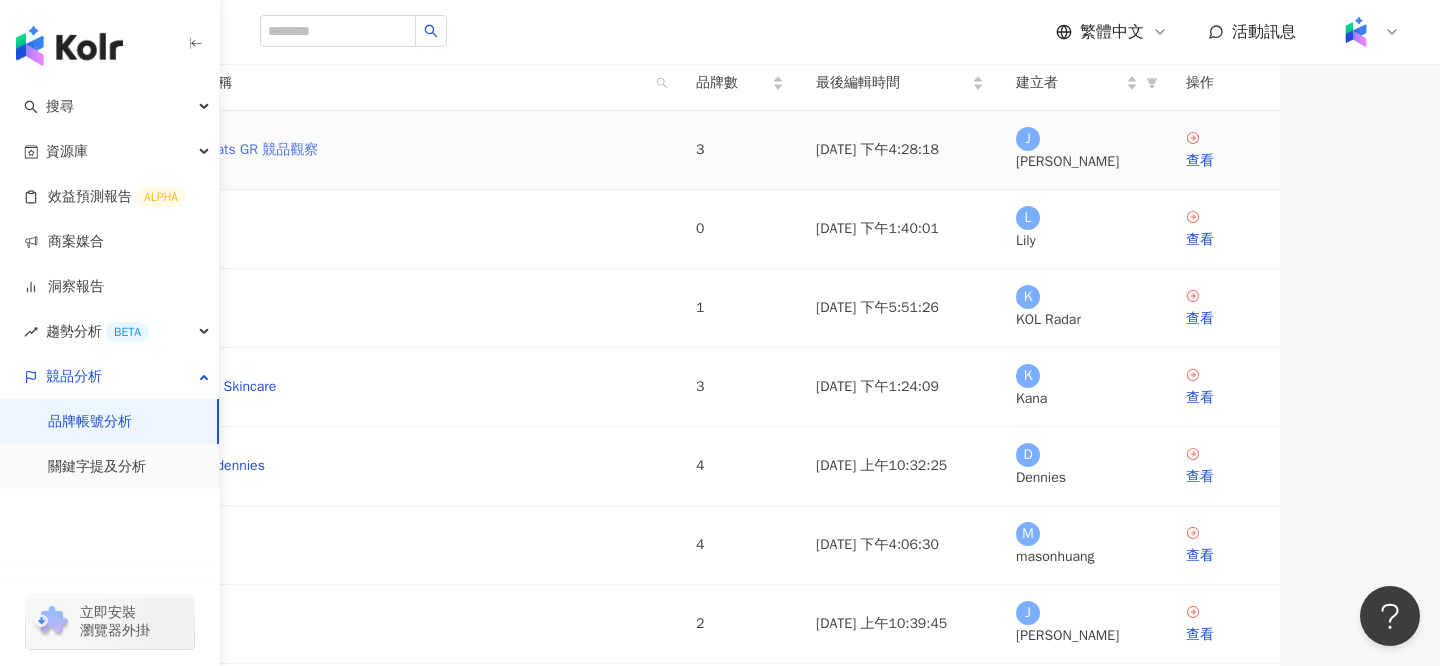 click on "Uber Eats GR 競品觀察" at bounding box center (247, 150) 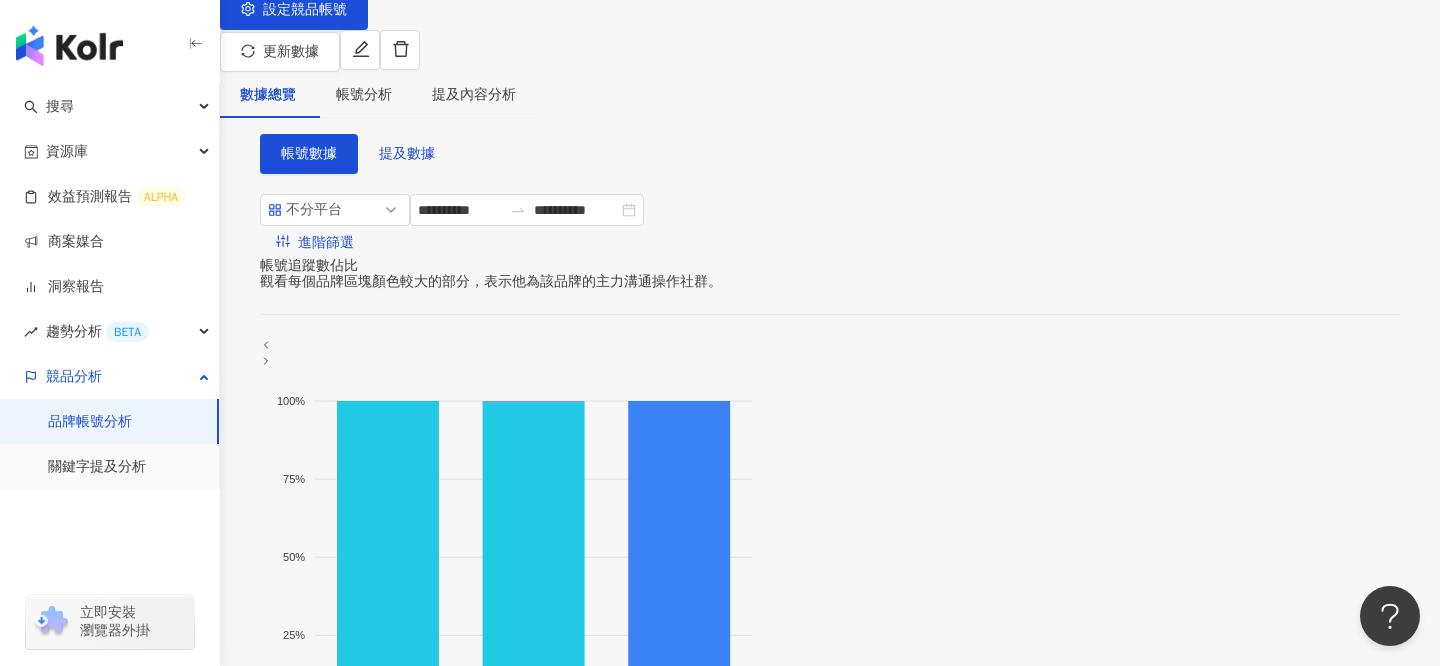 scroll, scrollTop: 86, scrollLeft: 0, axis: vertical 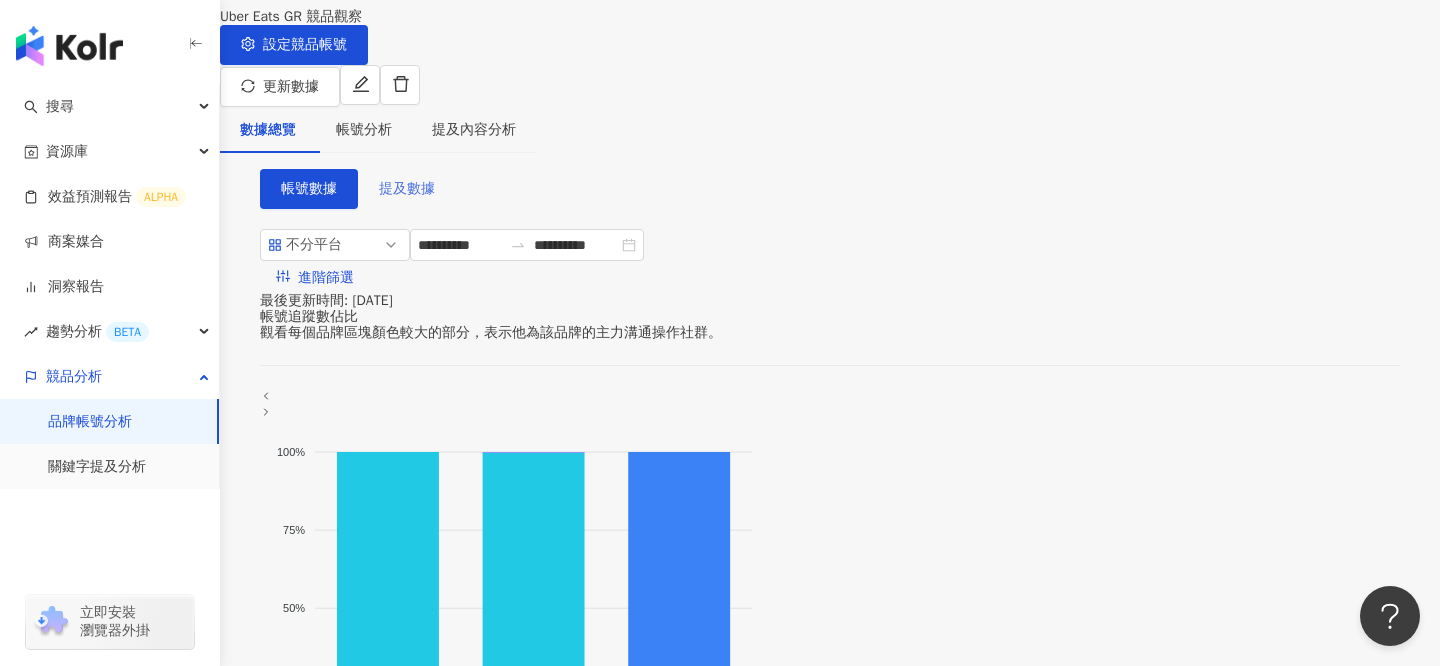 click on "提及數據" at bounding box center [407, 189] 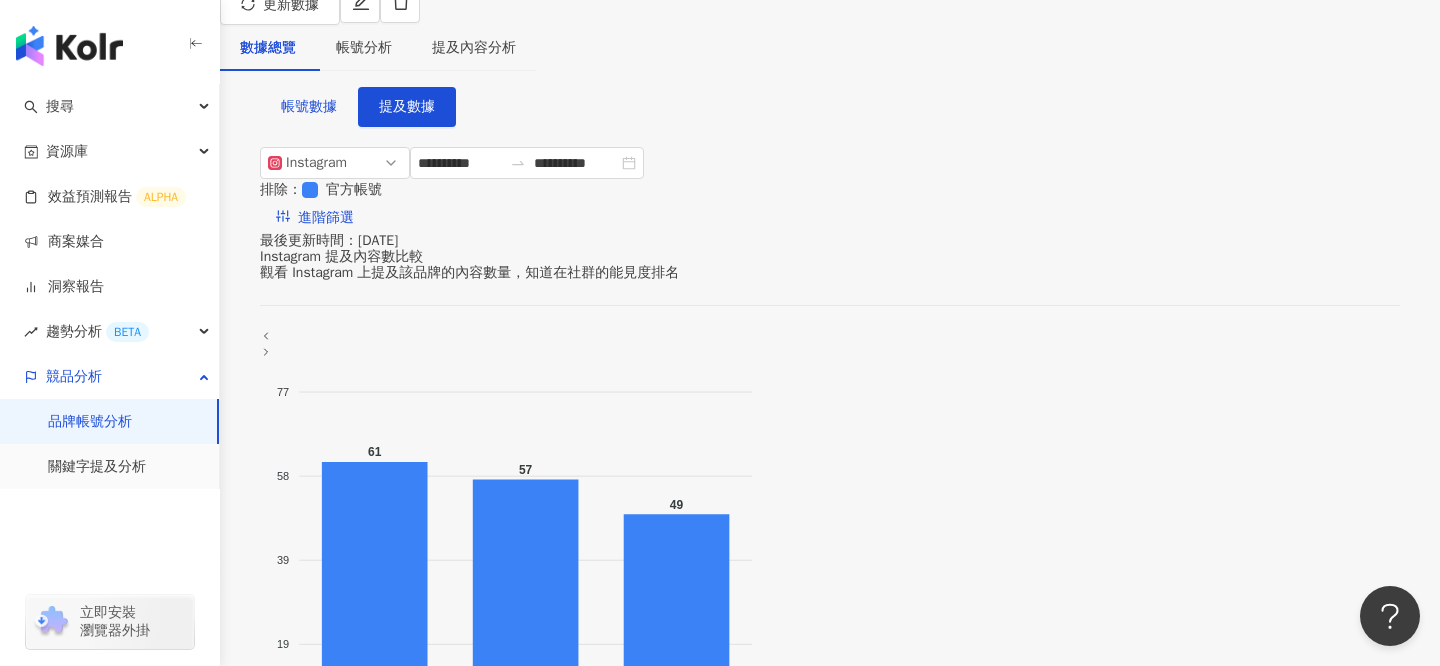 scroll, scrollTop: 178, scrollLeft: 0, axis: vertical 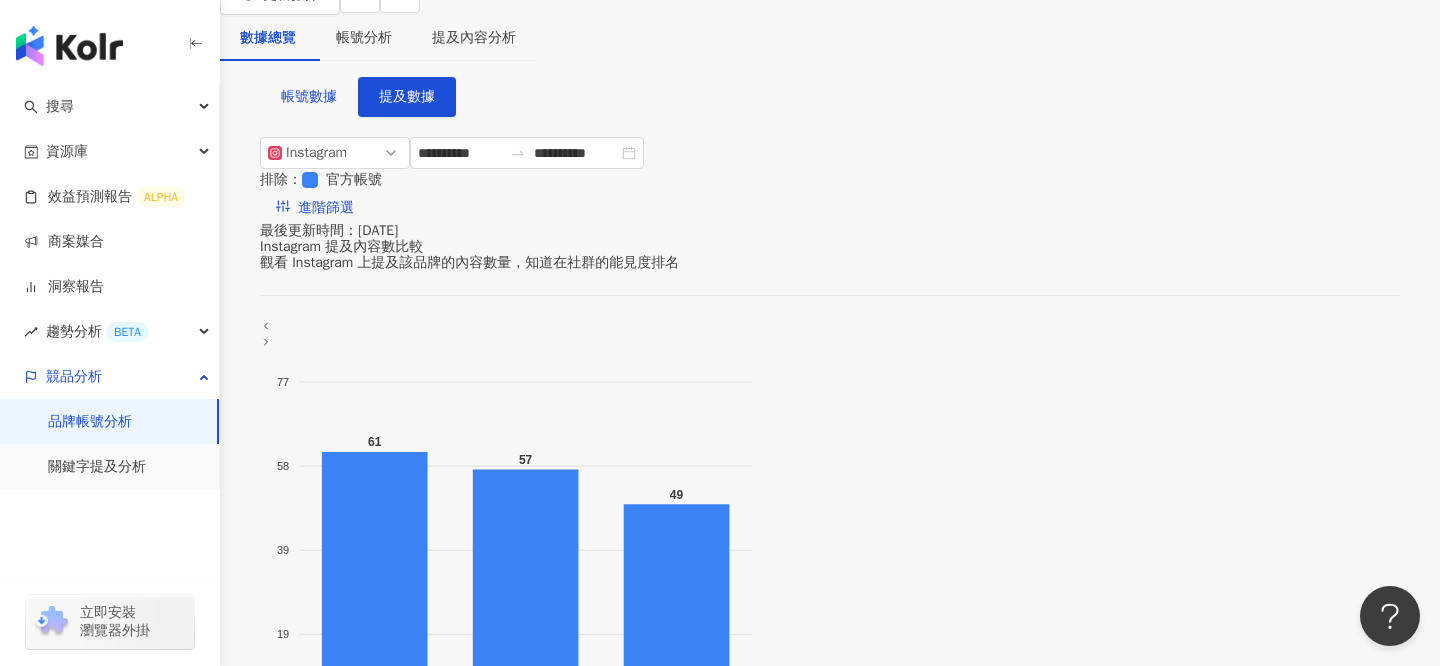 drag, startPoint x: 1184, startPoint y: 314, endPoint x: 1313, endPoint y: 303, distance: 129.46814 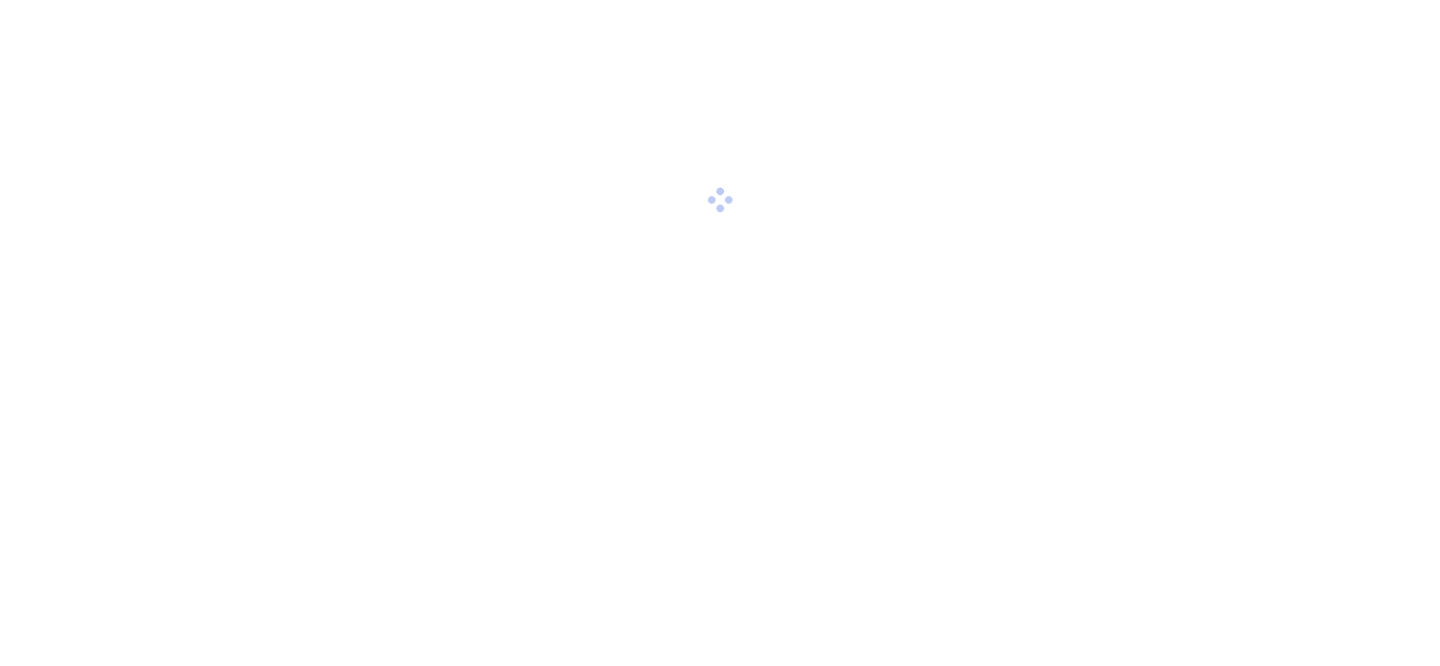 scroll, scrollTop: 0, scrollLeft: 0, axis: both 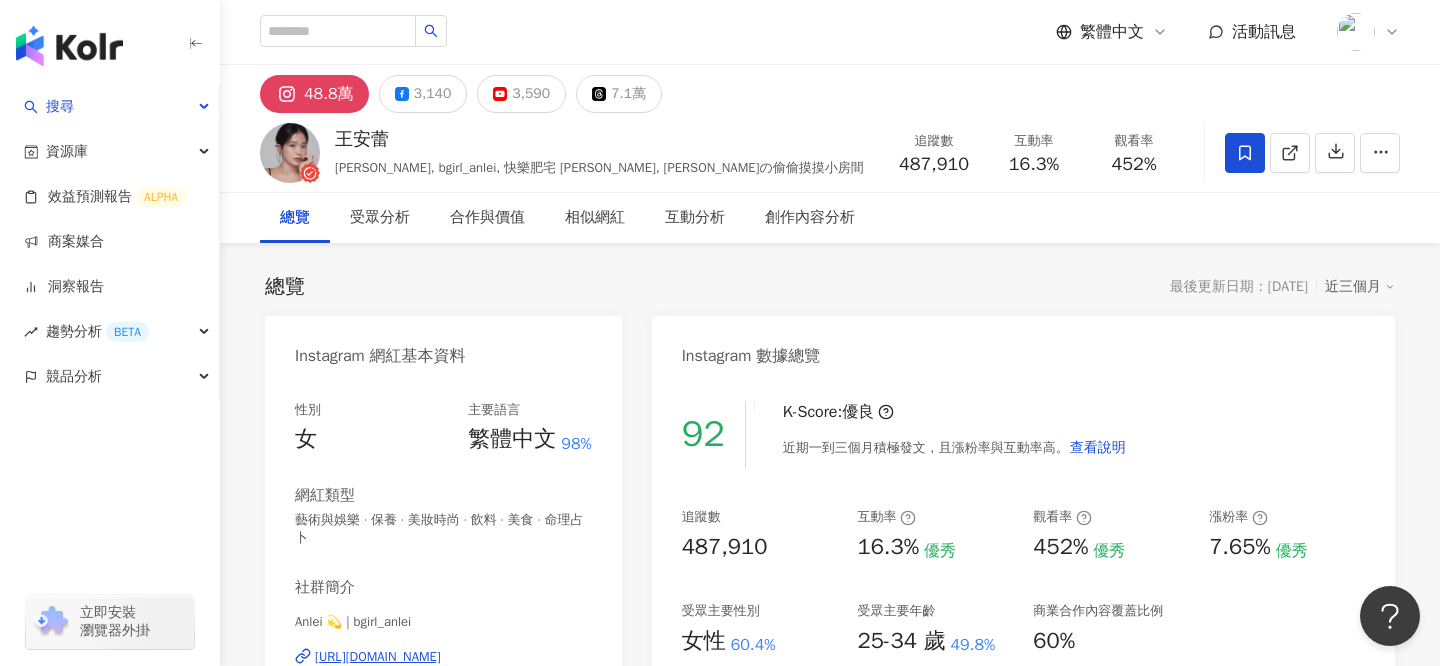 click on "繁體中文" at bounding box center [1112, 32] 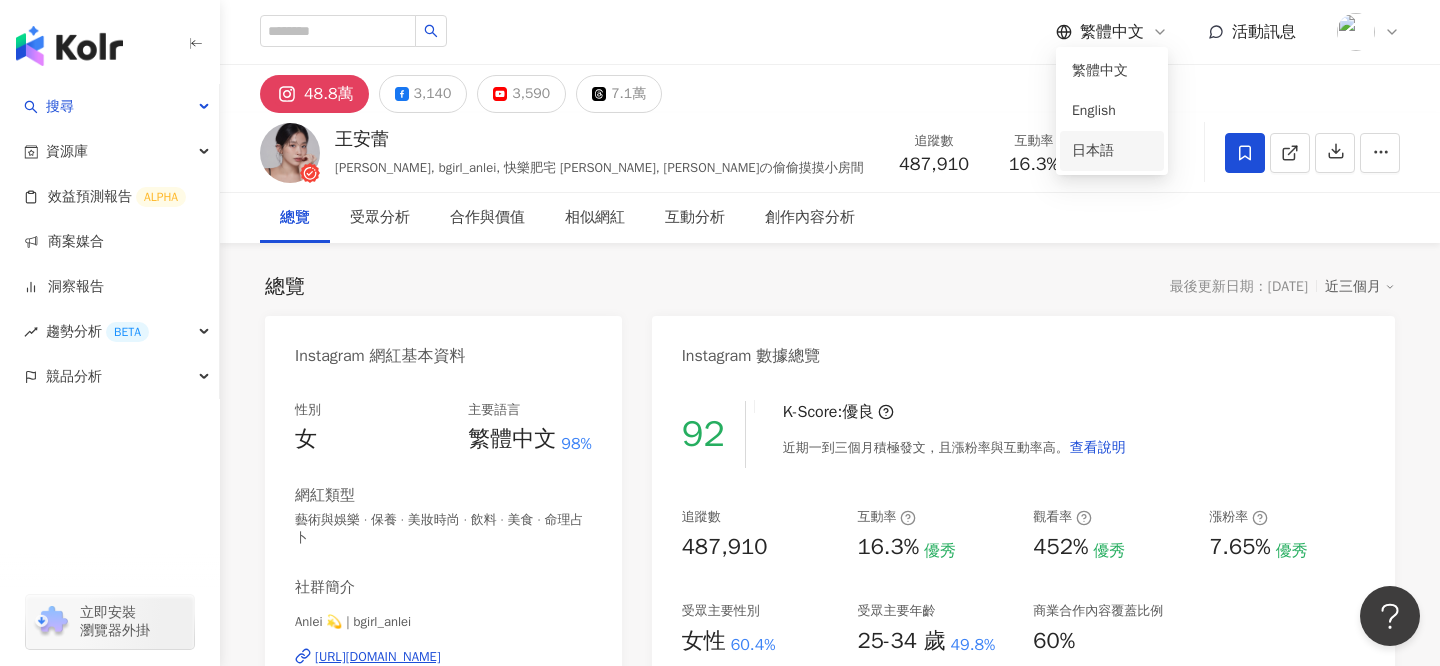 click on "日本語" at bounding box center (1112, 151) 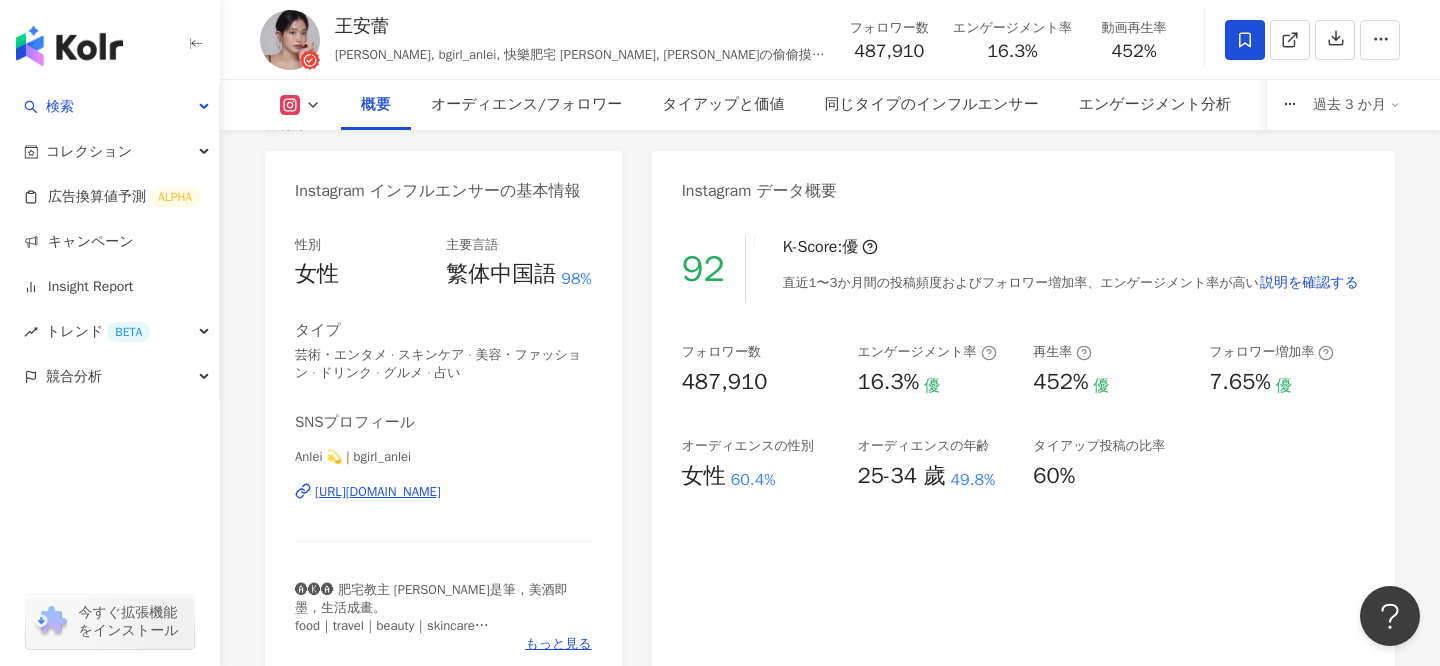 scroll, scrollTop: 193, scrollLeft: 0, axis: vertical 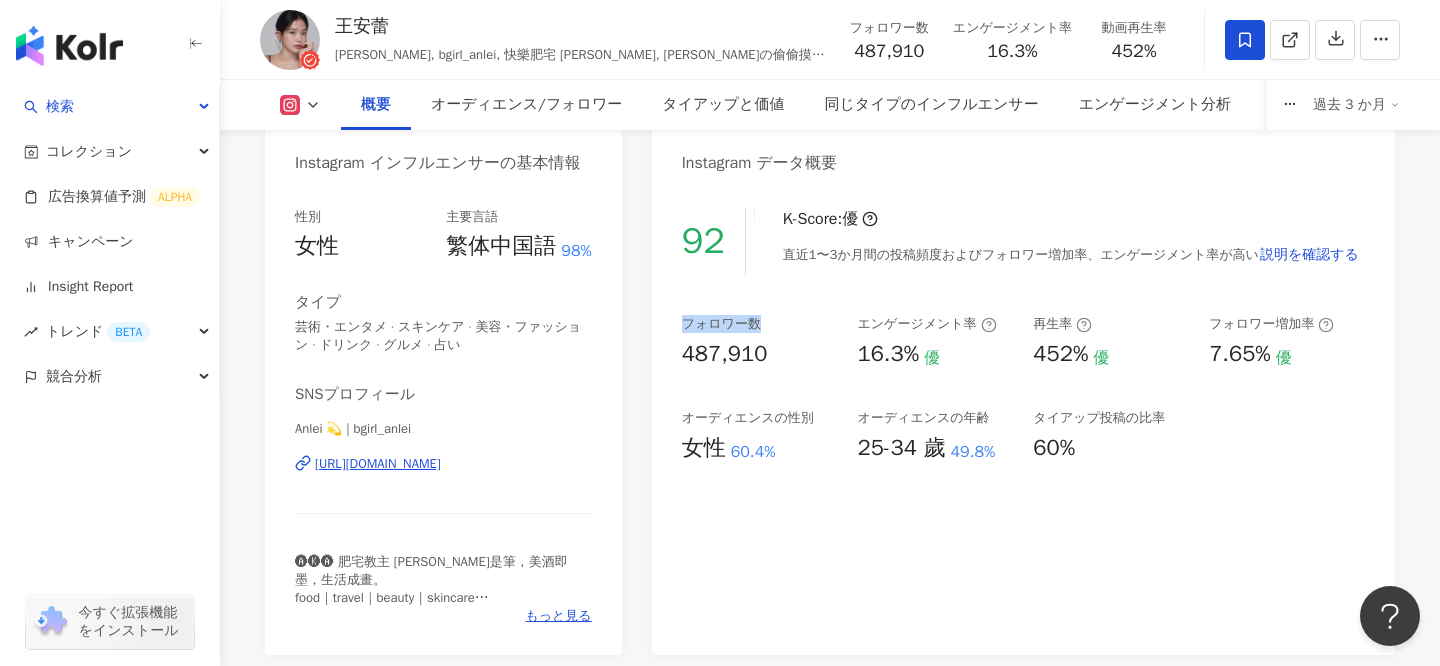 drag, startPoint x: 775, startPoint y: 326, endPoint x: 680, endPoint y: 327, distance: 95.005264 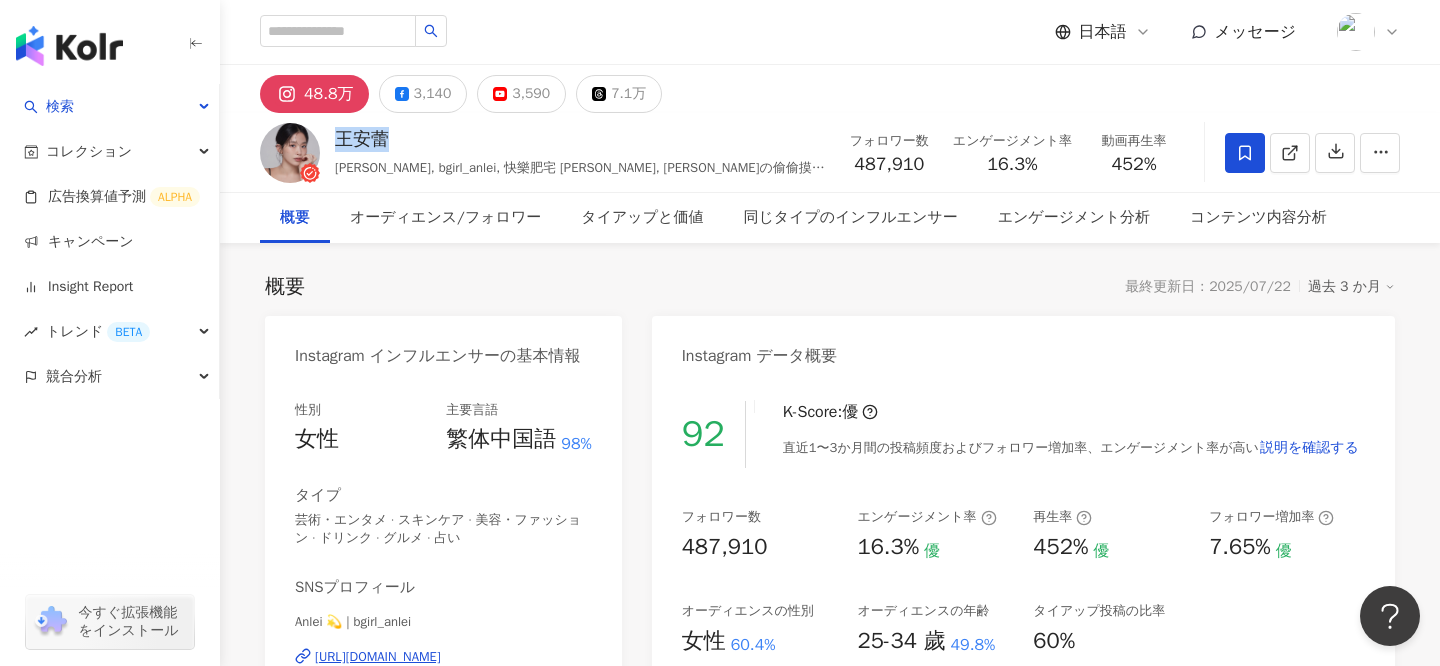 drag, startPoint x: 398, startPoint y: 144, endPoint x: 340, endPoint y: 144, distance: 58 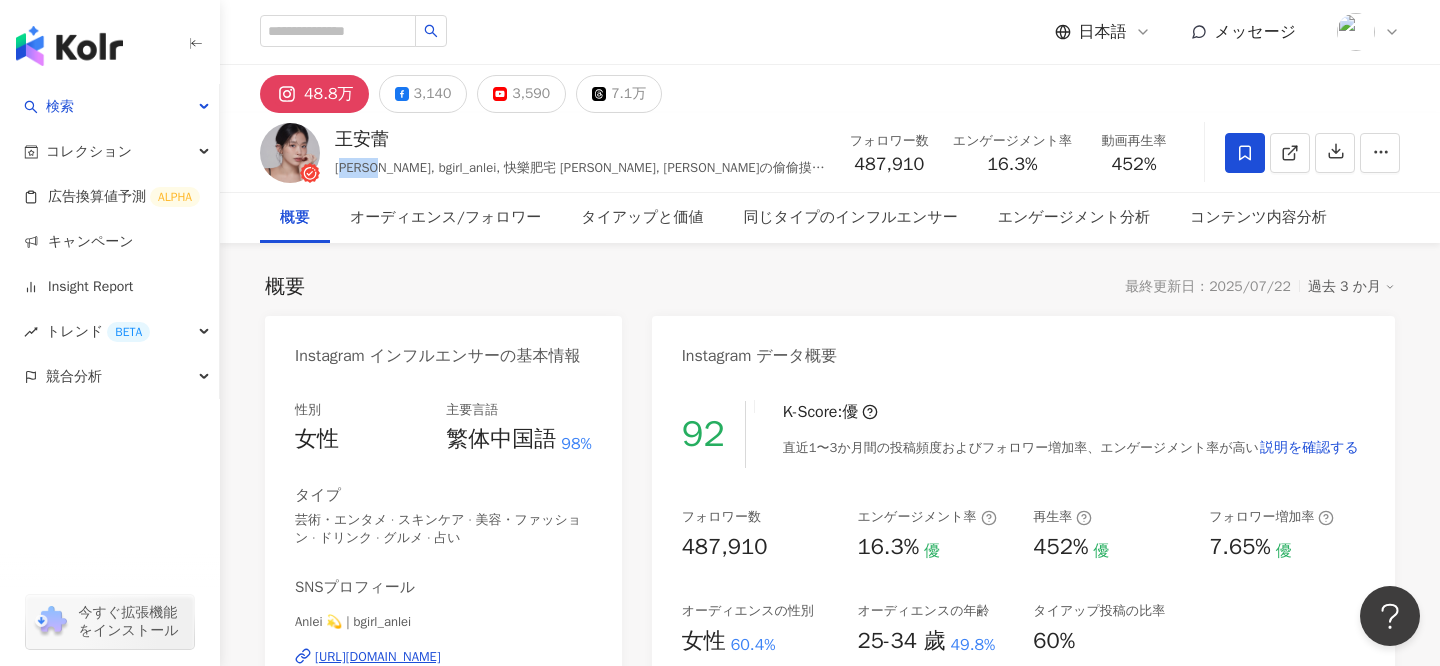 drag, startPoint x: 336, startPoint y: 168, endPoint x: 366, endPoint y: 166, distance: 30.066593 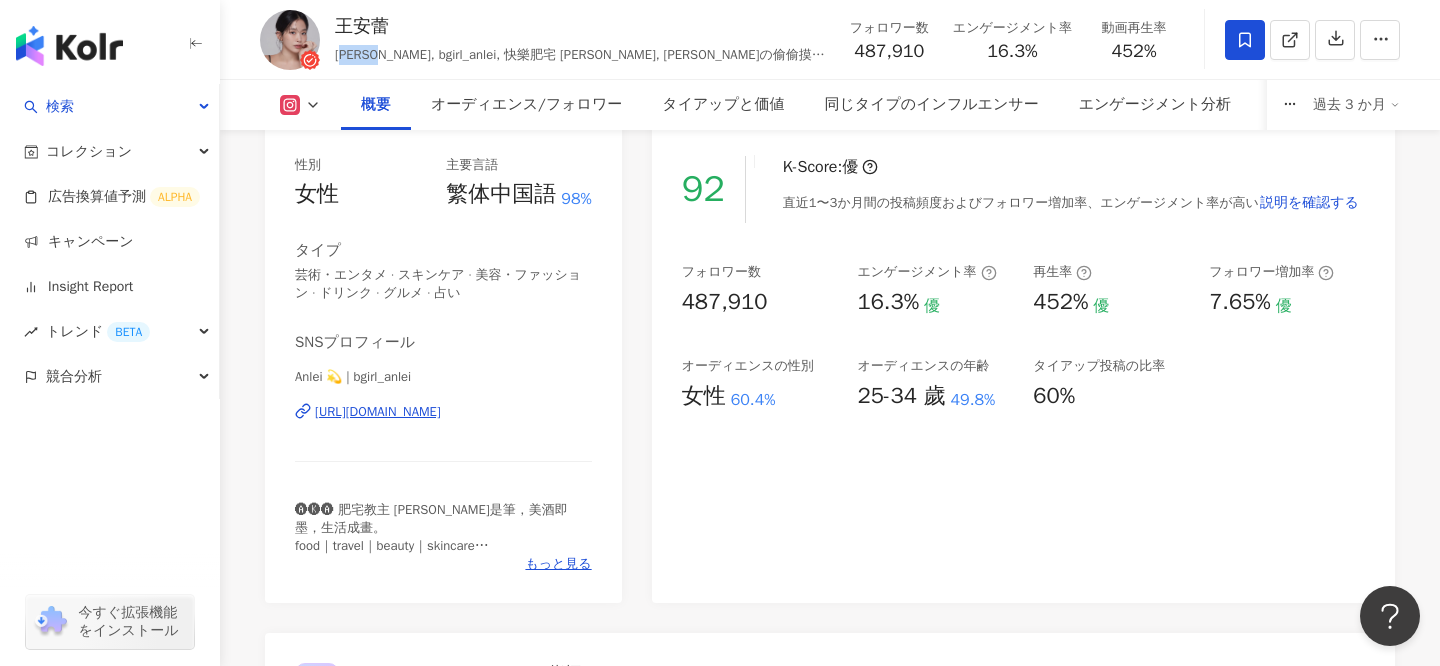 scroll, scrollTop: 254, scrollLeft: 0, axis: vertical 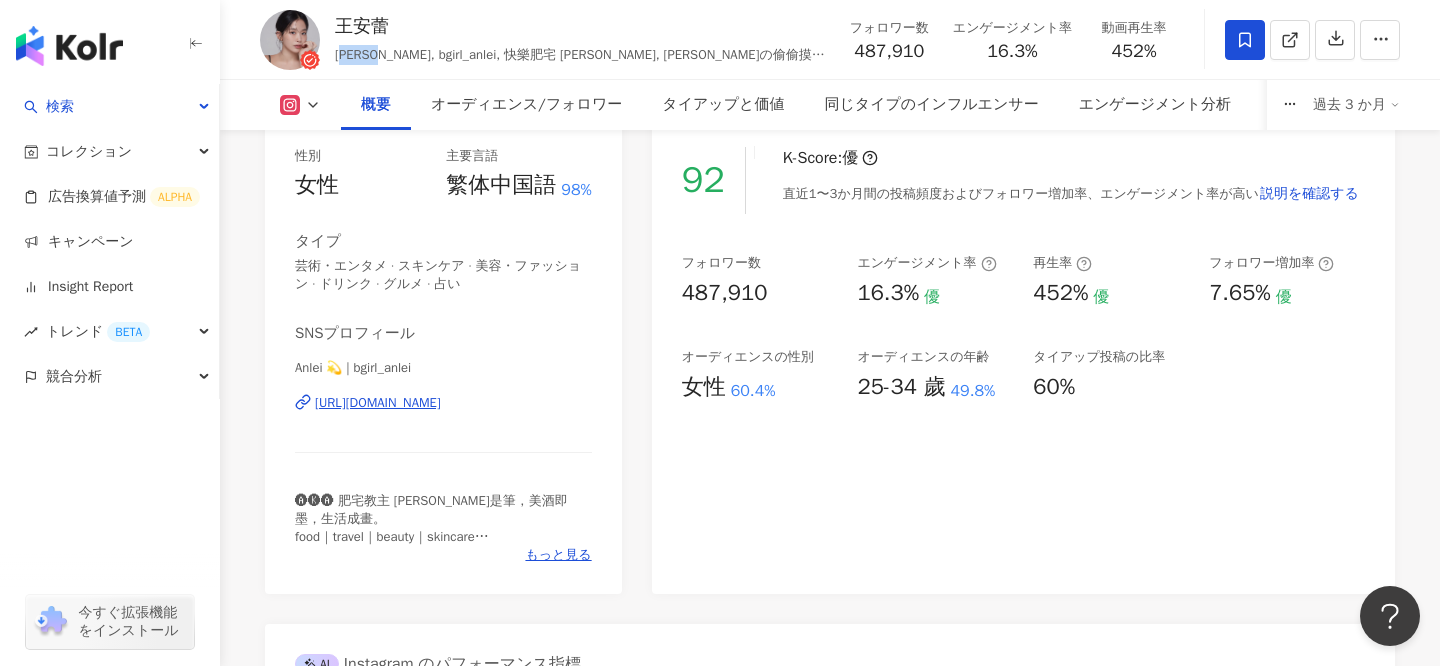 click on "https://www.instagram.com/bgirl_anlei/" at bounding box center [378, 403] 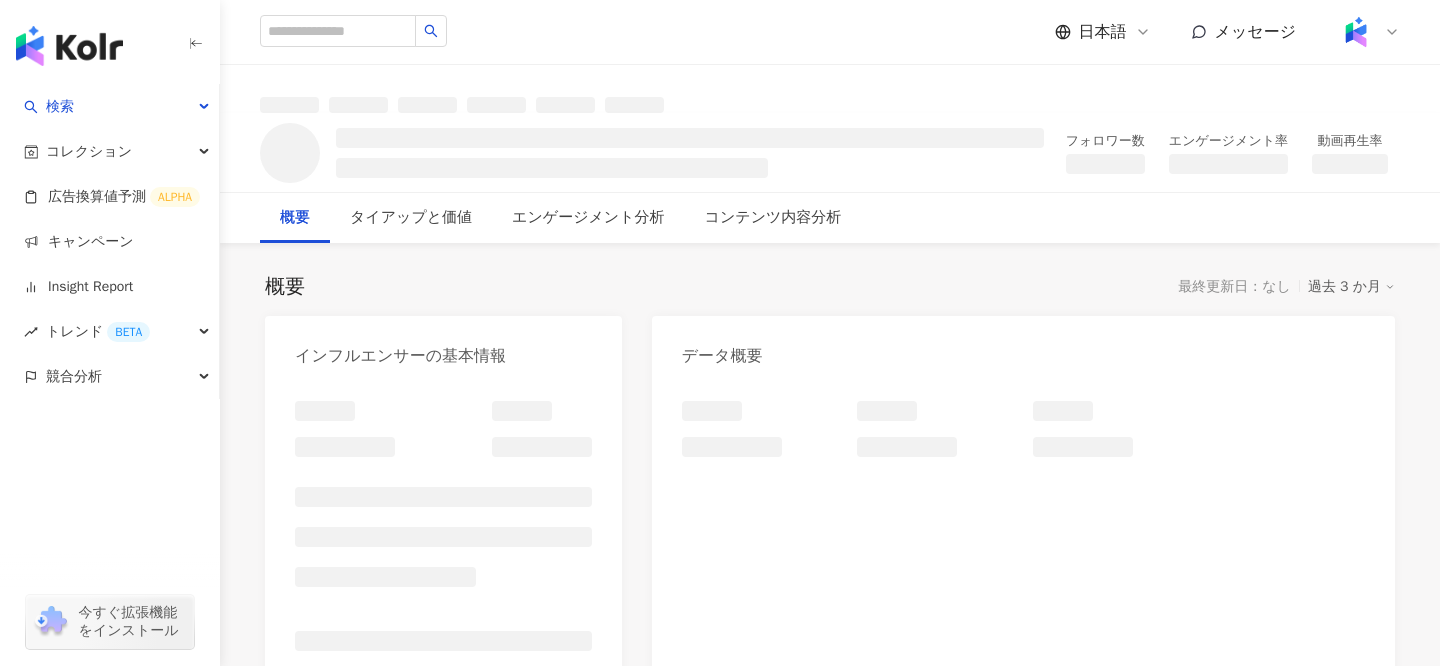 scroll, scrollTop: 0, scrollLeft: 0, axis: both 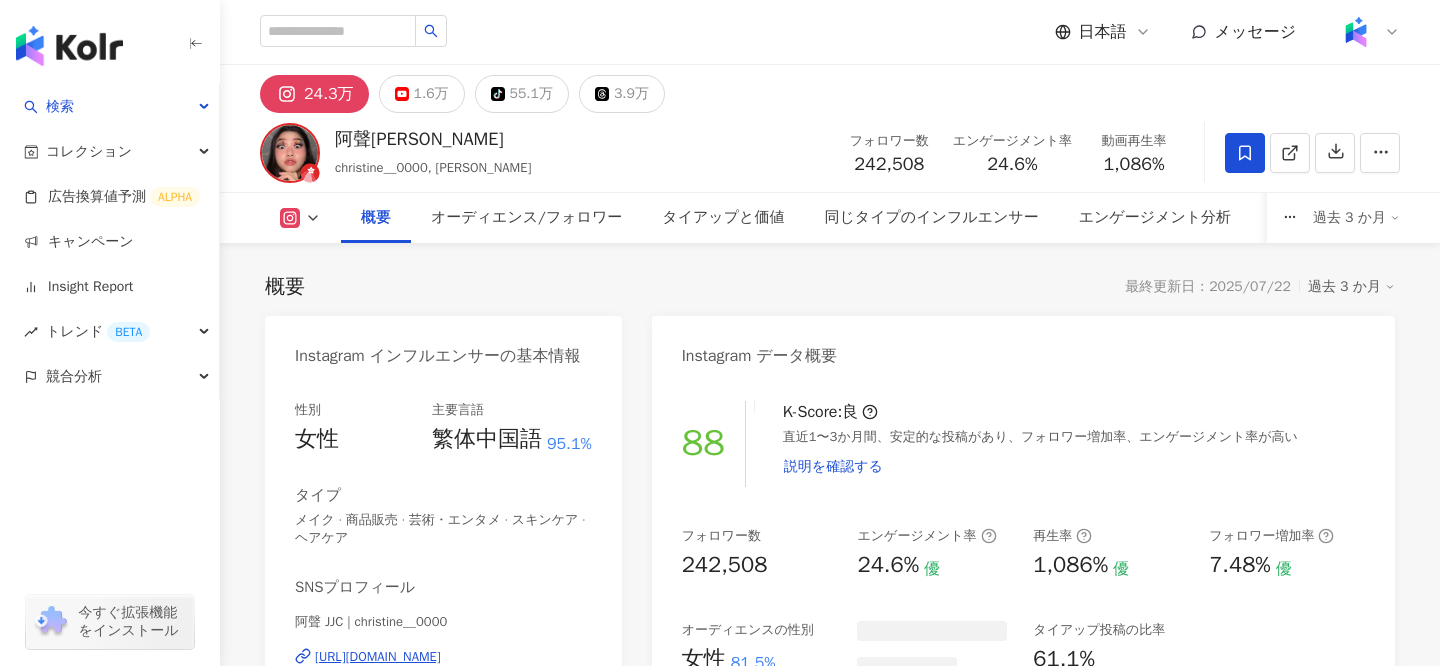 click on "阿聲JJ Christine christine__0000, [PERSON_NAME]数 242,508 エンゲージメント率 24.6% 動画再生率 1,086%" at bounding box center (830, 152) 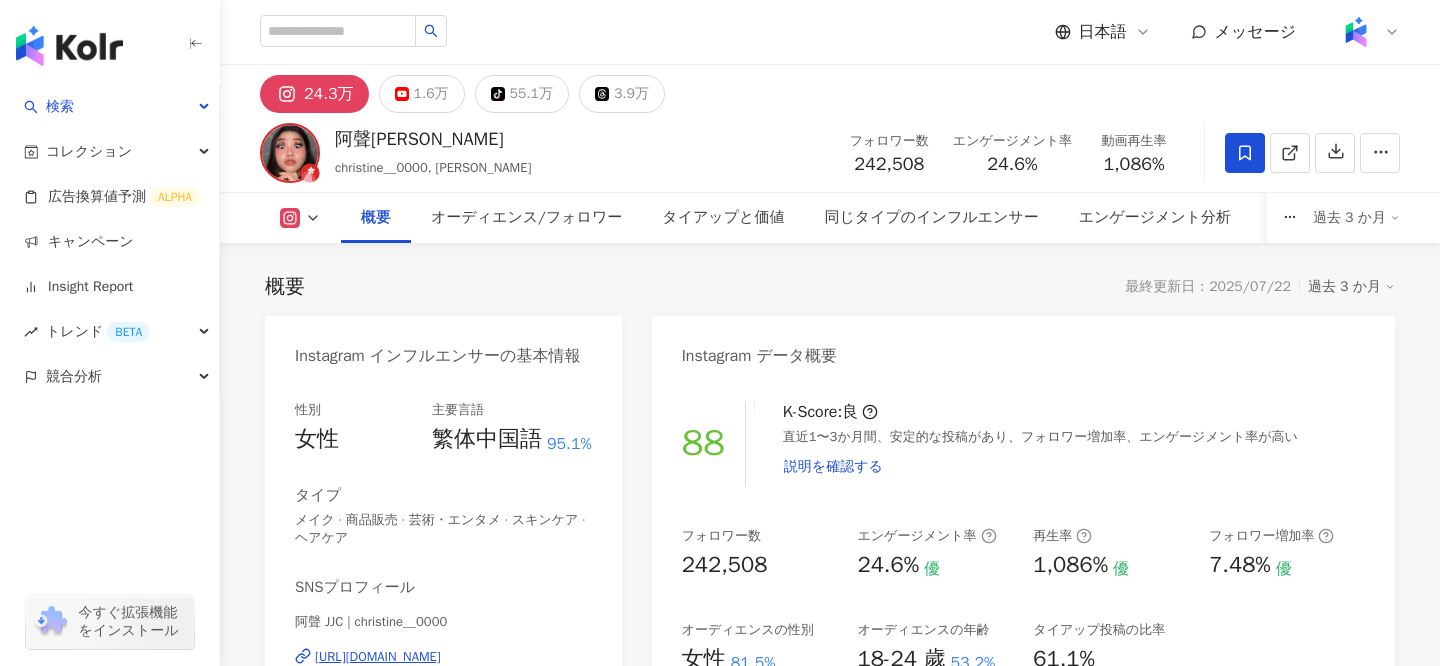 click on "阿聲JJ Christine christine__0000, [PERSON_NAME]数 242,508 エンゲージメント率 24.6% 動画再生率 1,086%" at bounding box center [830, 152] 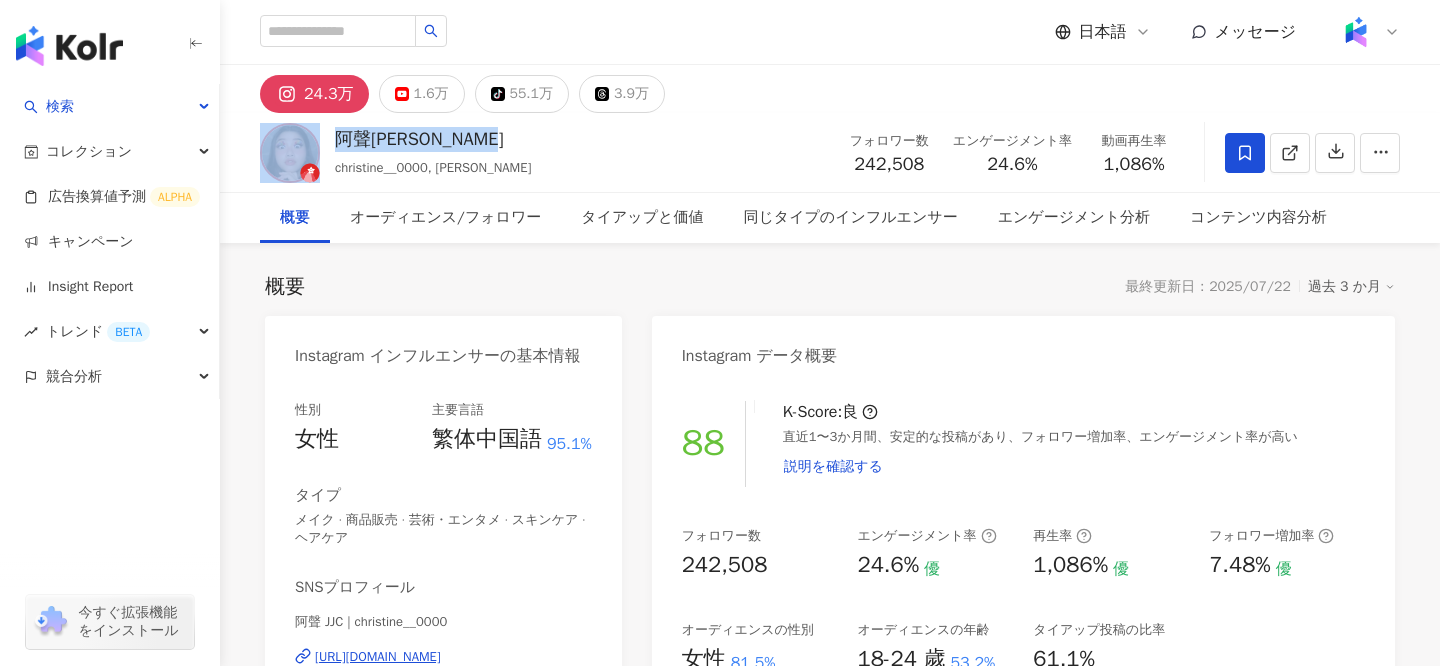 drag, startPoint x: 491, startPoint y: 139, endPoint x: 323, endPoint y: 145, distance: 168.1071 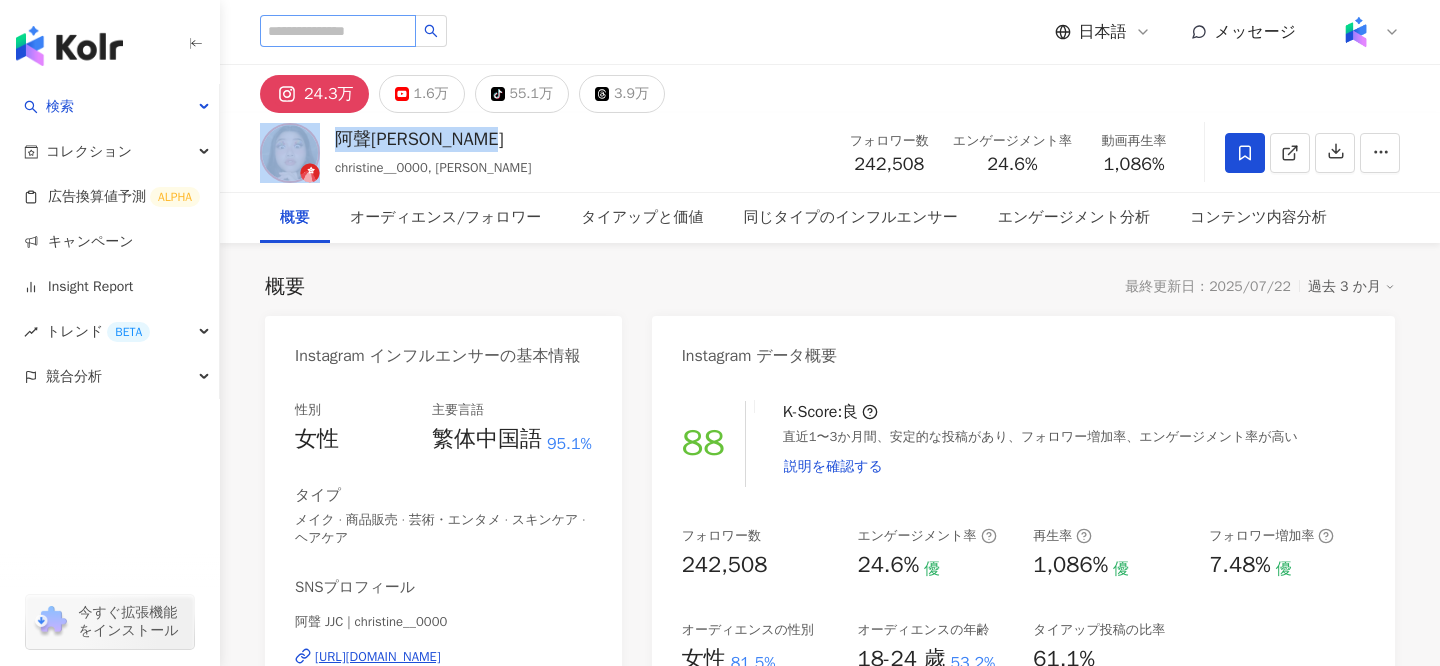 copy on "阿聲[PERSON_NAME]" 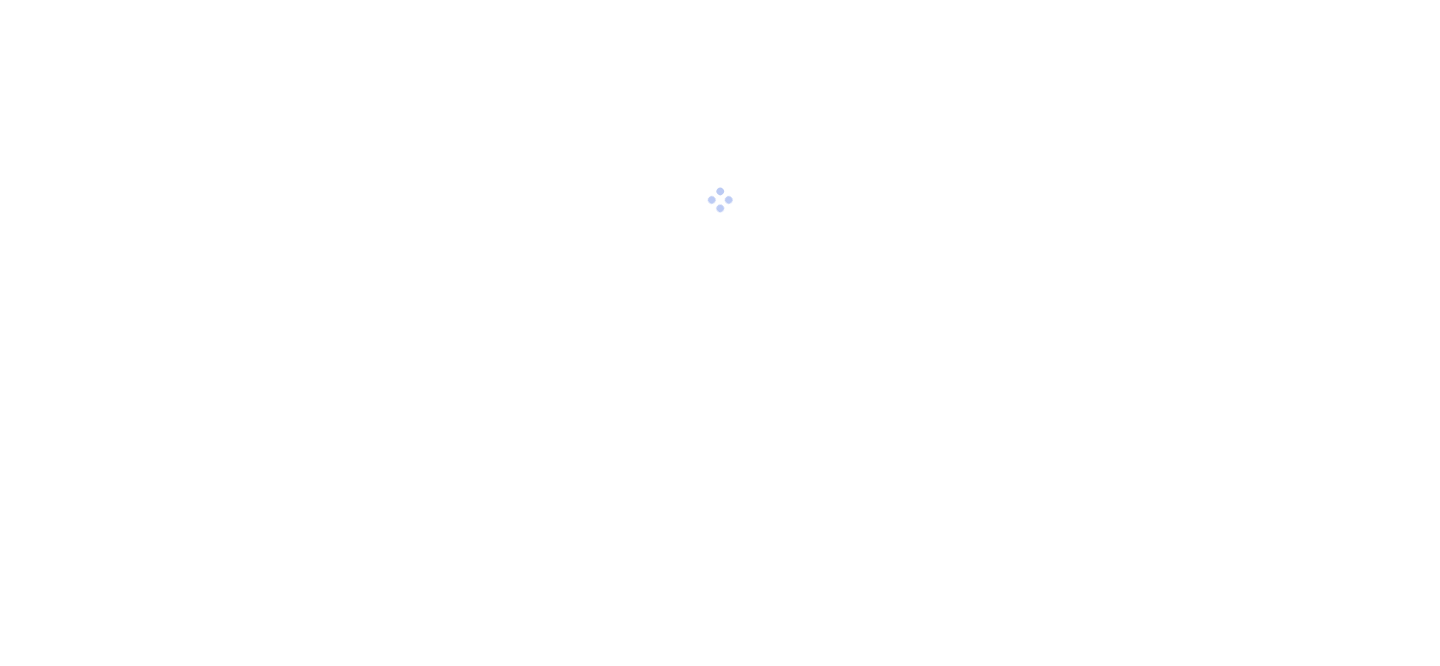 scroll, scrollTop: 0, scrollLeft: 0, axis: both 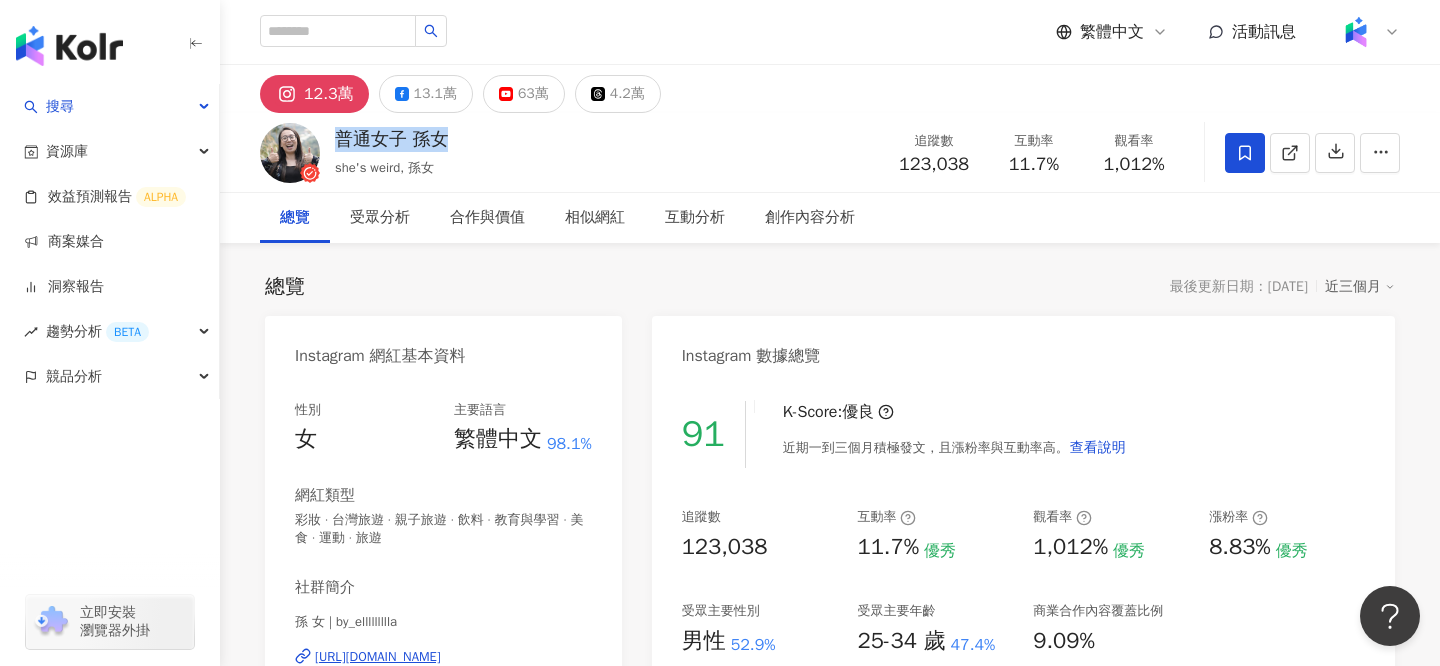 drag, startPoint x: 339, startPoint y: 140, endPoint x: 526, endPoint y: 144, distance: 187.04277 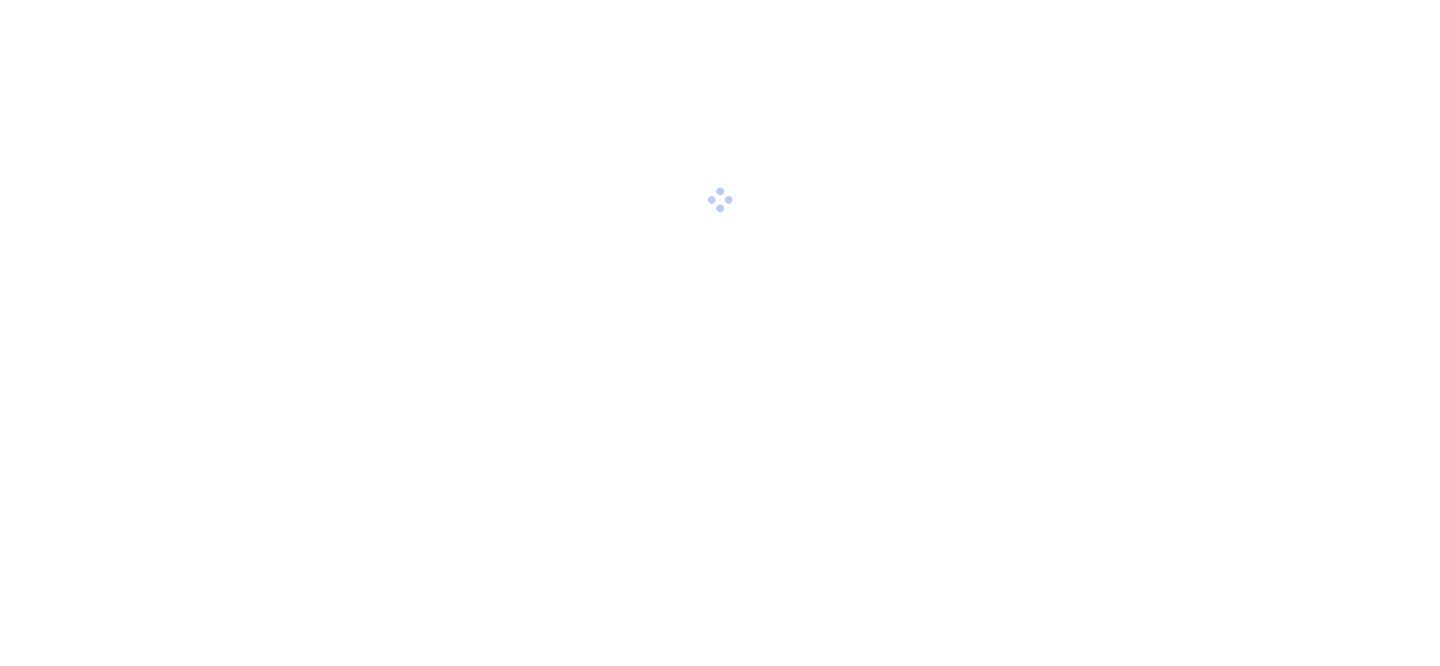 scroll, scrollTop: 0, scrollLeft: 0, axis: both 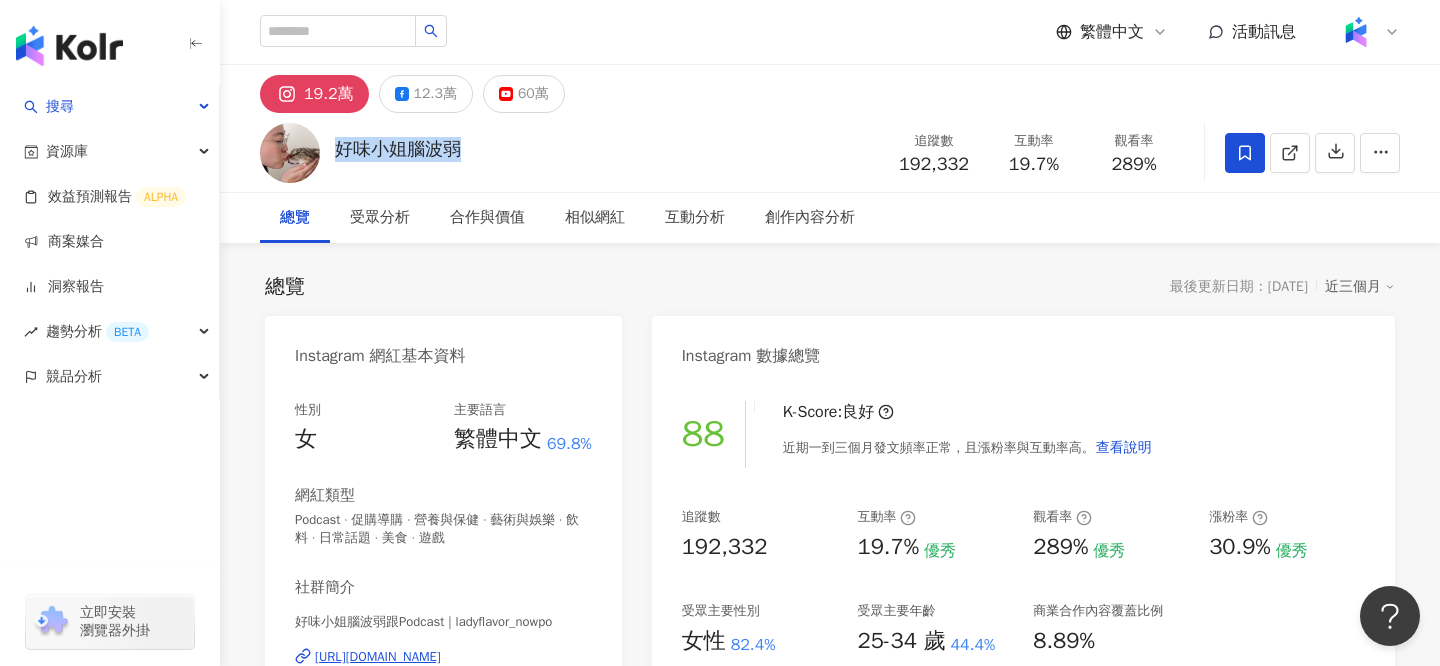 drag, startPoint x: 493, startPoint y: 161, endPoint x: 334, endPoint y: 157, distance: 159.05031 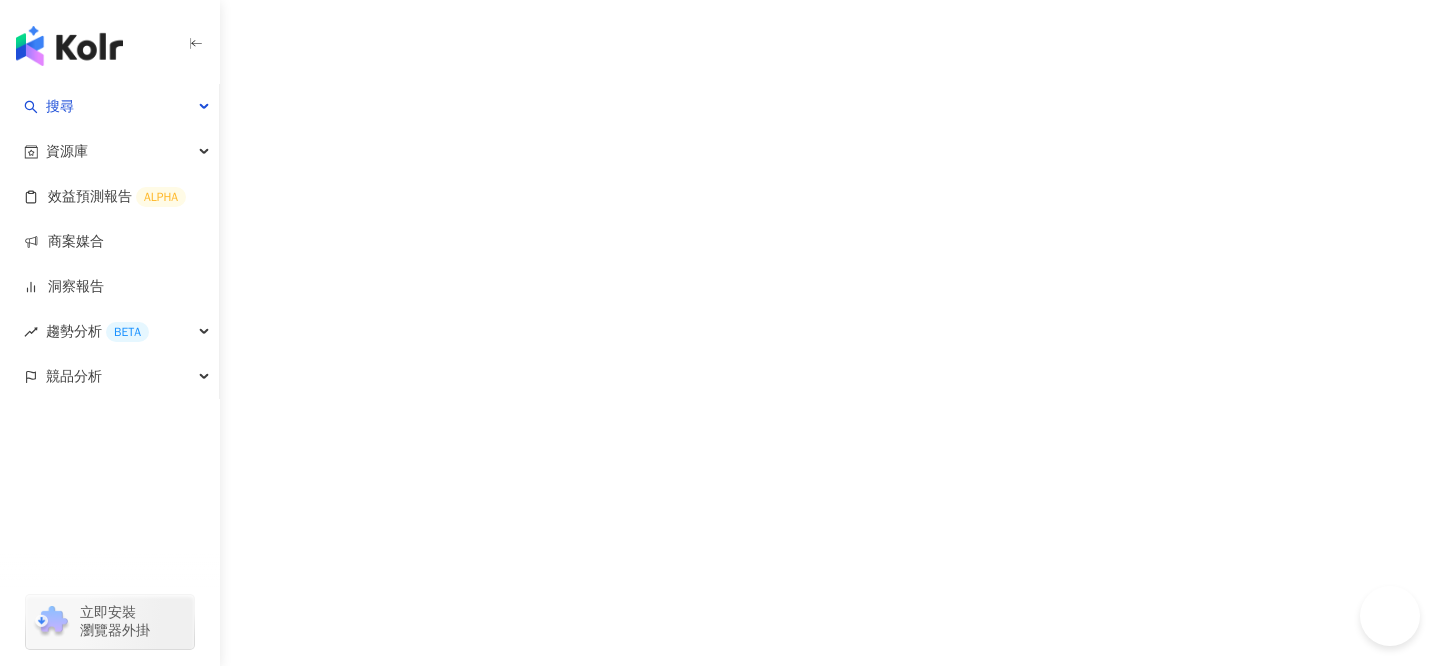 scroll, scrollTop: 0, scrollLeft: 0, axis: both 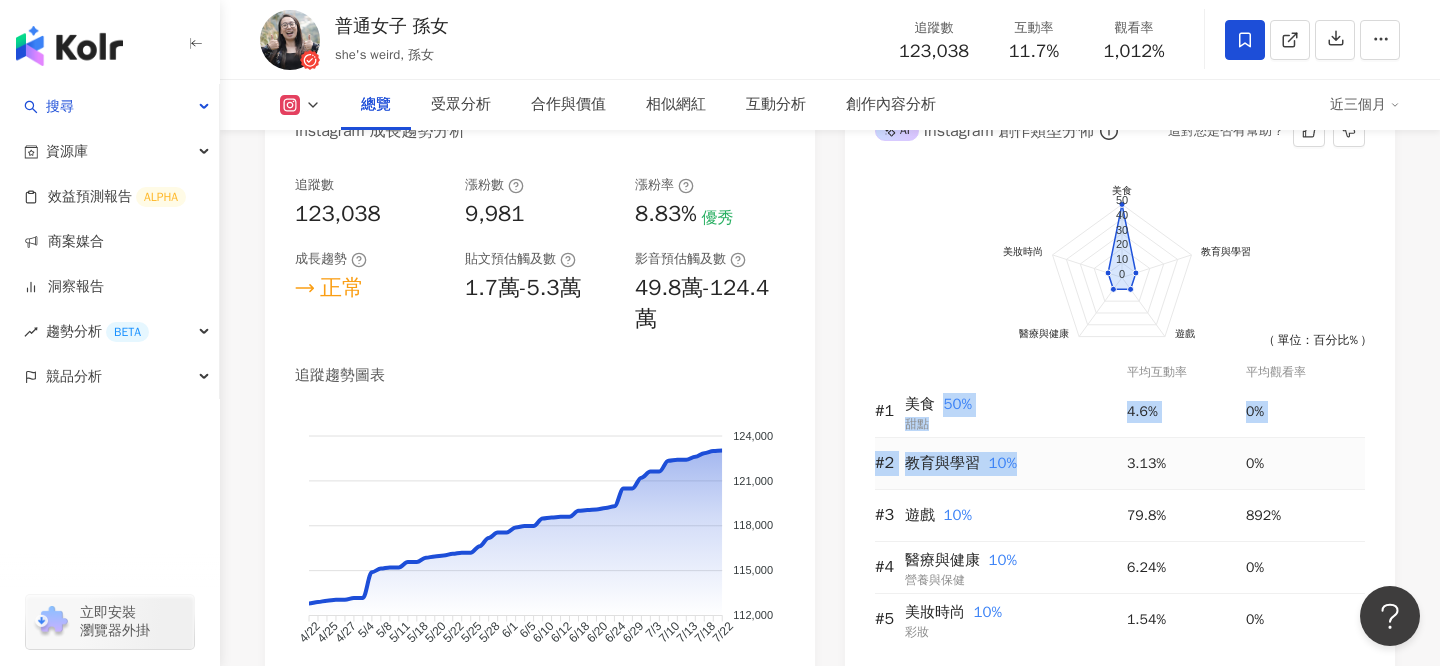 drag, startPoint x: 1025, startPoint y: 455, endPoint x: 940, endPoint y: 394, distance: 104.62313 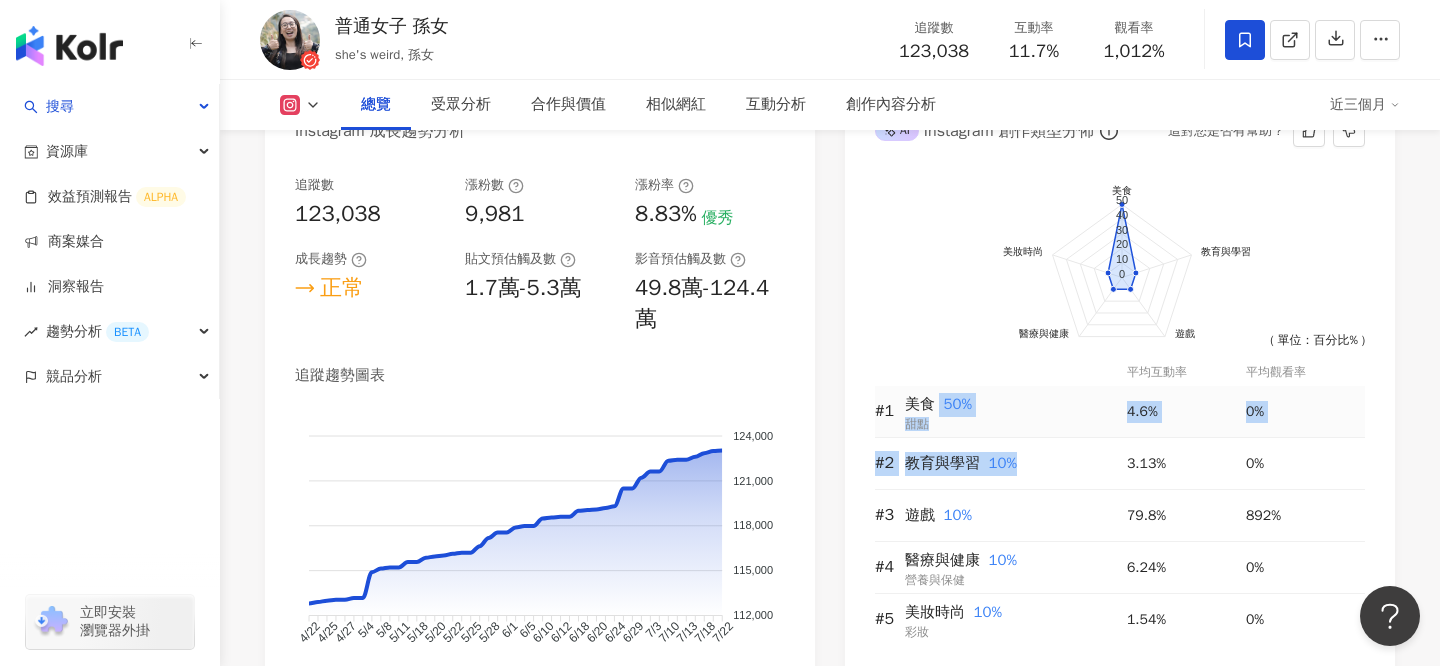 click on "美食    50%" at bounding box center (1016, 405) 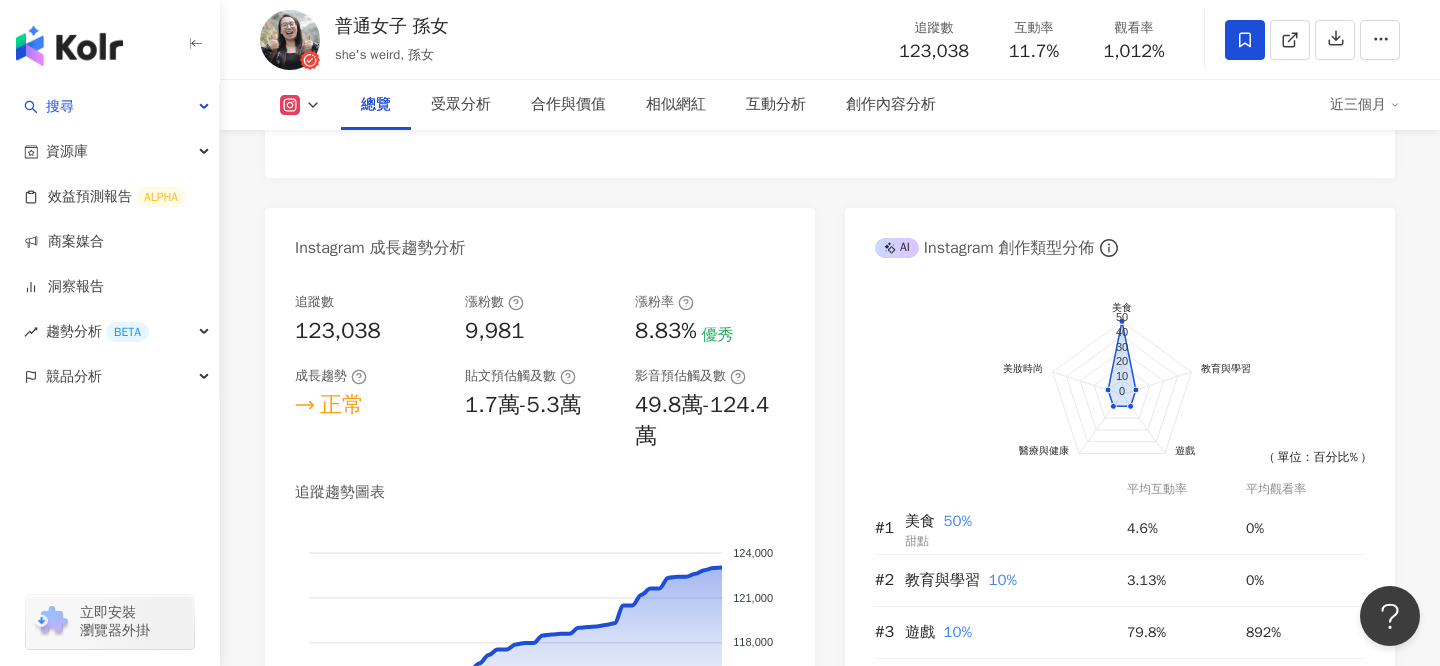 scroll, scrollTop: 1047, scrollLeft: 0, axis: vertical 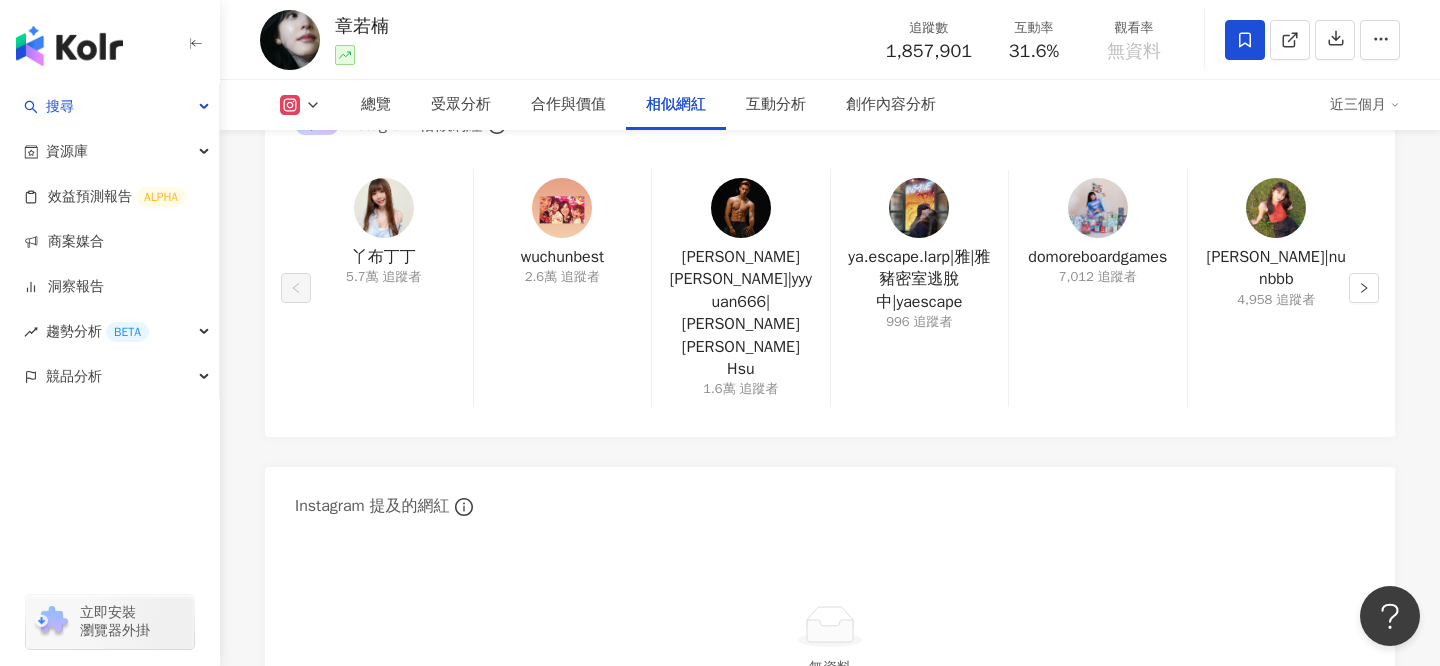 click on "無資料" at bounding box center (830, 642) 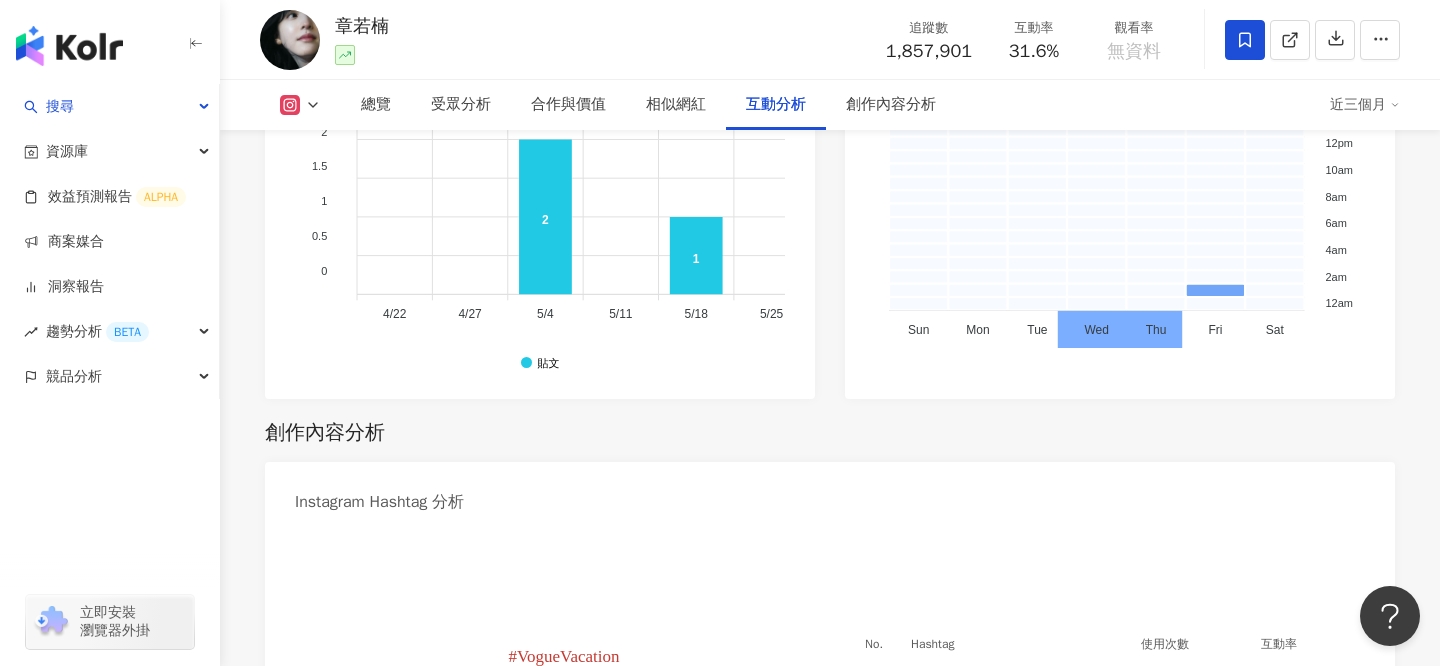 scroll, scrollTop: 5951, scrollLeft: 0, axis: vertical 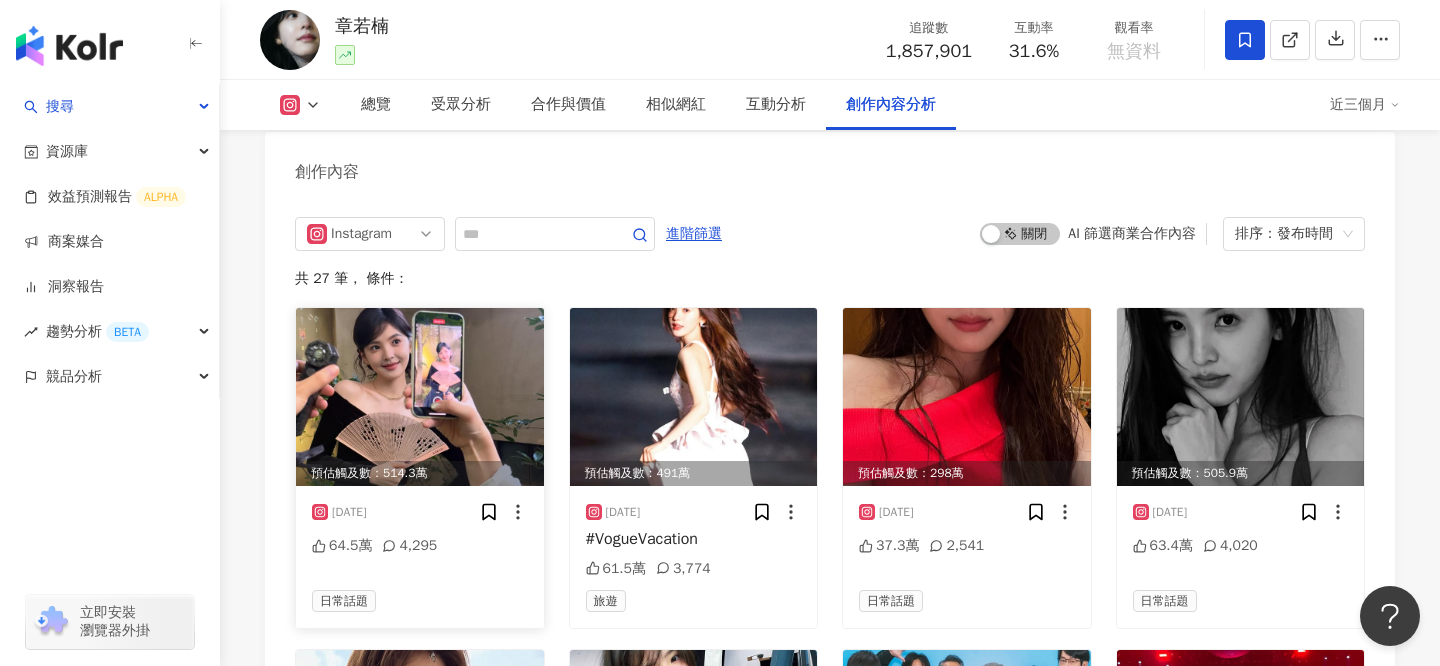 click at bounding box center (420, 397) 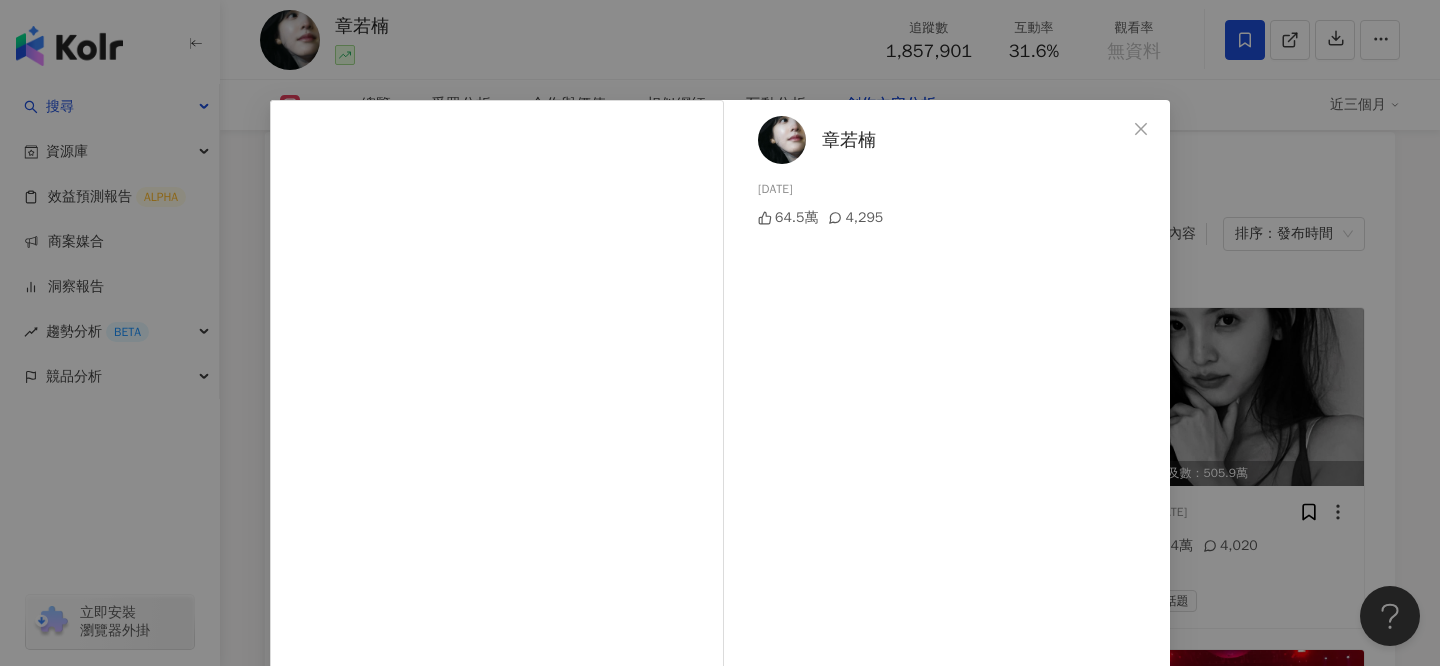 click on "章若楠" at bounding box center (849, 140) 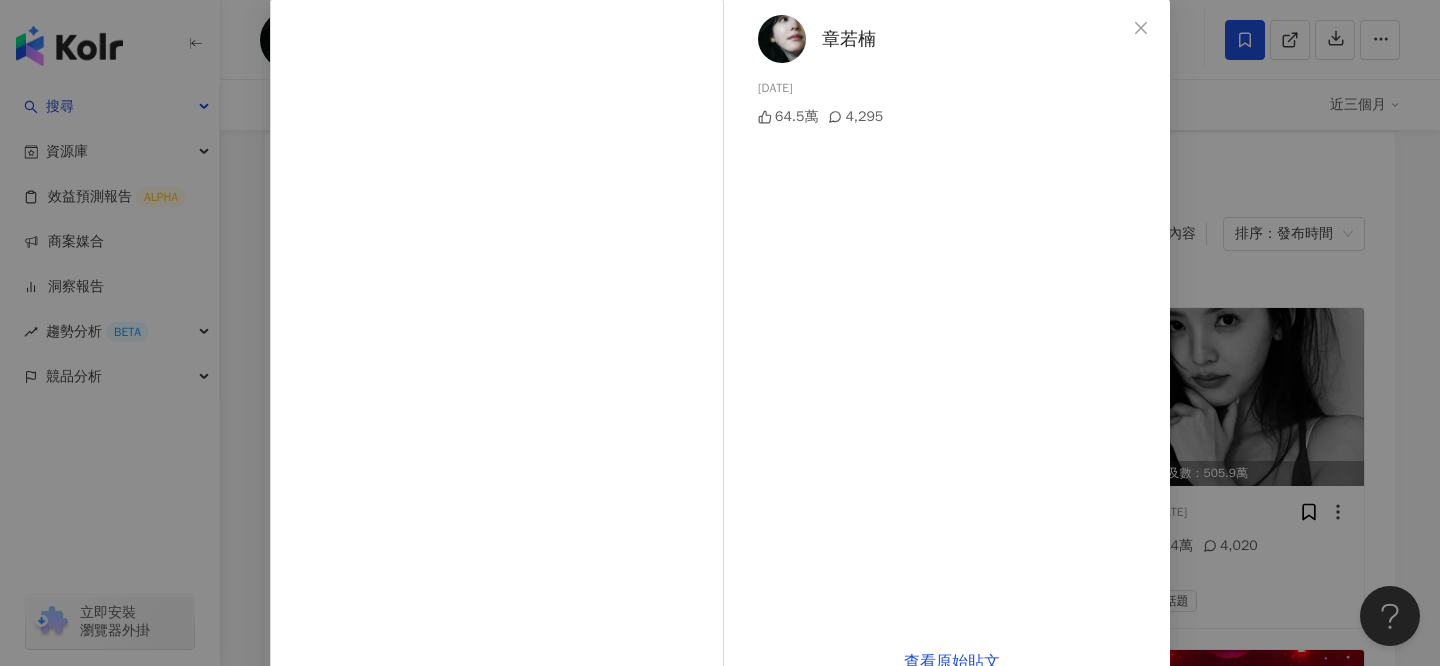 scroll, scrollTop: 113, scrollLeft: 0, axis: vertical 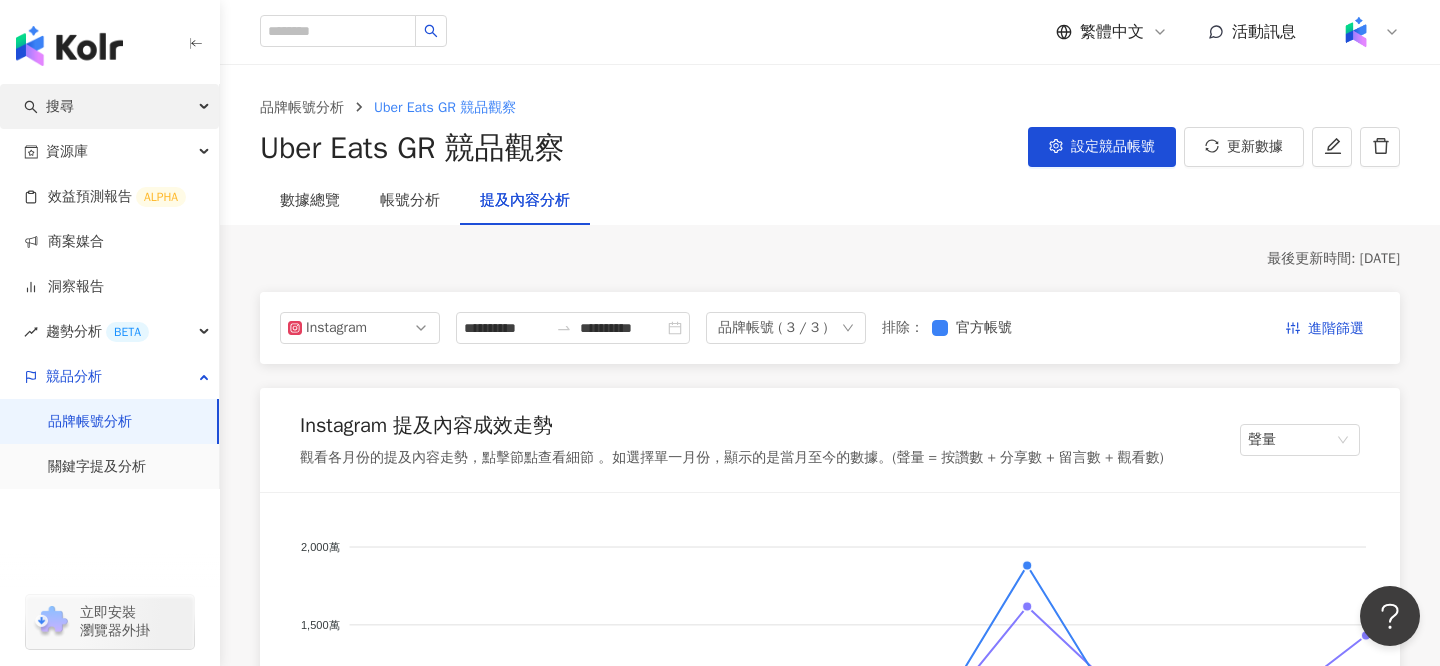 click on "搜尋" at bounding box center (109, 106) 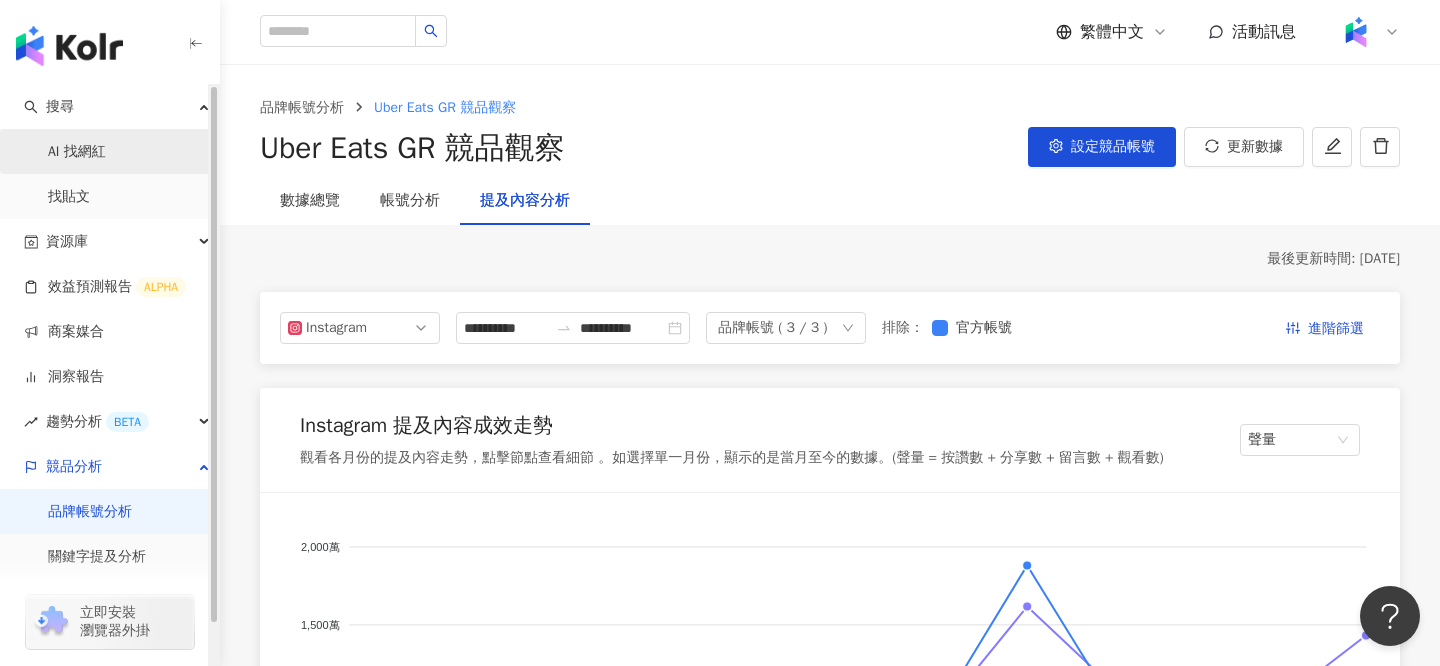 click on "AI 找網紅" at bounding box center (77, 152) 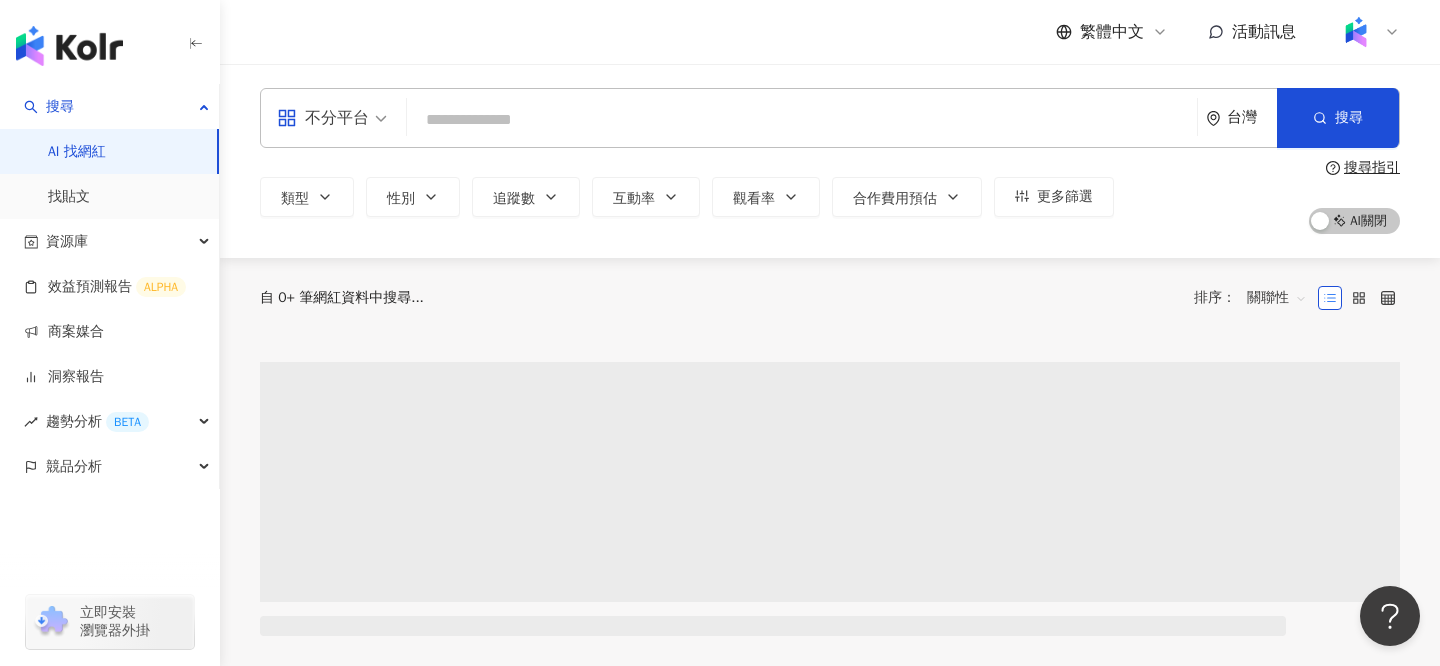 click at bounding box center [802, 120] 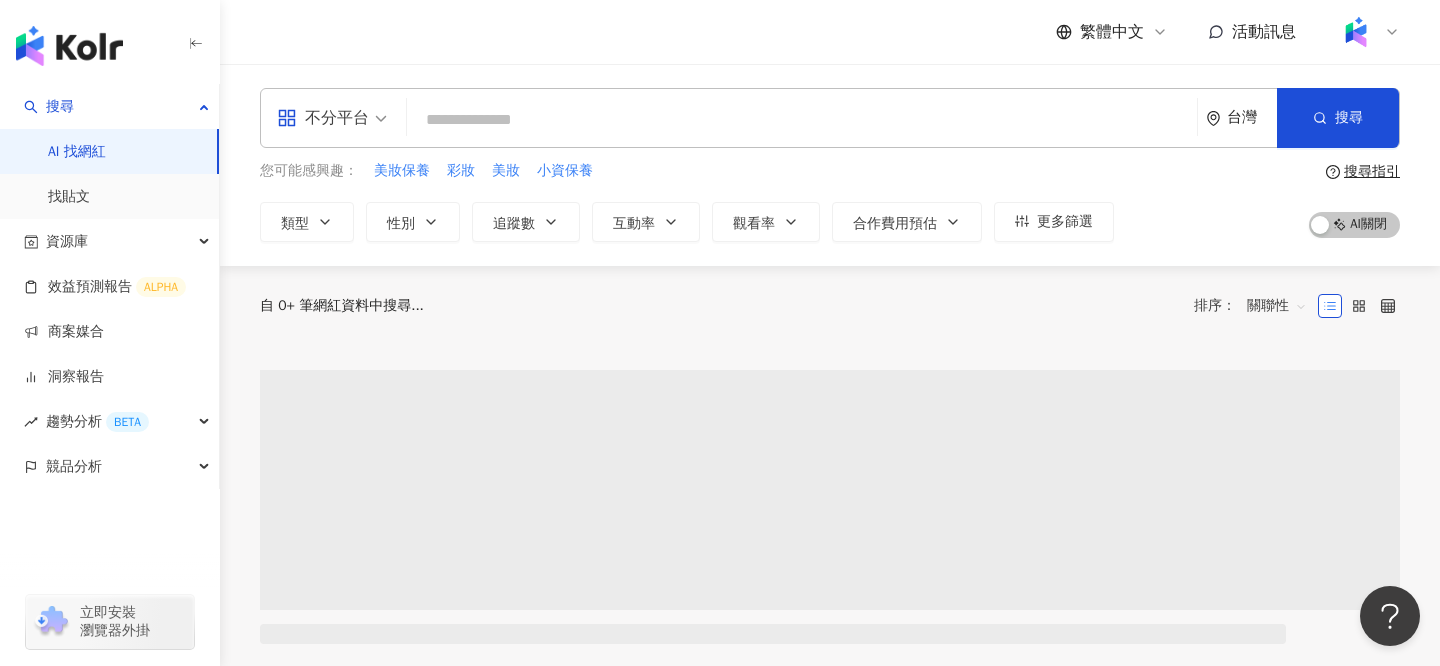 click on "不分平台" at bounding box center (323, 118) 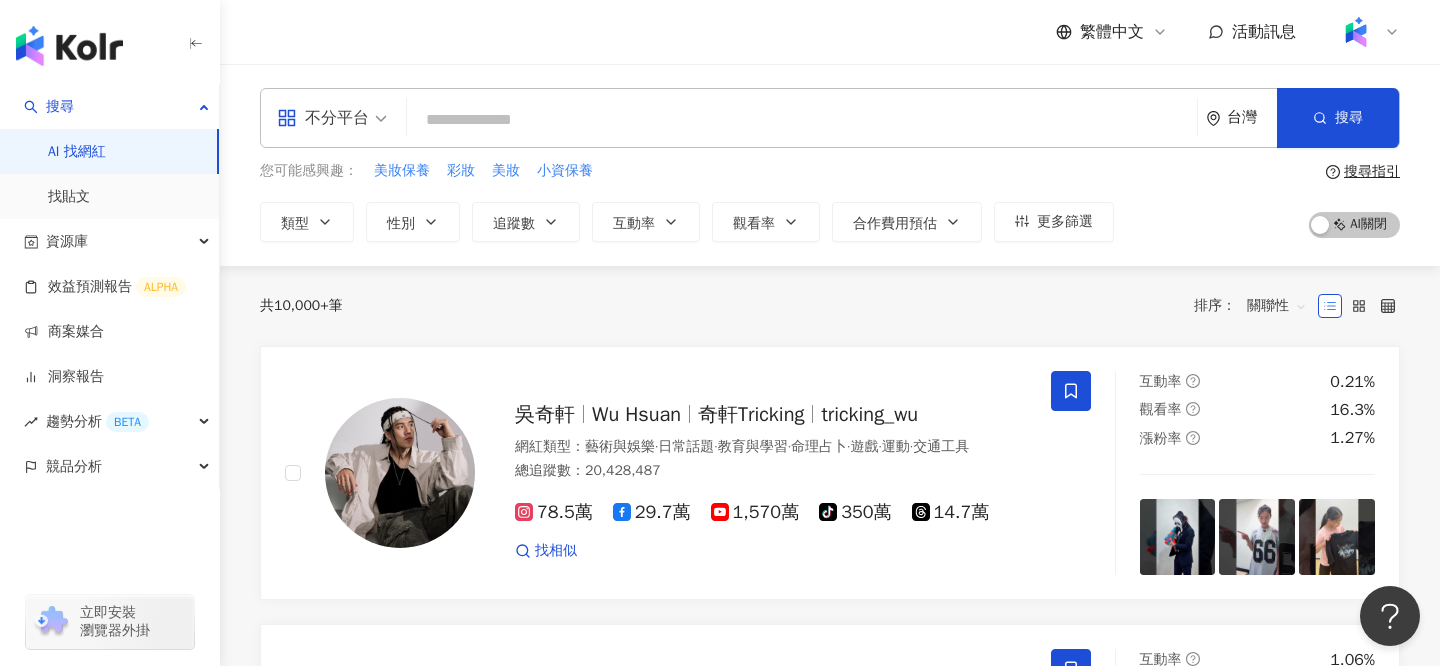 click at bounding box center [802, 120] 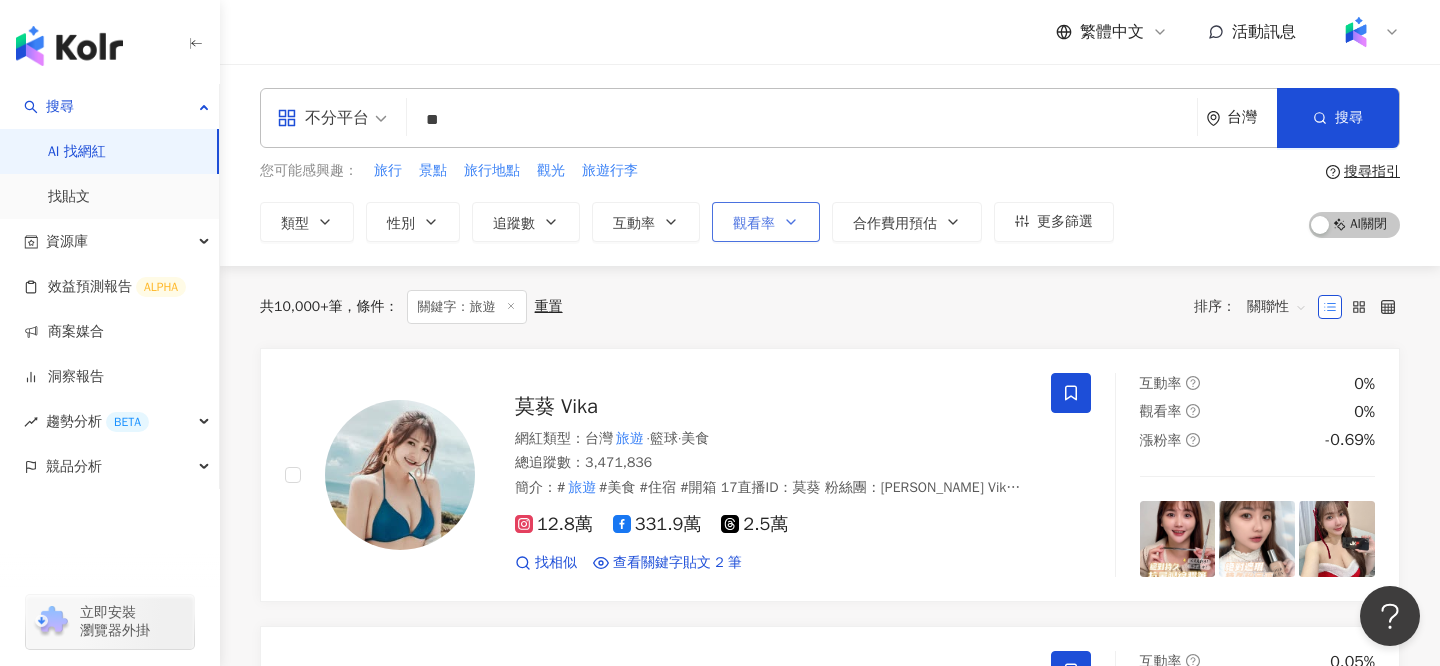 type on "**" 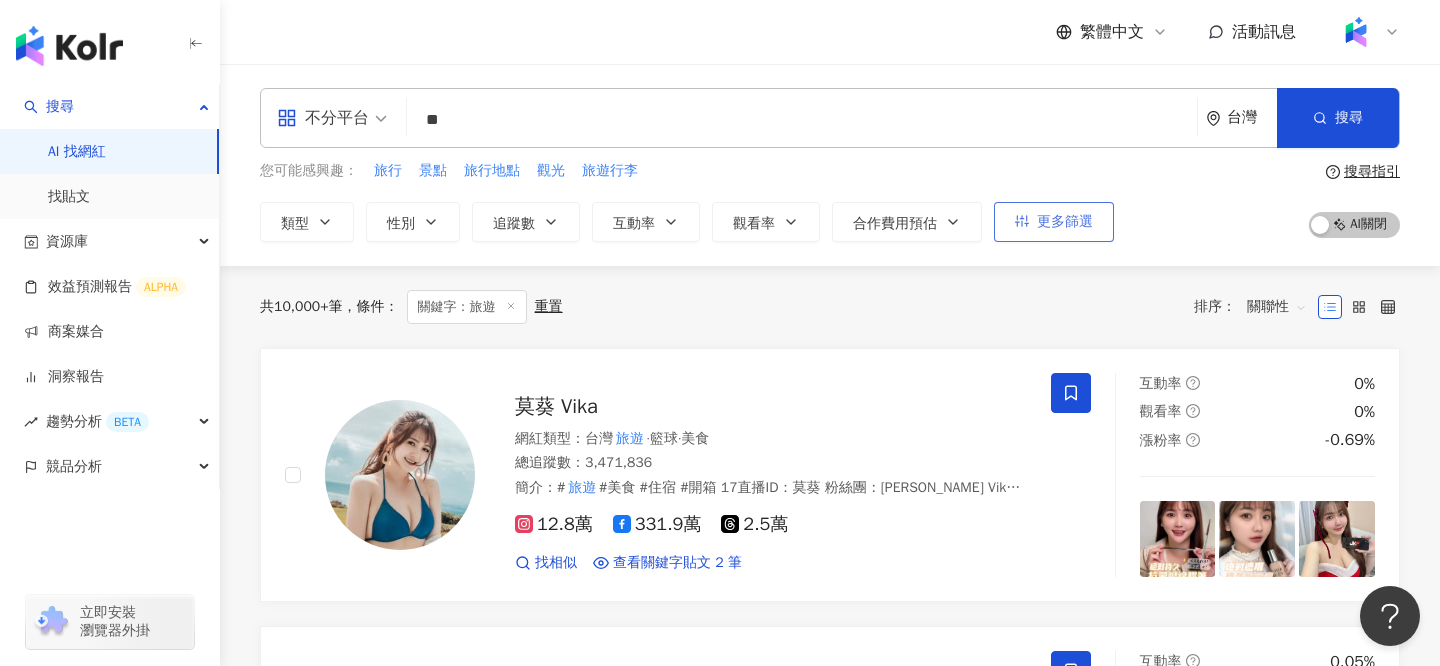 click on "更多篩選" at bounding box center (1054, 222) 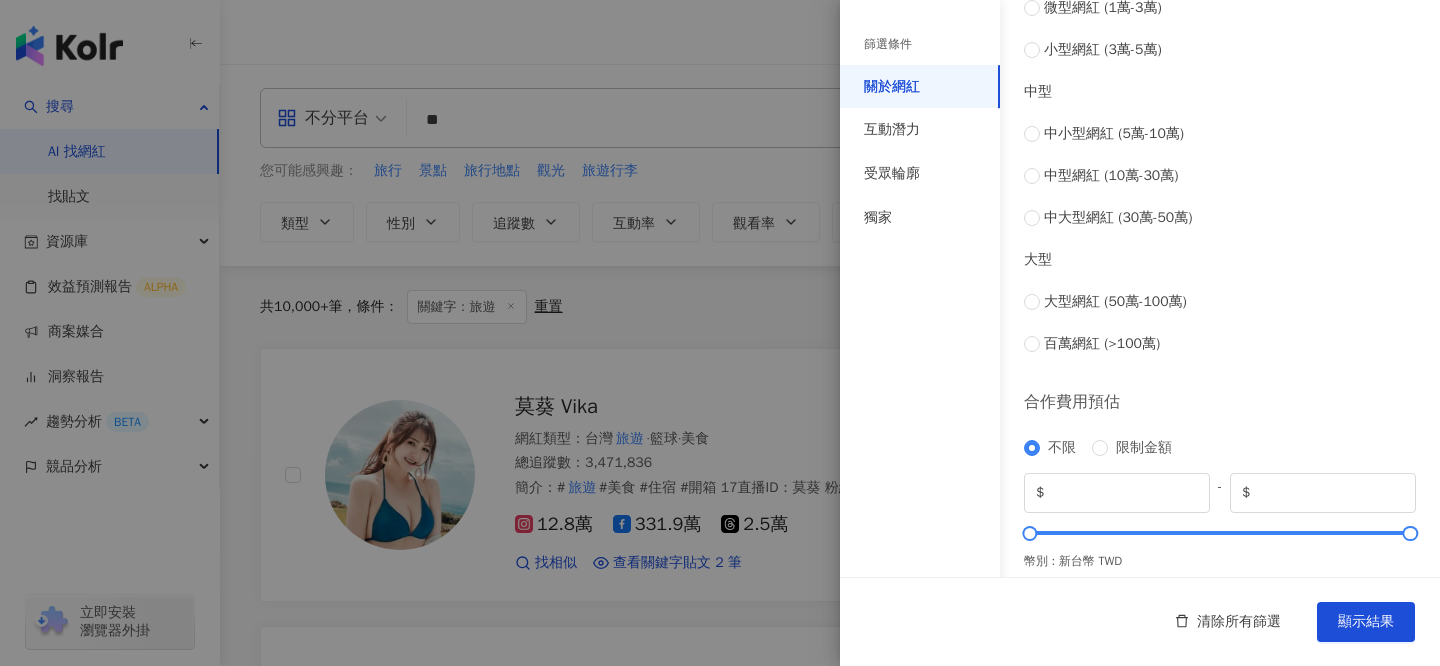scroll, scrollTop: 844, scrollLeft: 0, axis: vertical 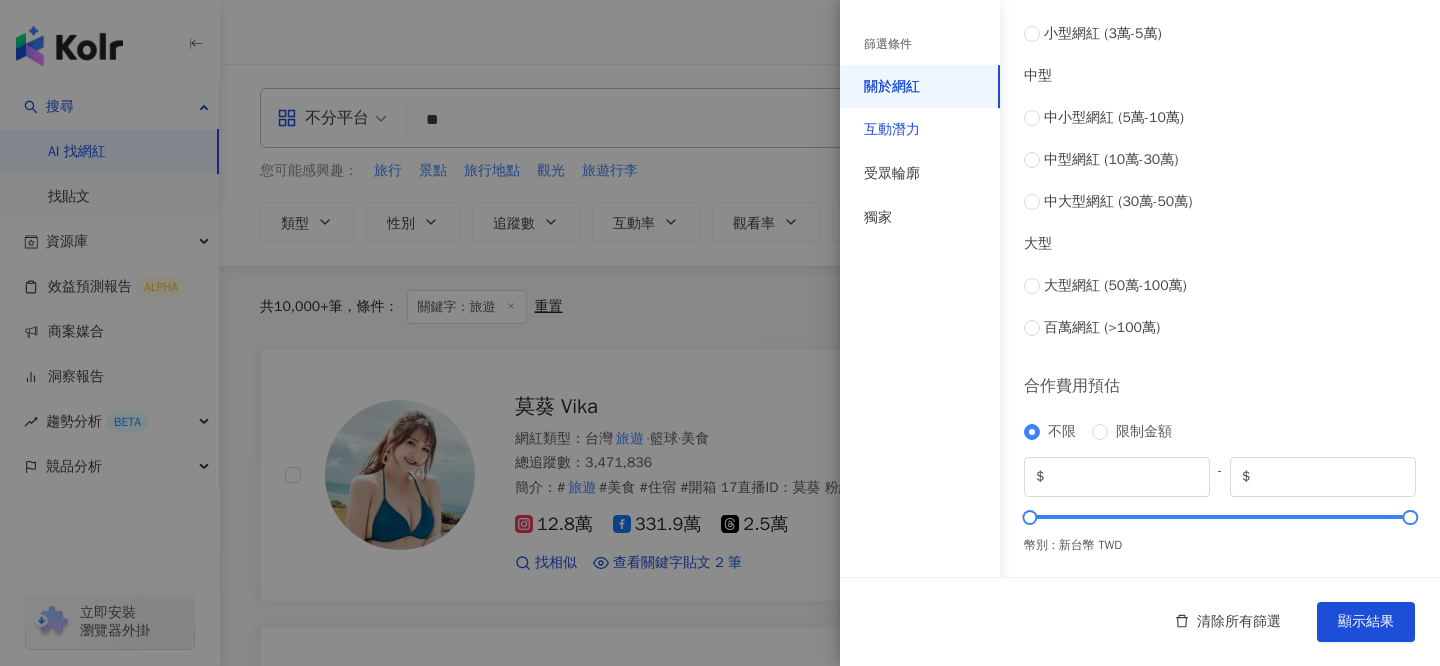 click on "互動潛力" at bounding box center [892, 130] 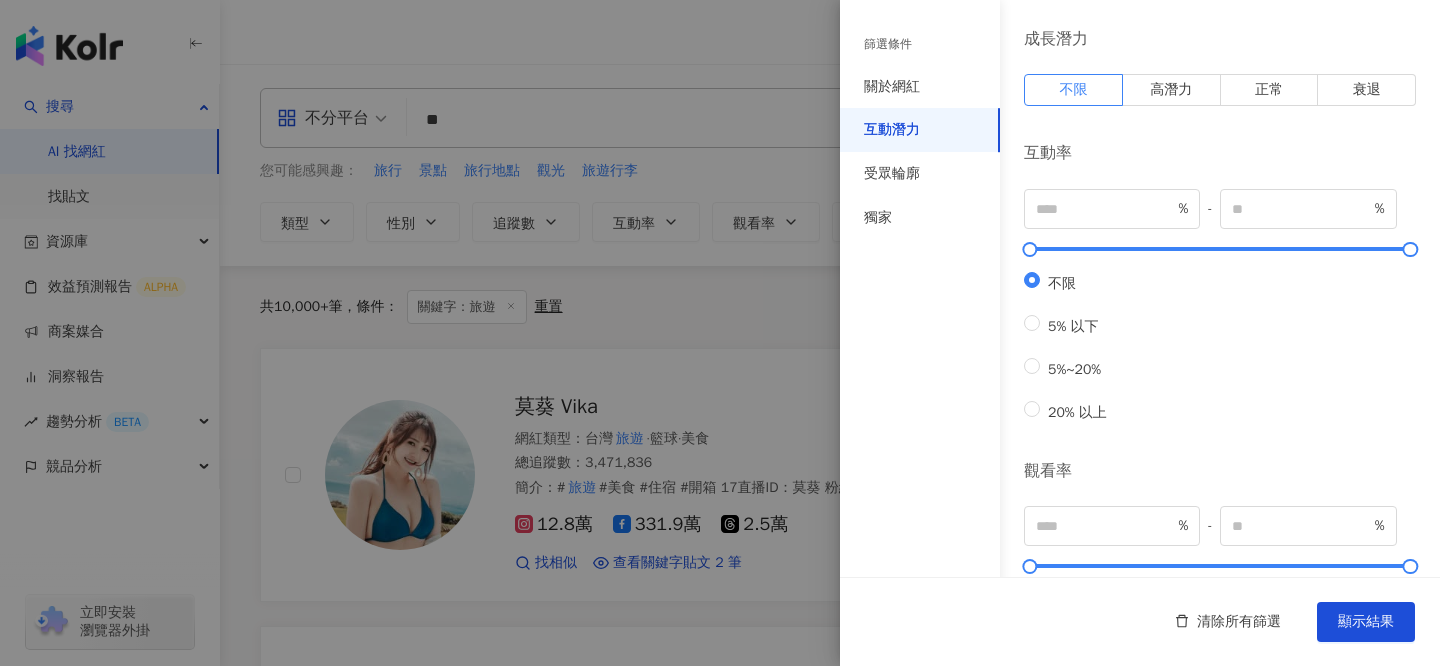 scroll, scrollTop: 0, scrollLeft: 0, axis: both 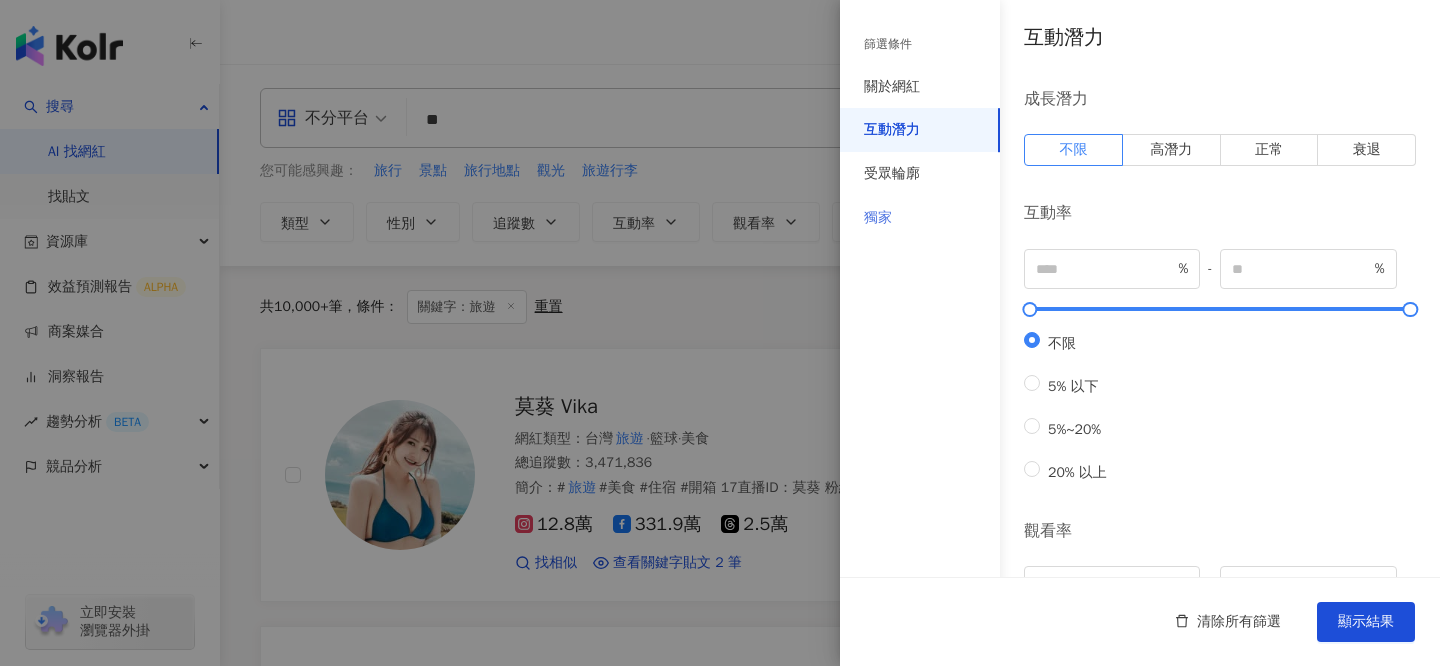 click on "獨家" at bounding box center [920, 218] 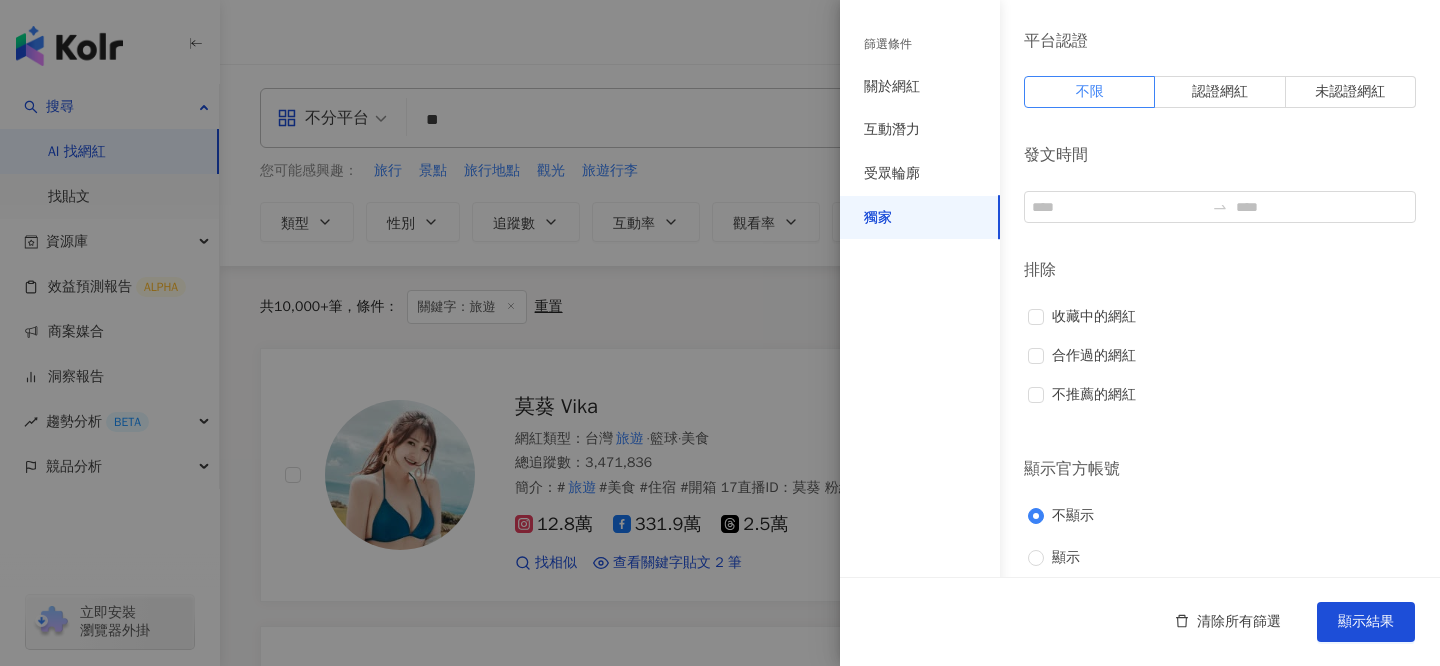 scroll, scrollTop: 71, scrollLeft: 0, axis: vertical 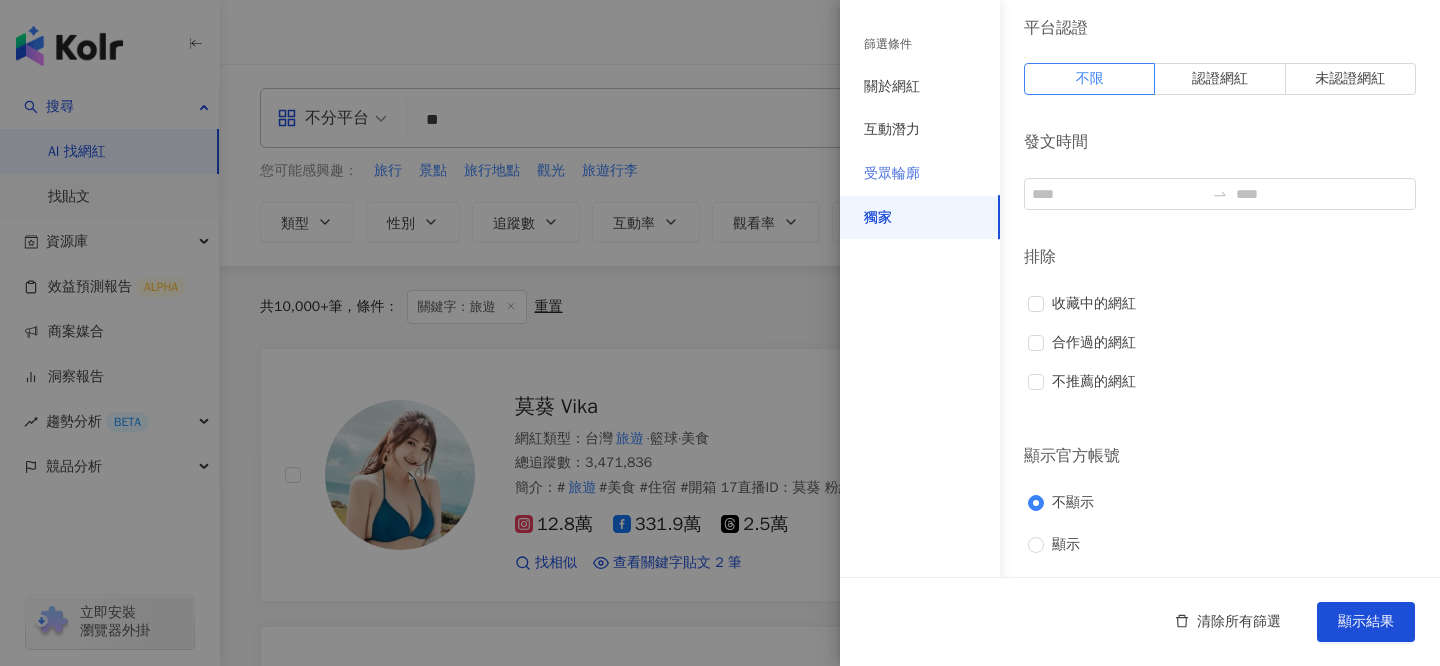 click on "受眾輪廓" at bounding box center [920, 174] 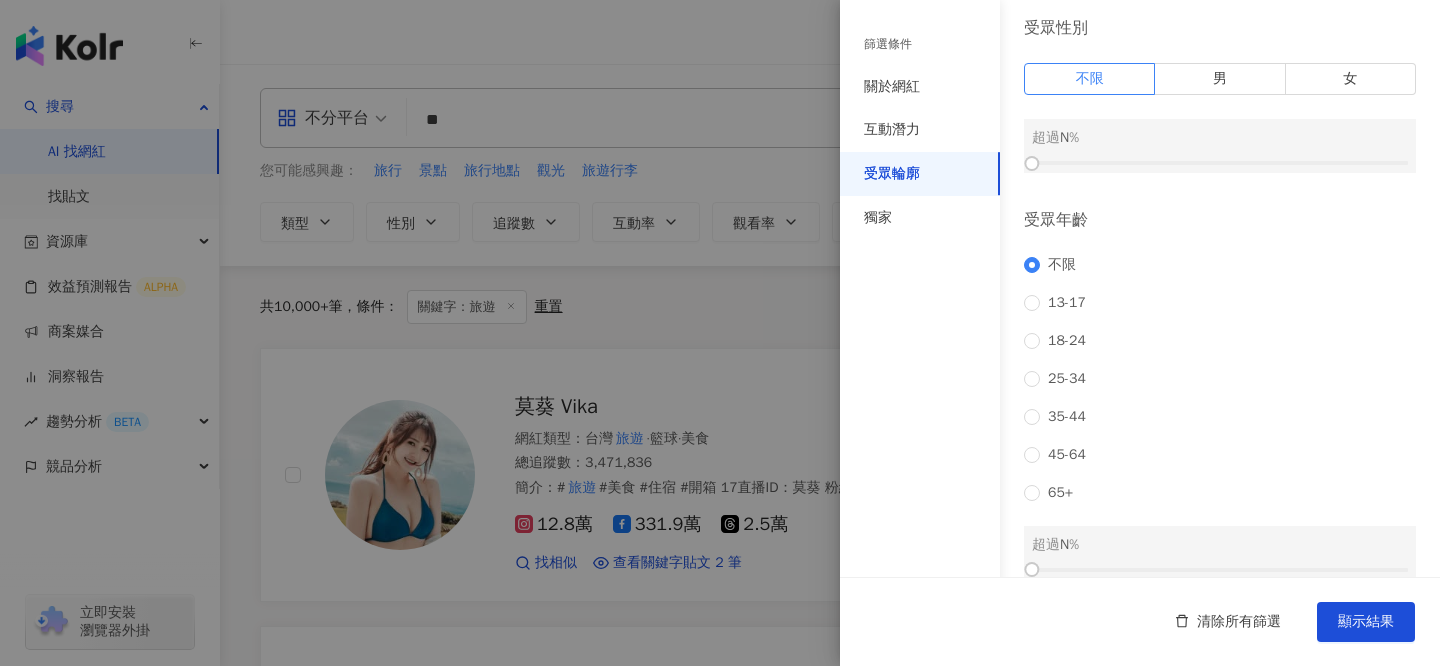 scroll, scrollTop: 312, scrollLeft: 0, axis: vertical 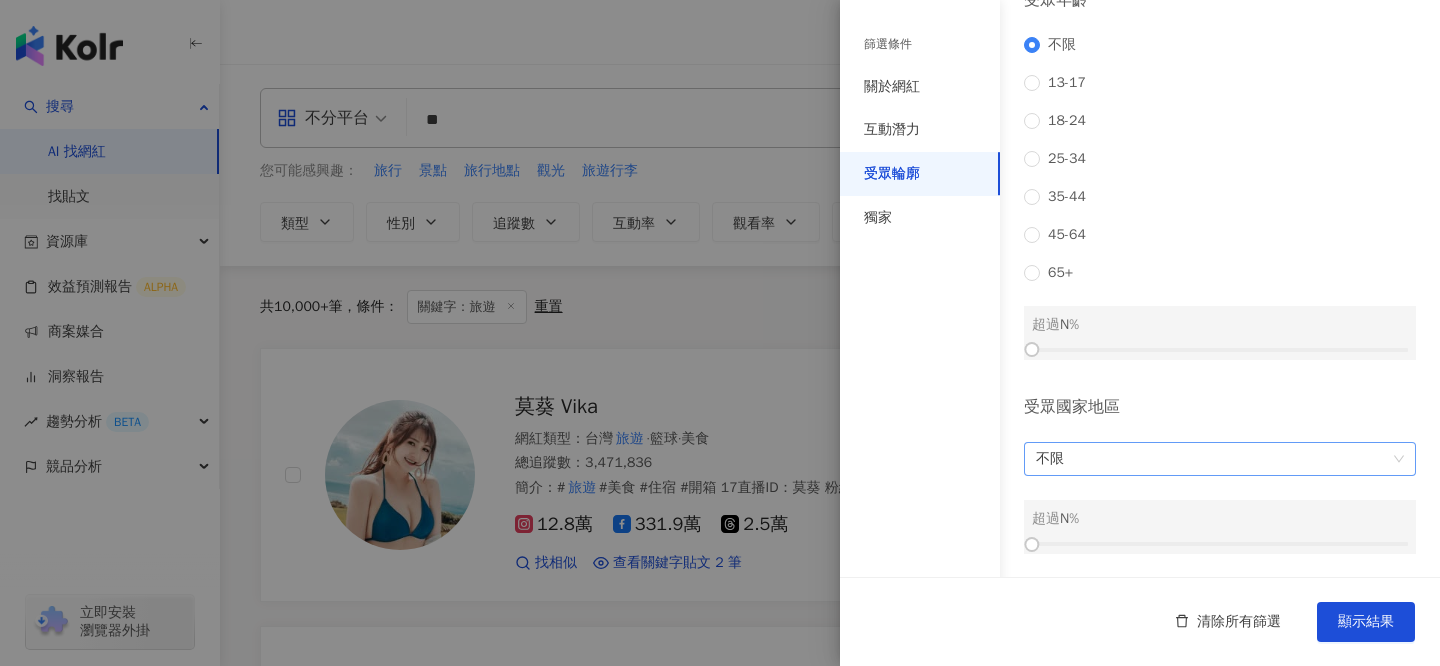 click on "不限" at bounding box center (1220, 459) 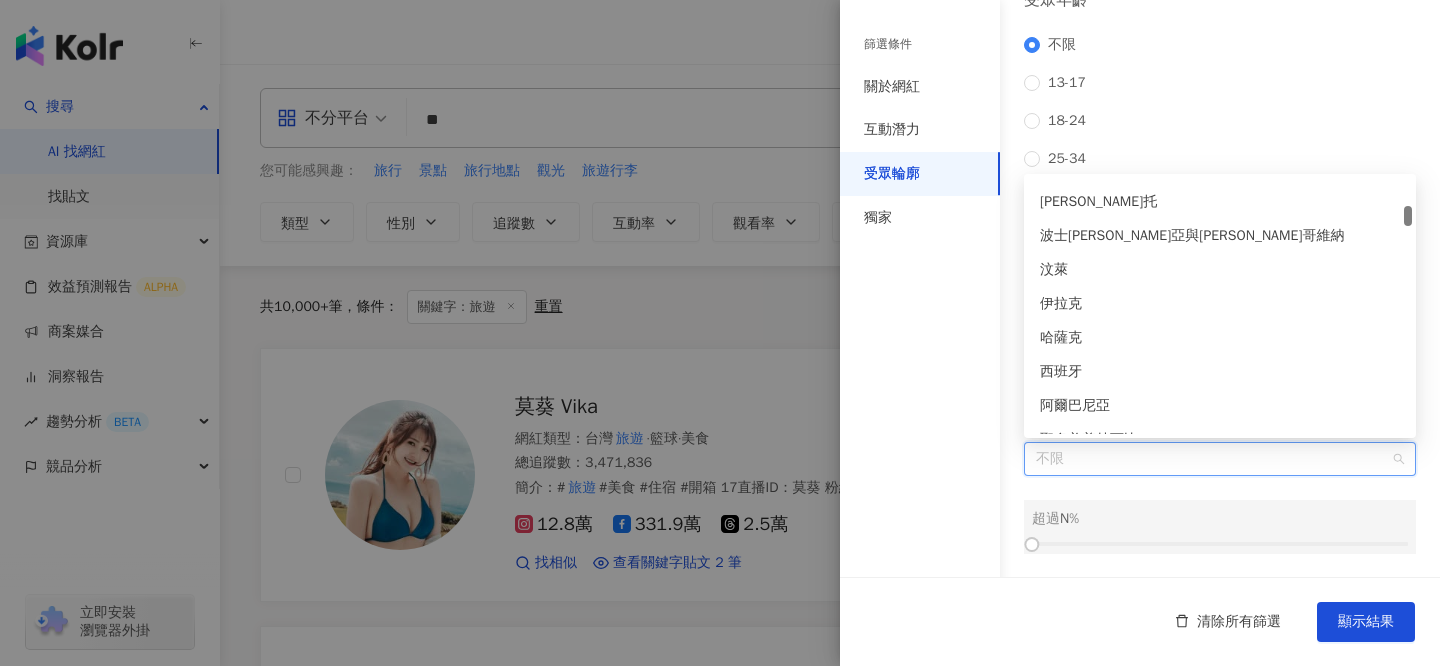 scroll, scrollTop: 844, scrollLeft: 0, axis: vertical 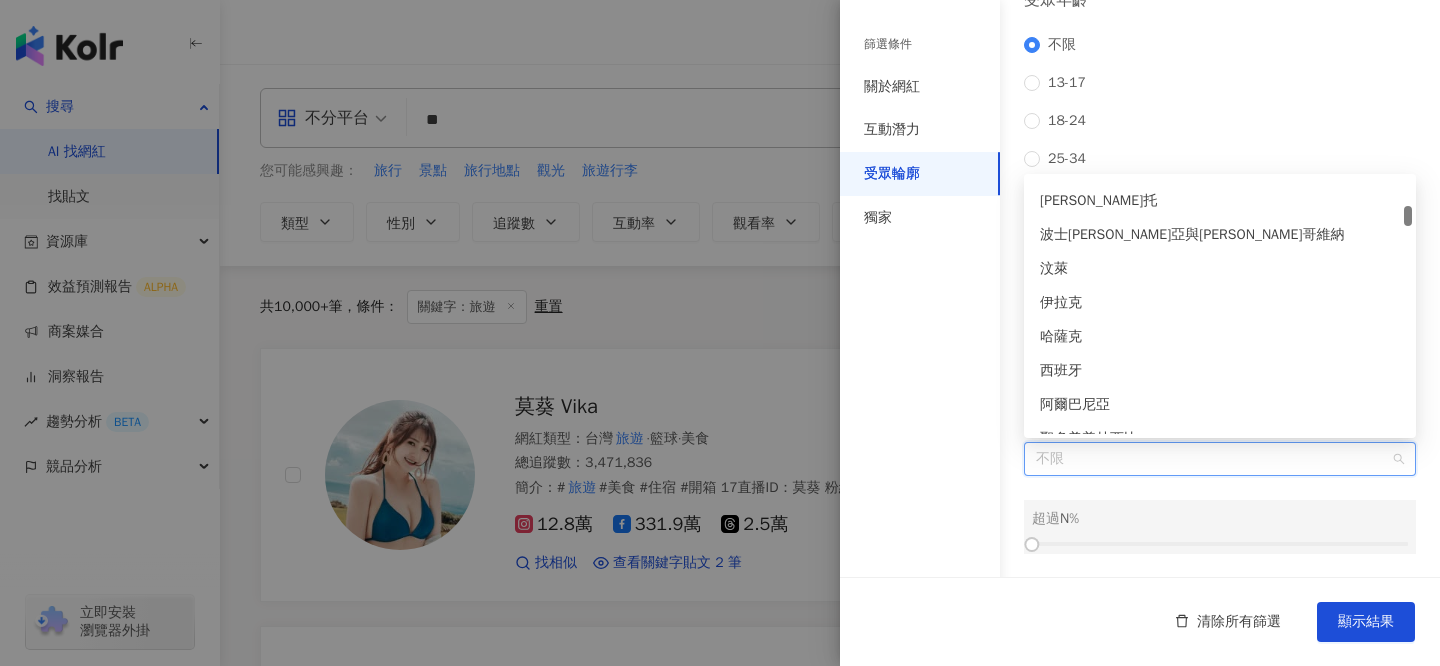 type on "*" 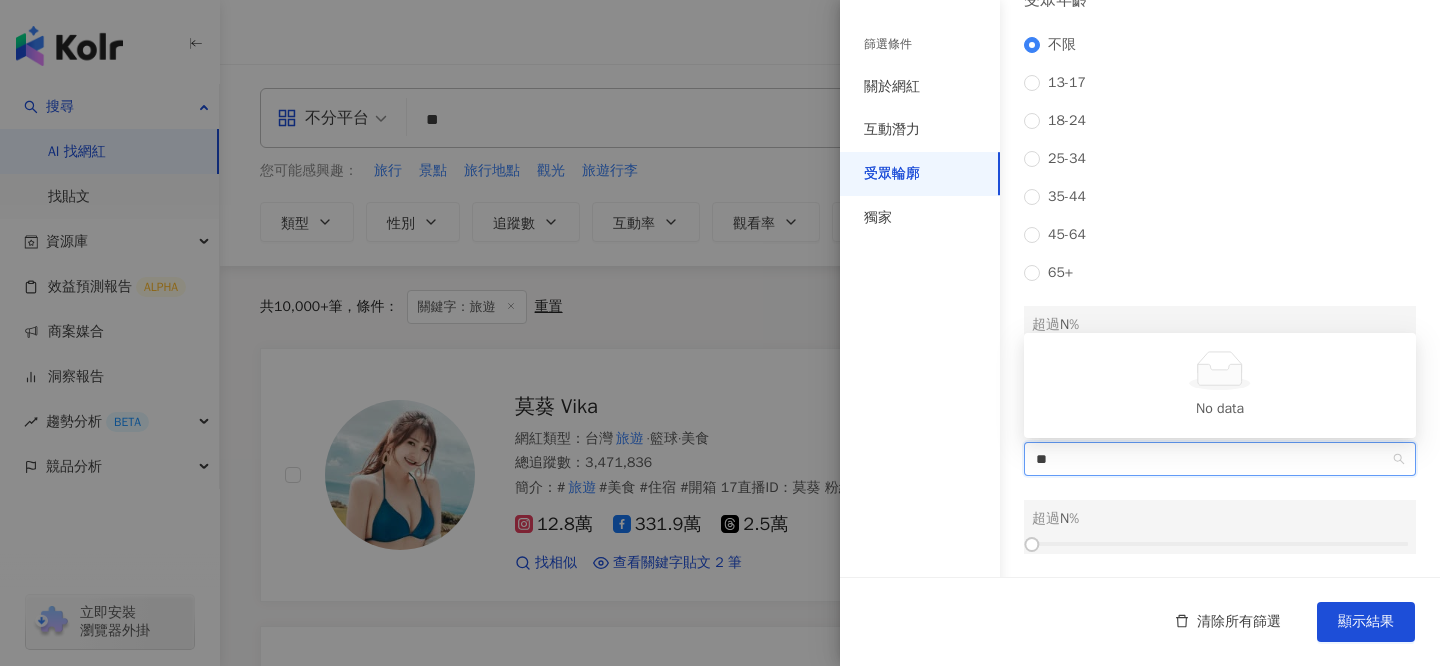 type on "*" 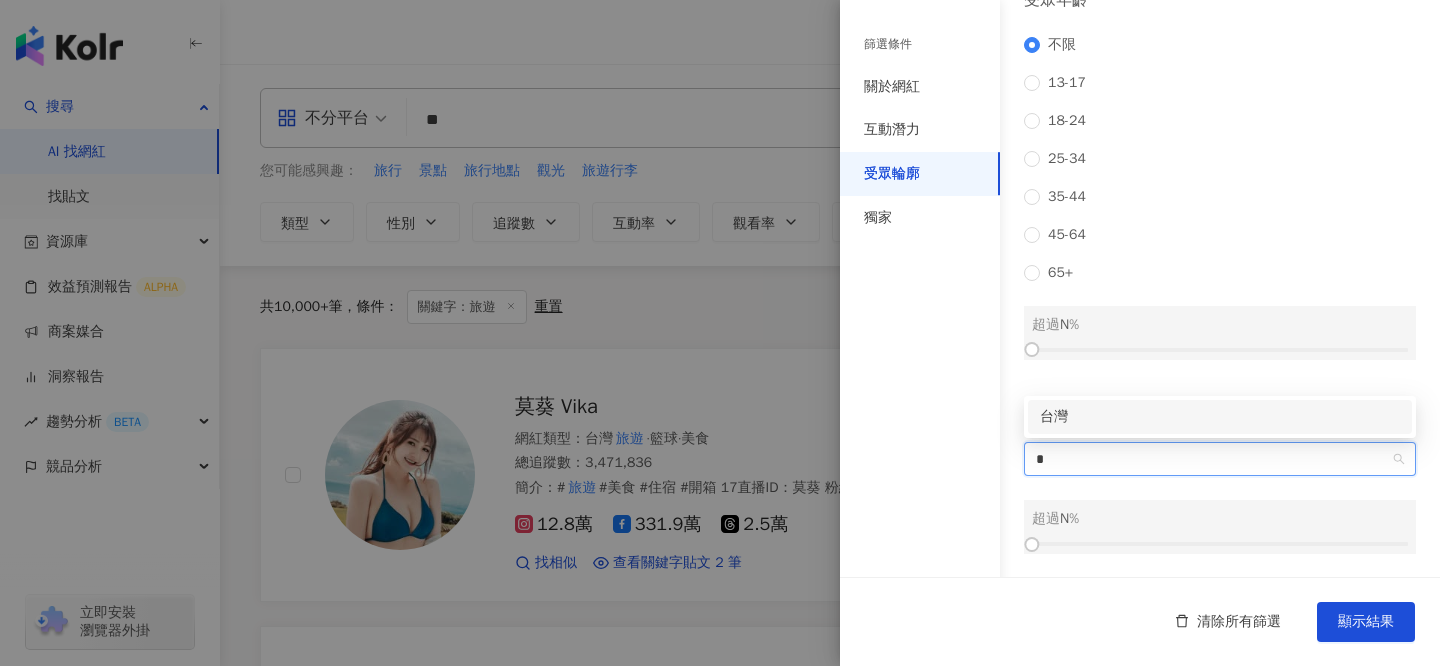 click on "台灣" at bounding box center (1220, 417) 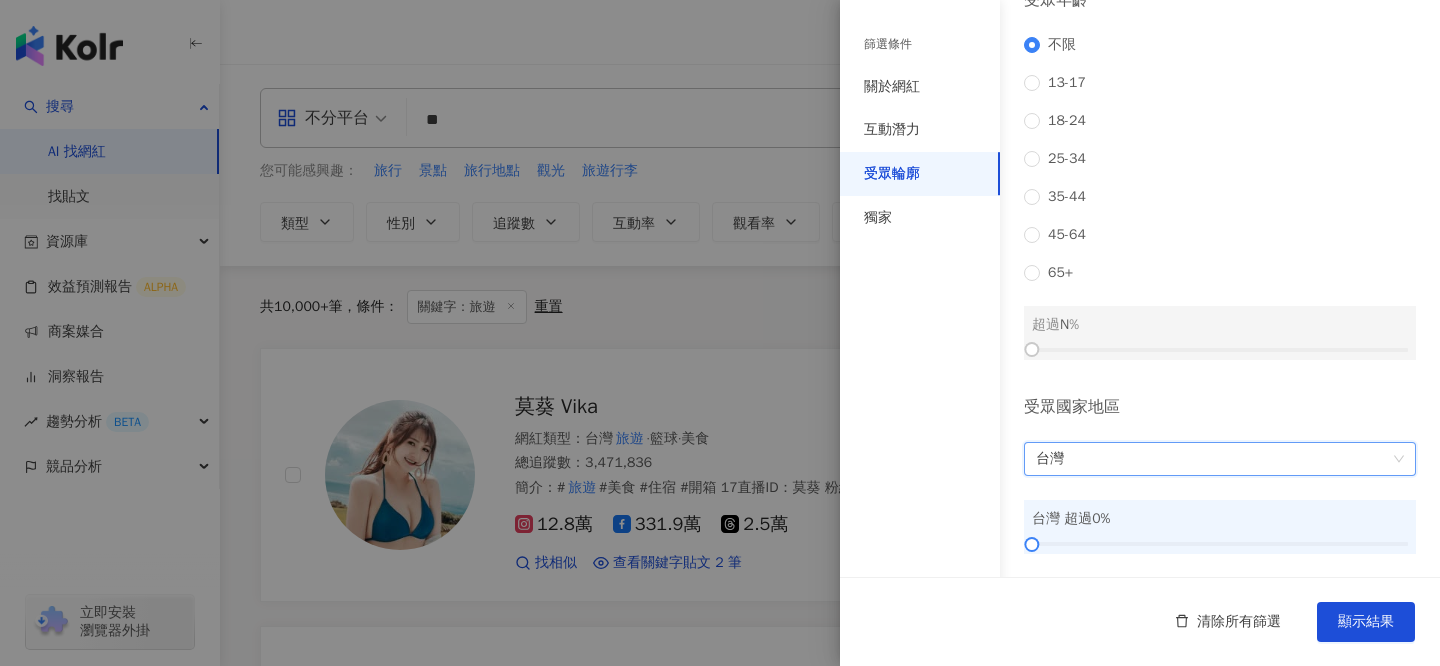 click on "篩選條件 關於網紅 互動潛力 受眾輪廓 獨家" at bounding box center (920, 345) 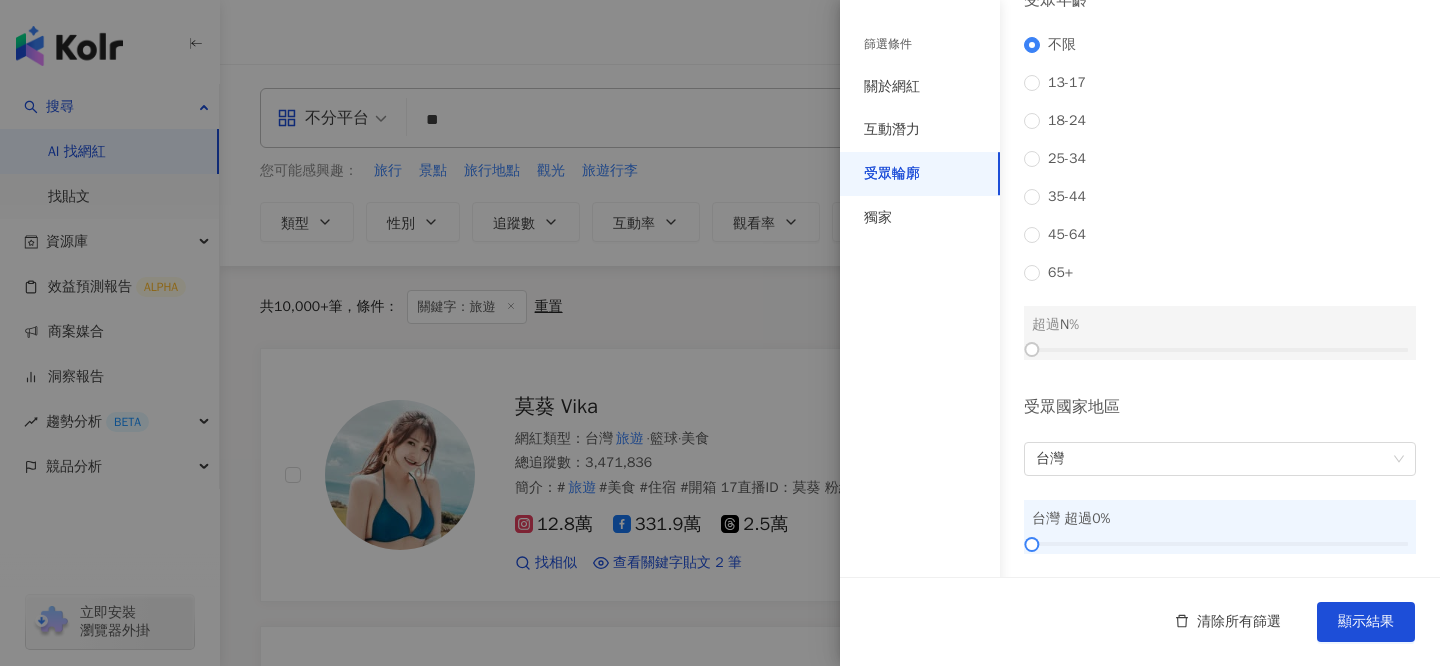 click on "台灣   超過  0 %" at bounding box center [1220, 527] 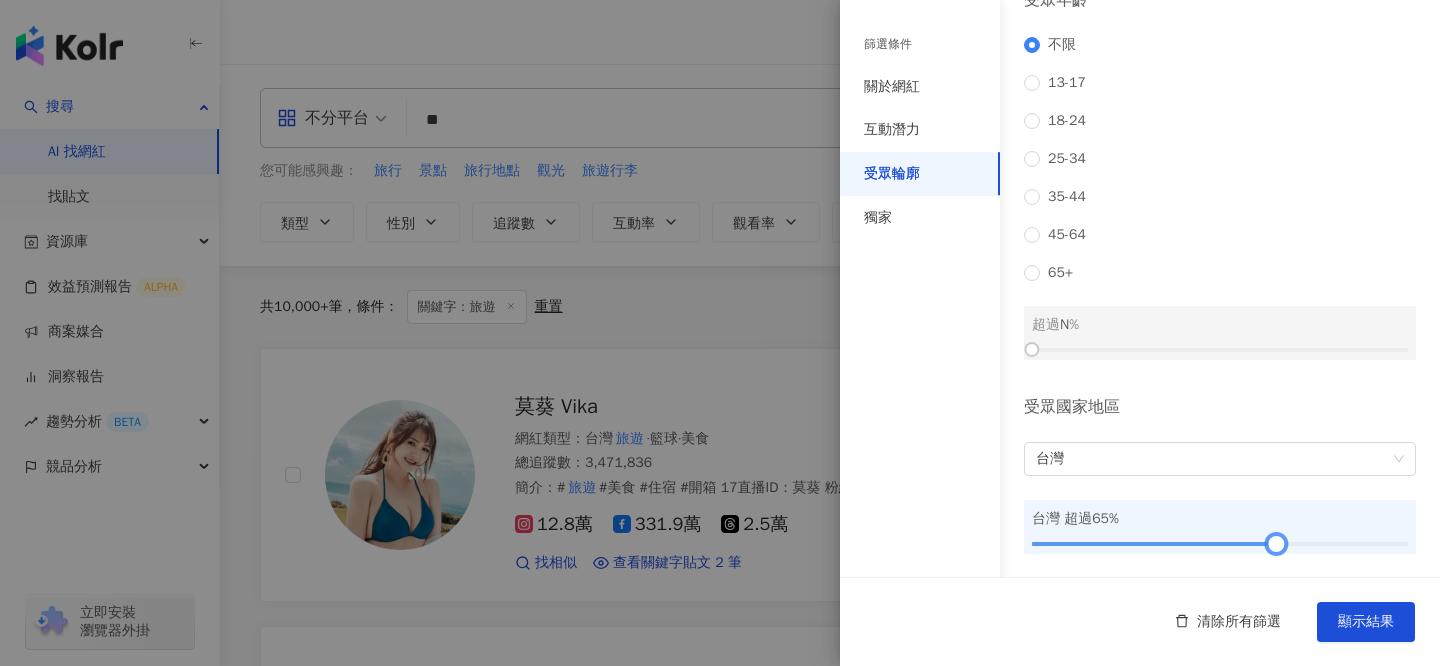 click at bounding box center (1220, 544) 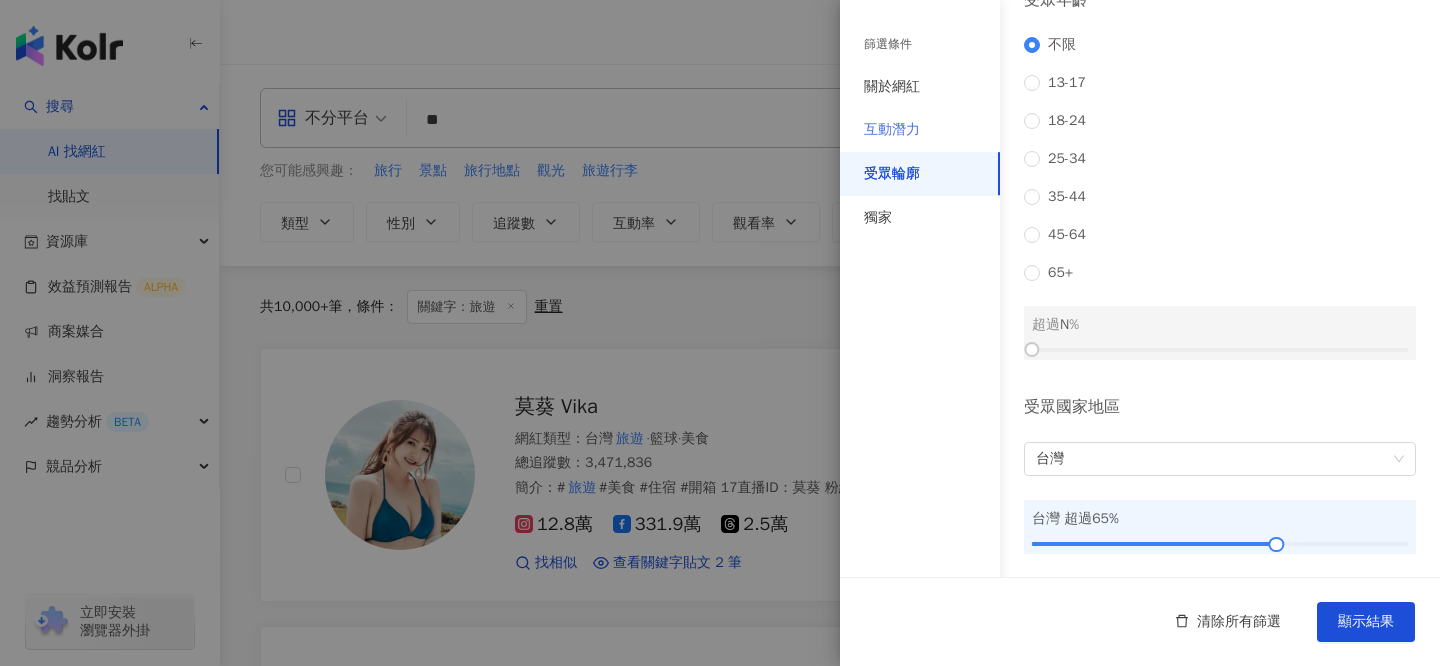 click on "互動潛力" at bounding box center (920, 130) 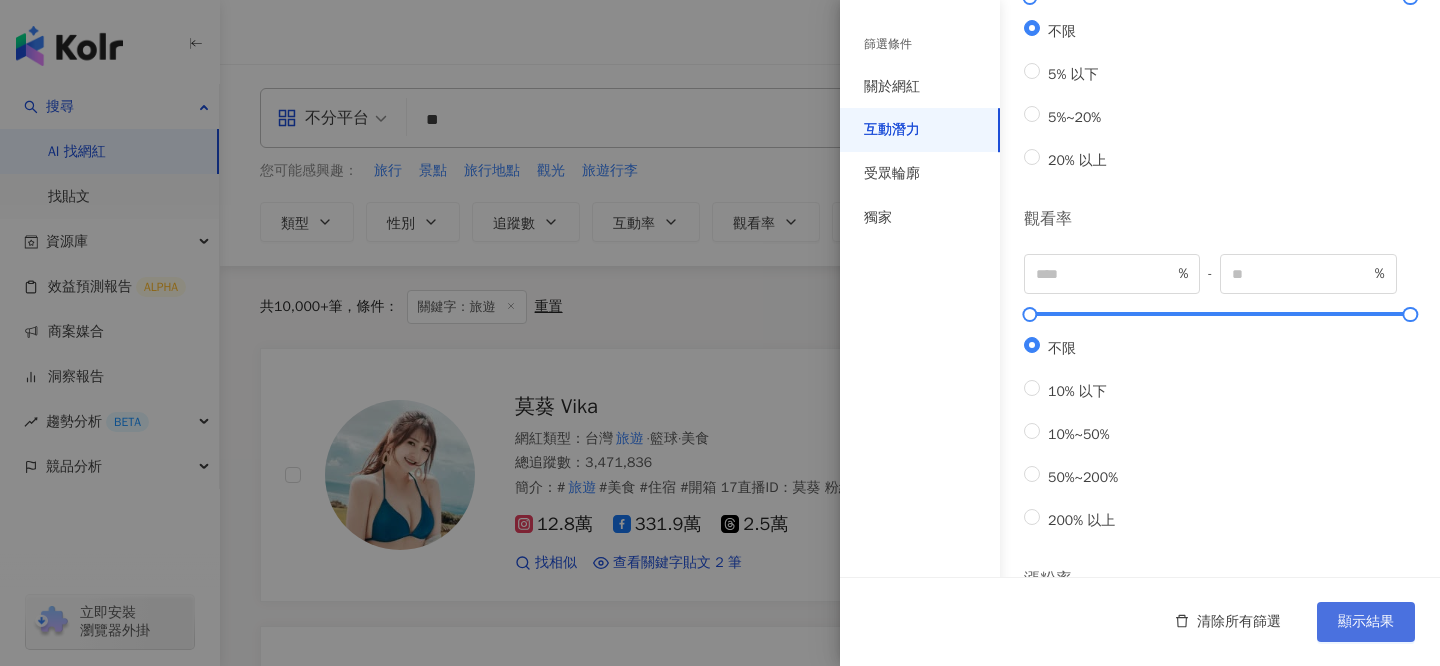 click on "顯示結果" at bounding box center (1366, 622) 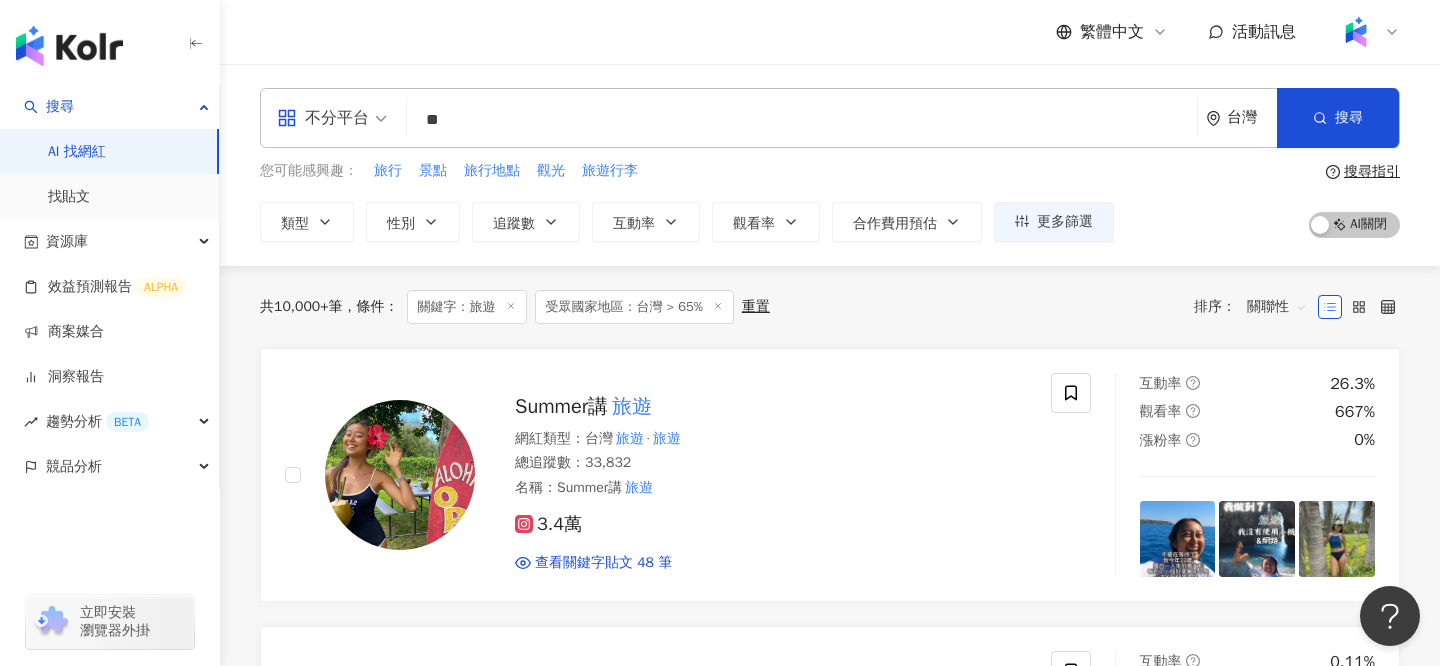 click on "關聯性" at bounding box center [1277, 307] 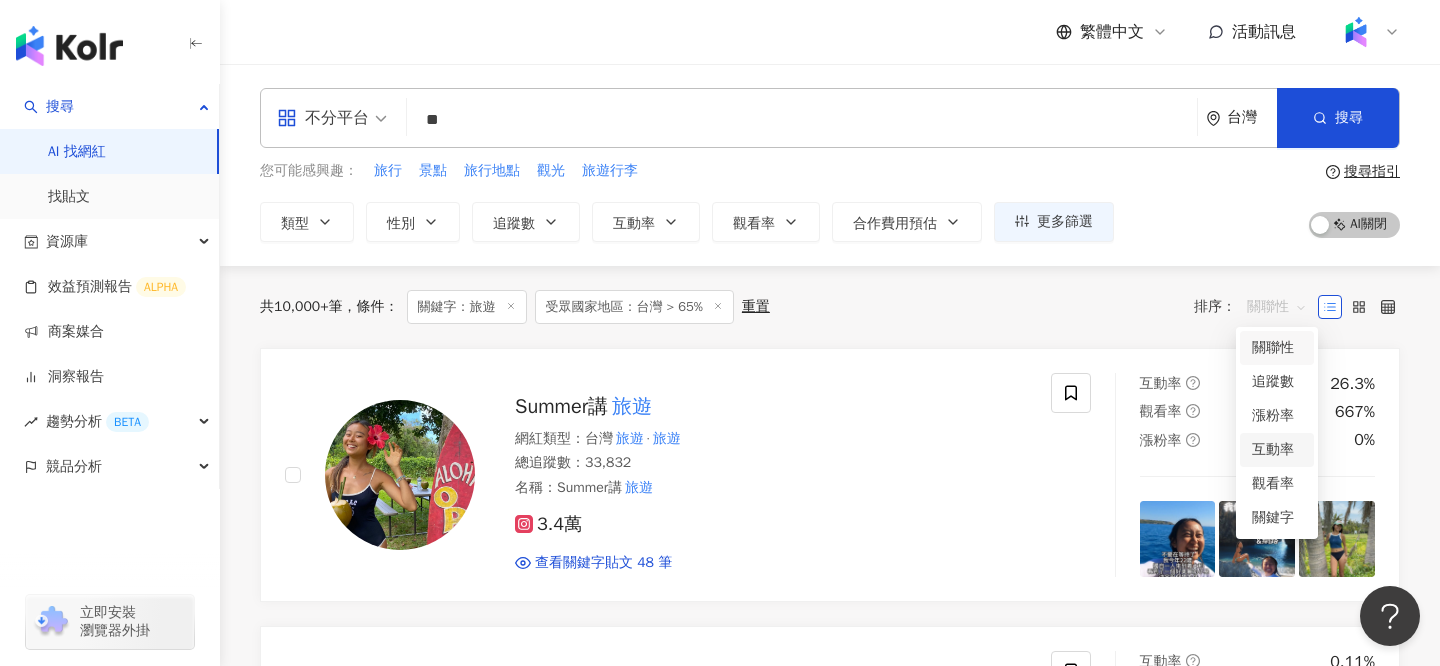 click on "互動率" at bounding box center [1277, 450] 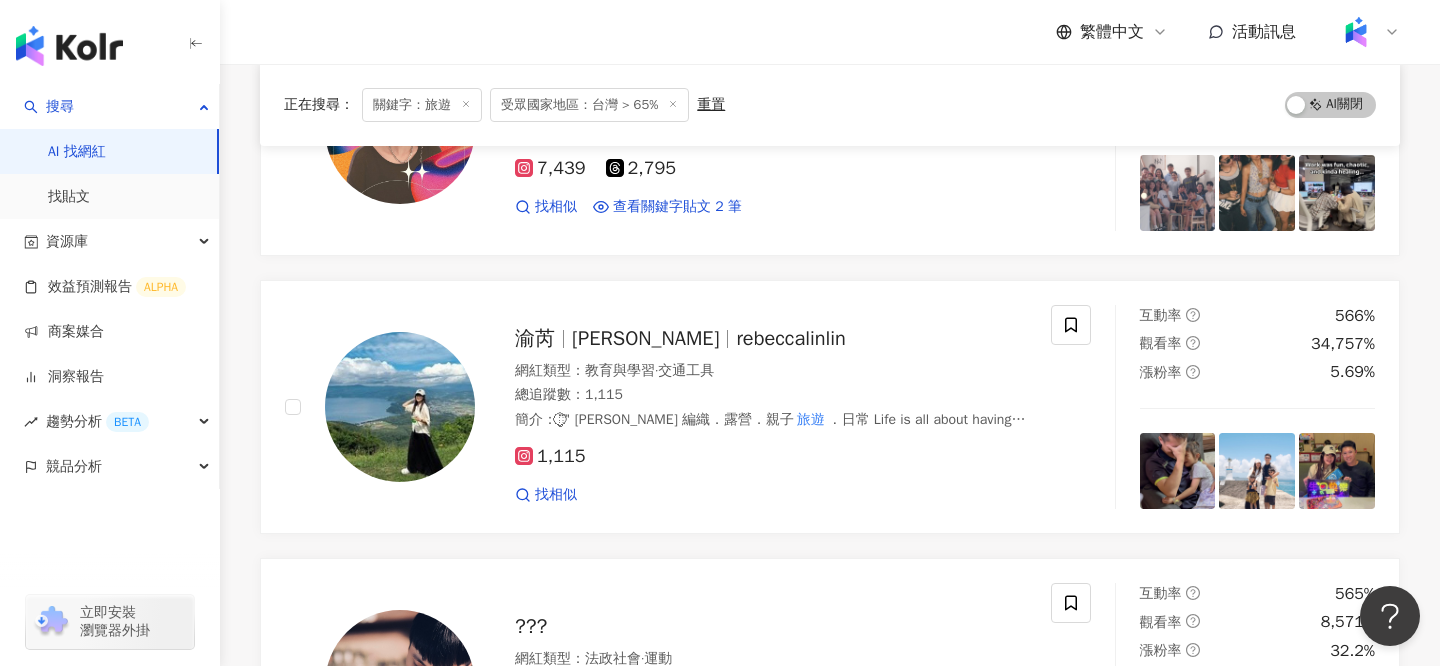 scroll, scrollTop: 1470, scrollLeft: 0, axis: vertical 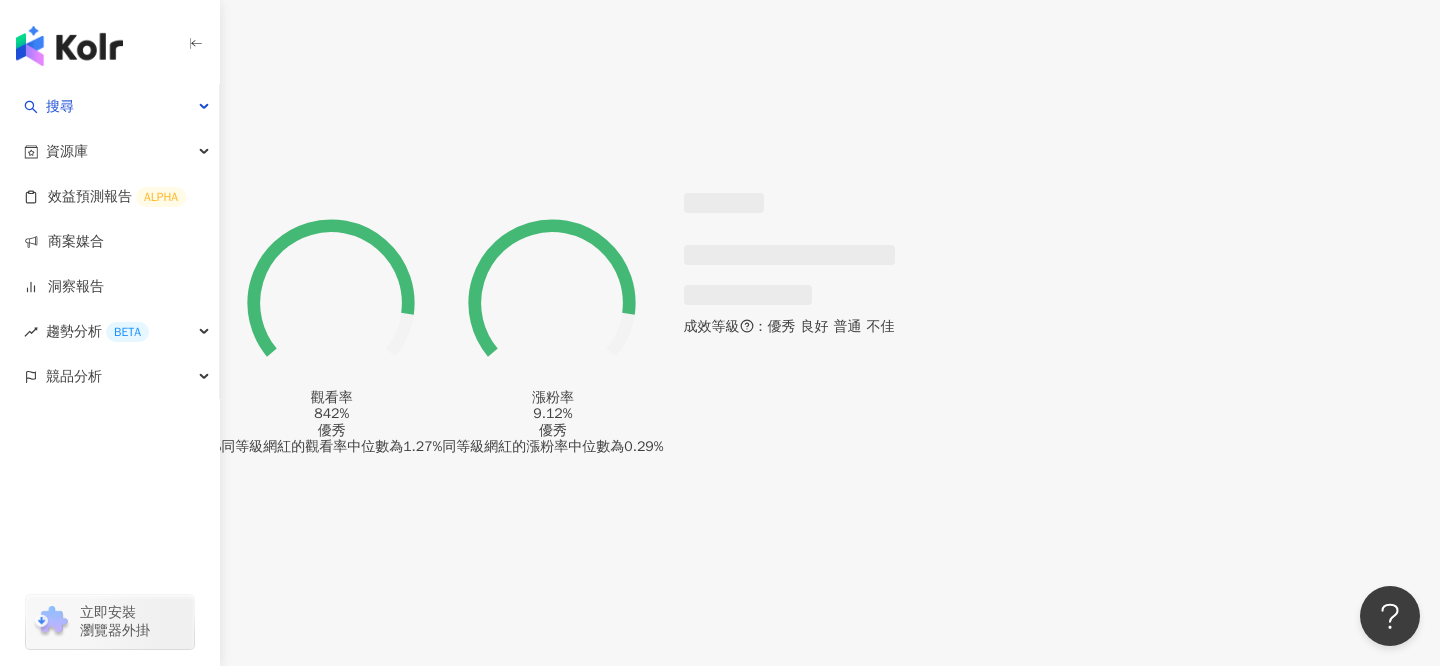 drag, startPoint x: 983, startPoint y: 161, endPoint x: 1006, endPoint y: 397, distance: 237.11812 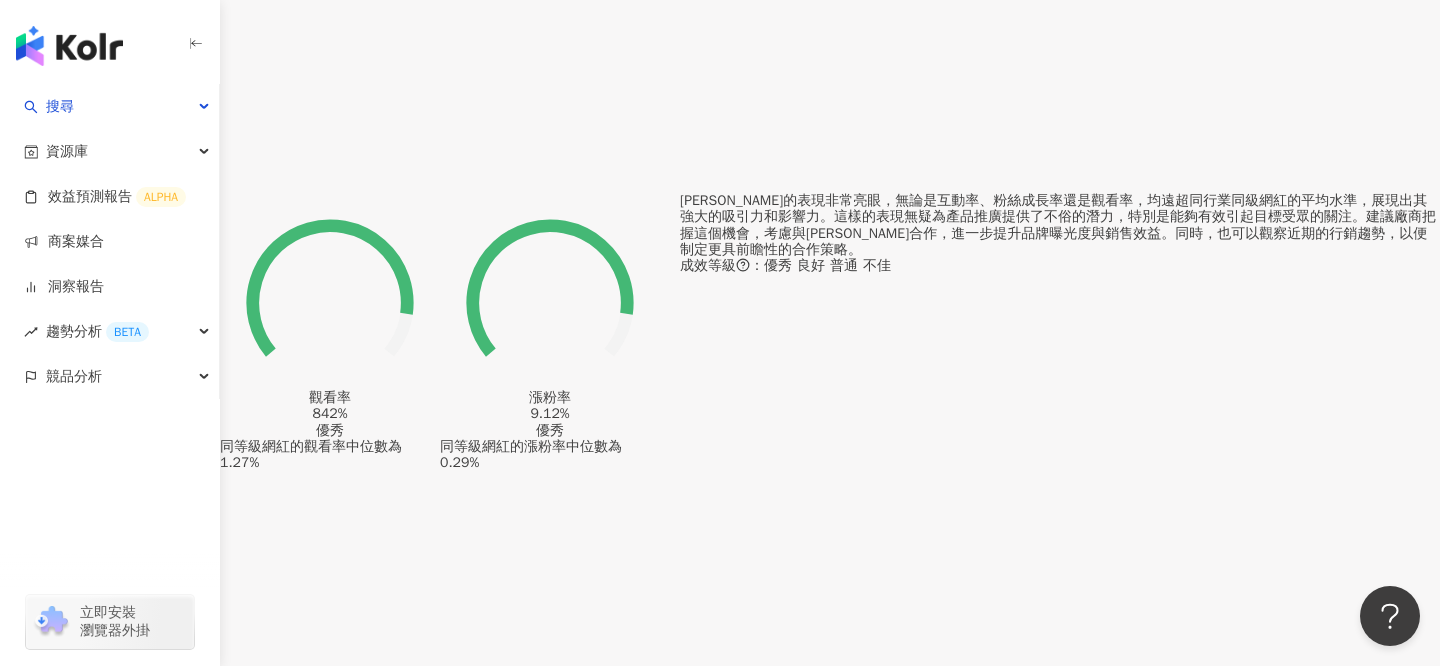 click on "8.7%" at bounding box center [158, 1765] 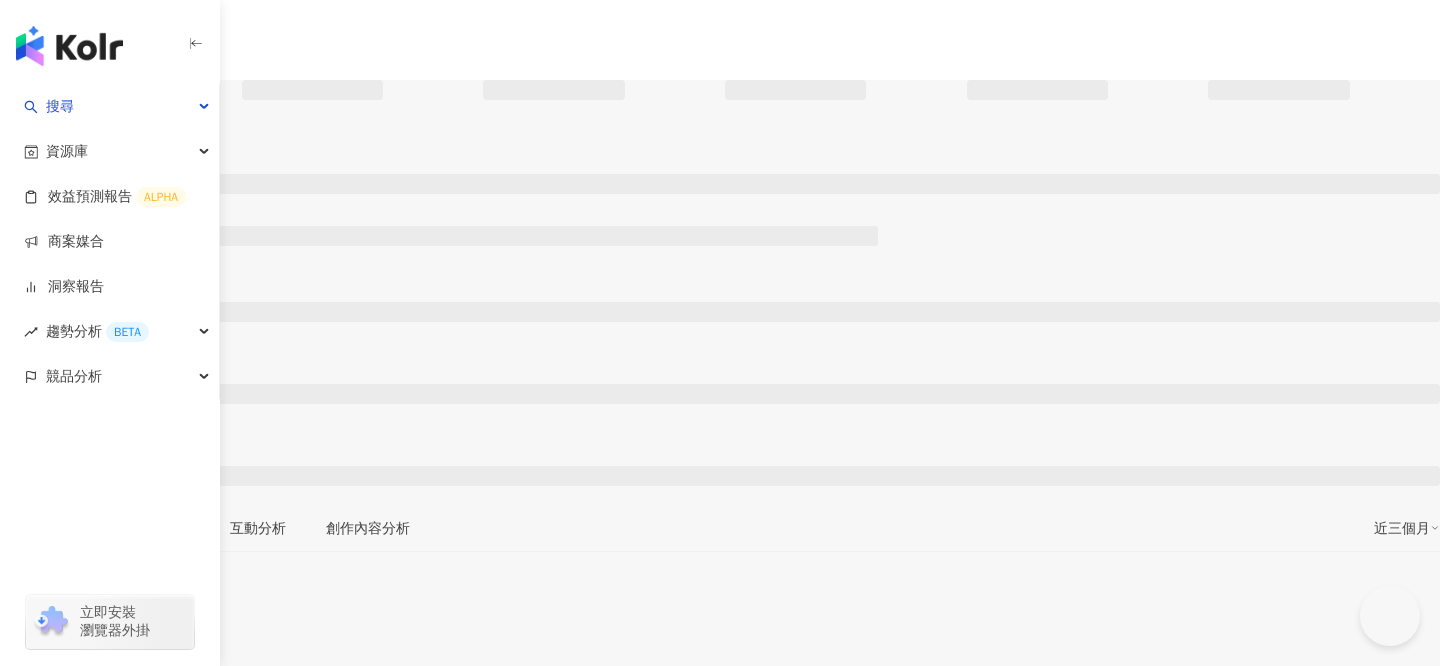 scroll, scrollTop: 0, scrollLeft: 0, axis: both 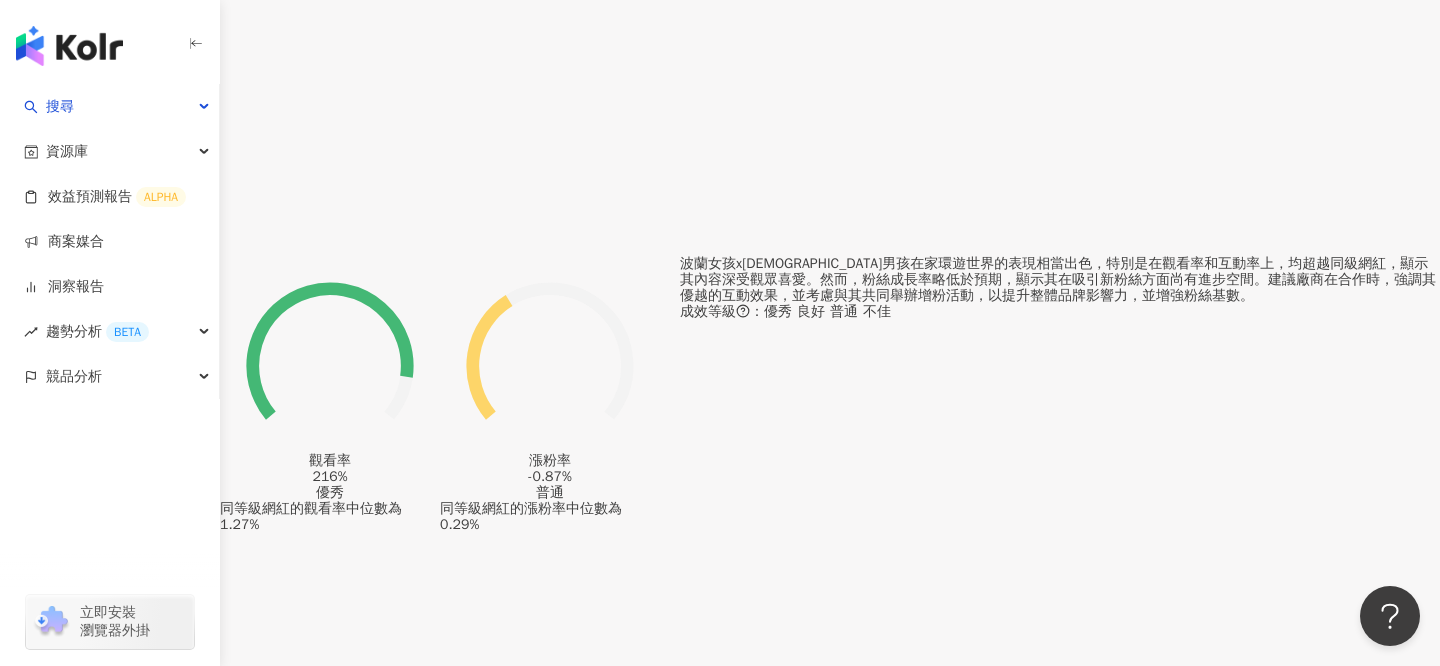 drag, startPoint x: 902, startPoint y: 285, endPoint x: 1043, endPoint y: 284, distance: 141.00354 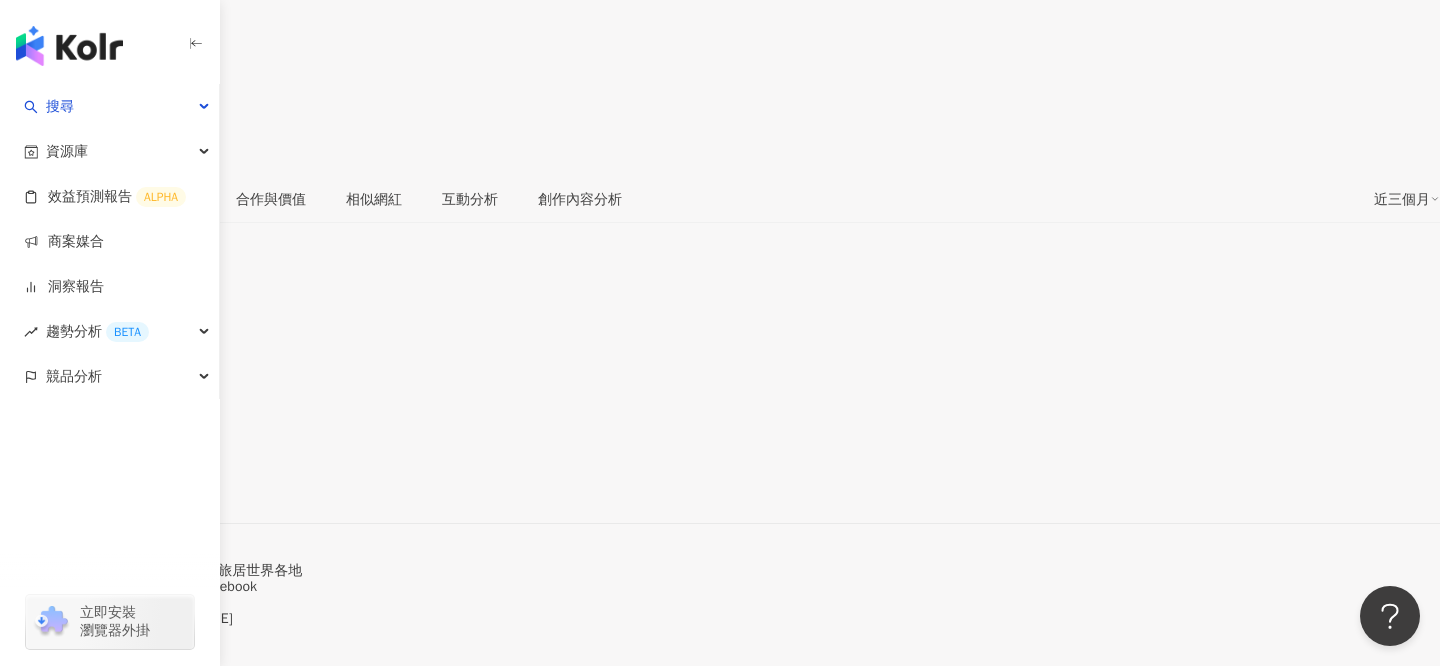 drag, startPoint x: 343, startPoint y: 28, endPoint x: 612, endPoint y: 31, distance: 269.01672 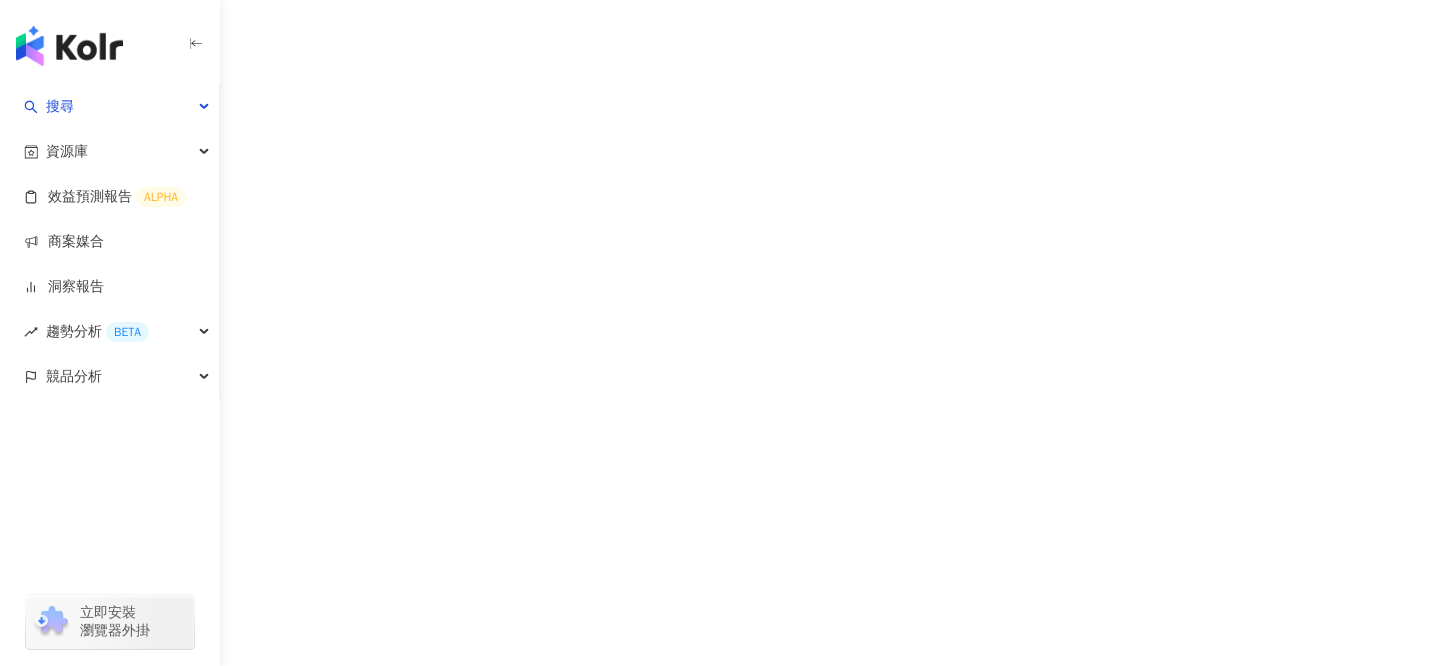scroll, scrollTop: 0, scrollLeft: 0, axis: both 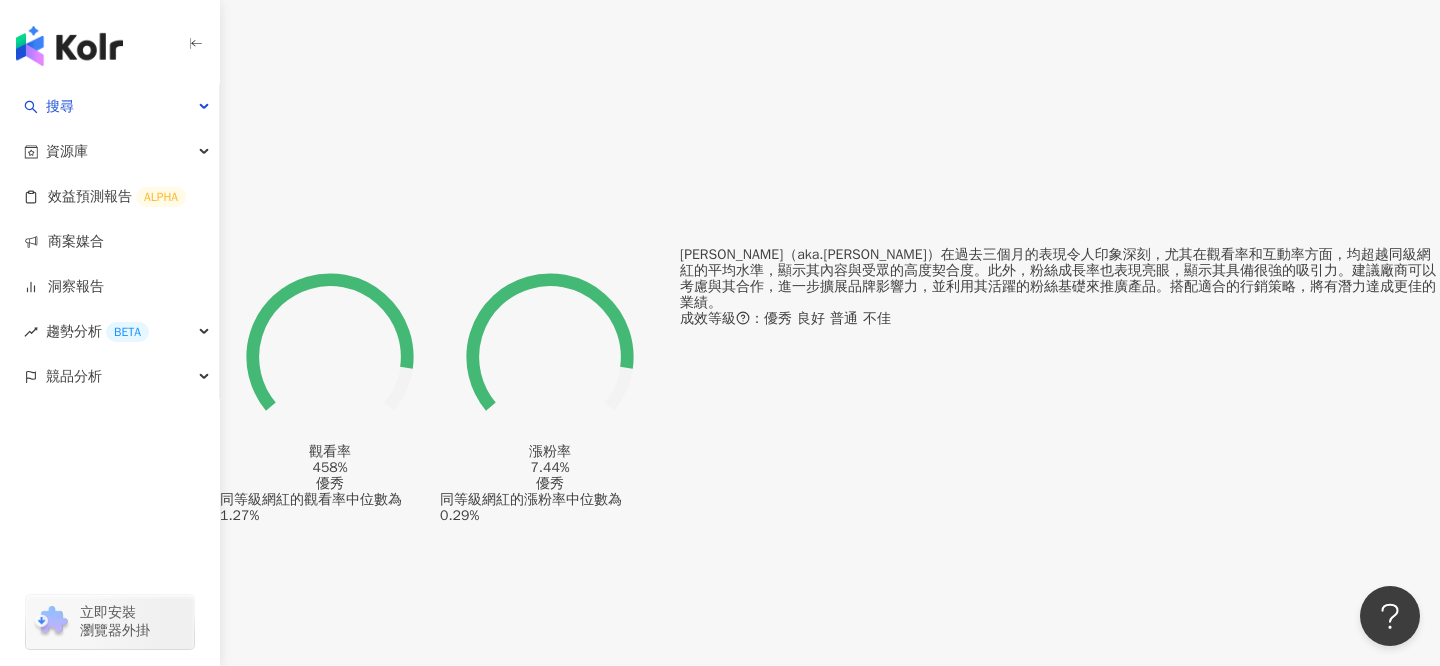 drag, startPoint x: 915, startPoint y: 301, endPoint x: 1027, endPoint y: 553, distance: 275.768 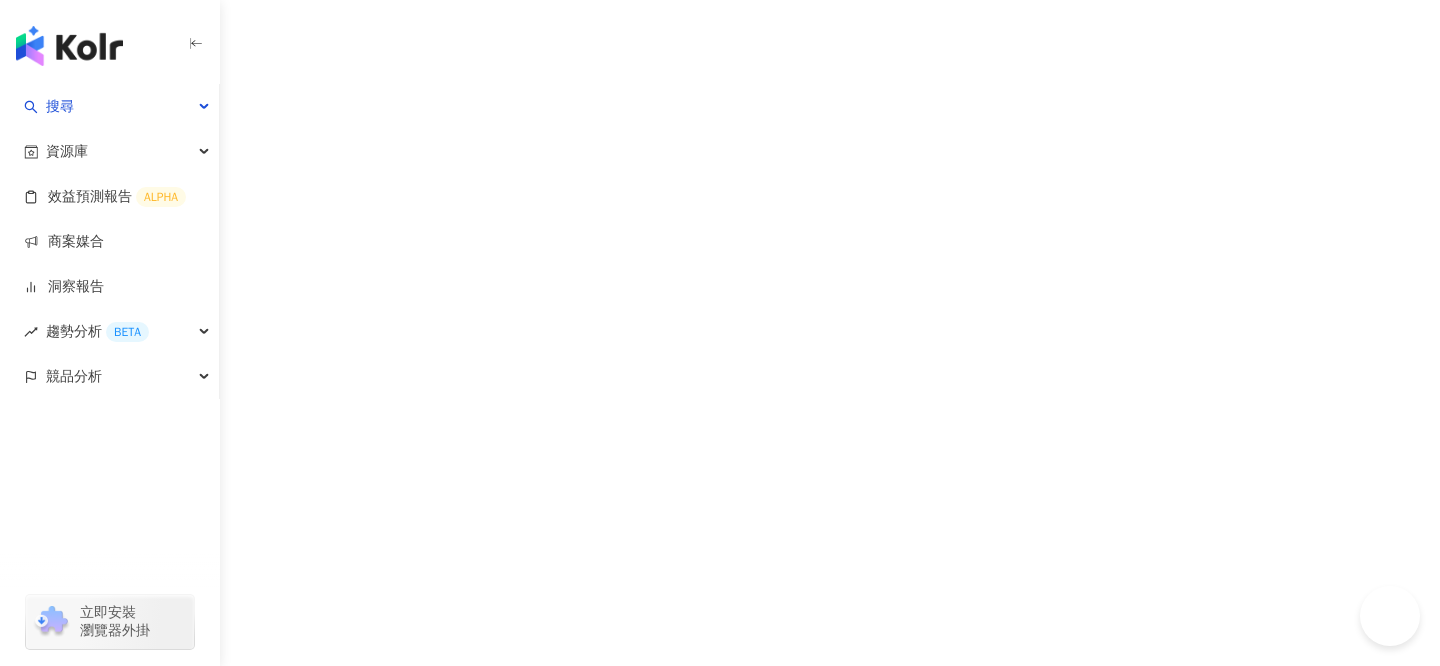 scroll, scrollTop: 0, scrollLeft: 0, axis: both 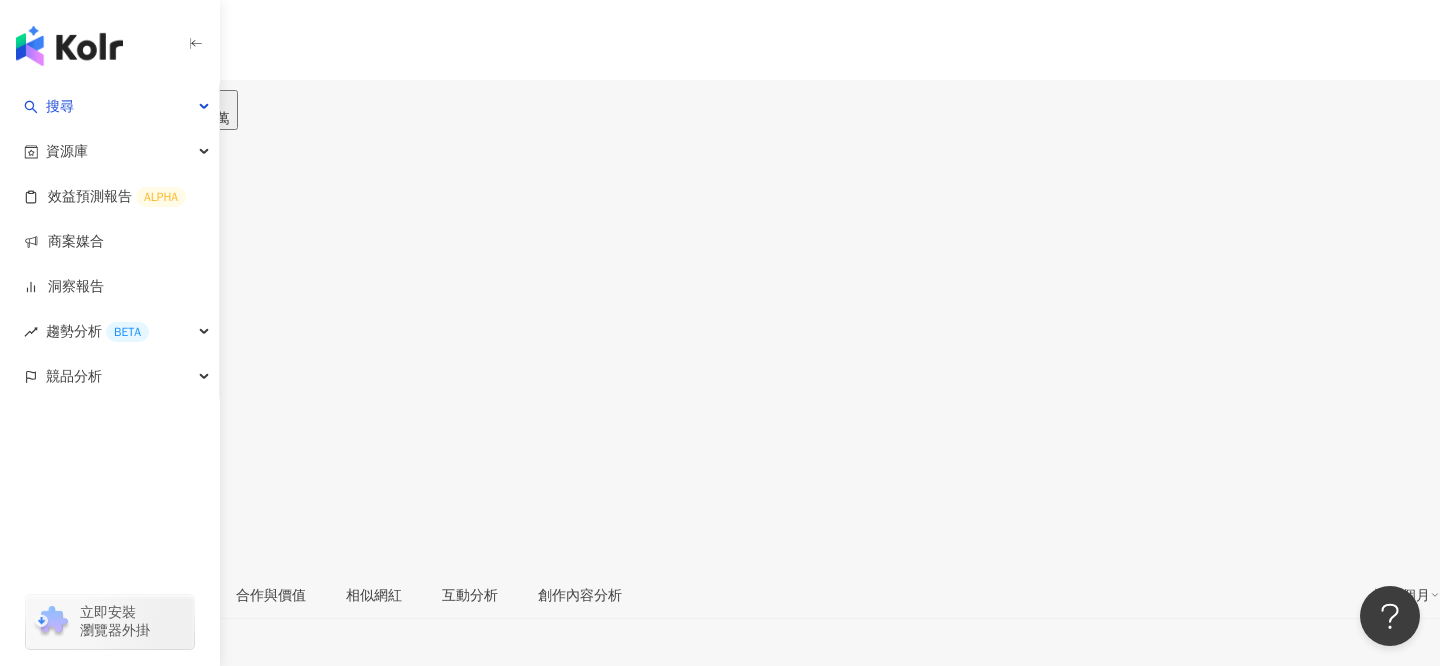 drag, startPoint x: 336, startPoint y: 142, endPoint x: 386, endPoint y: 141, distance: 50.01 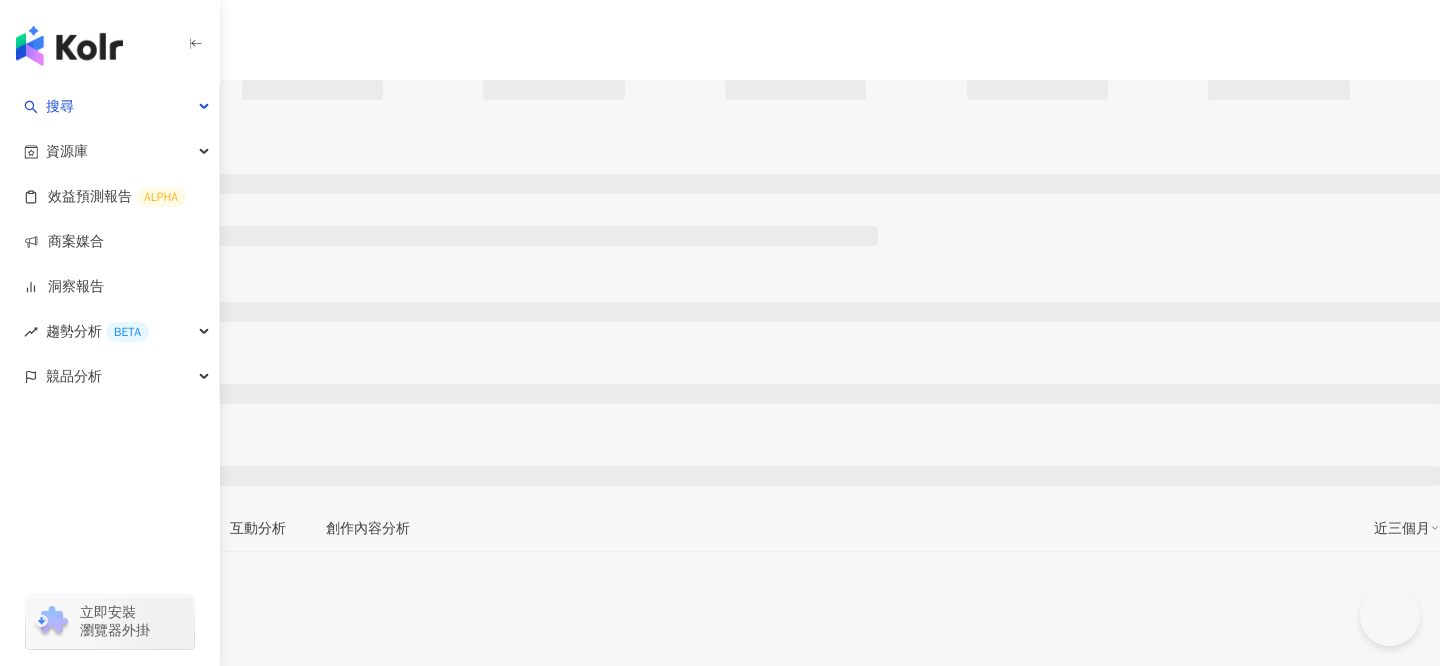 scroll, scrollTop: 0, scrollLeft: 0, axis: both 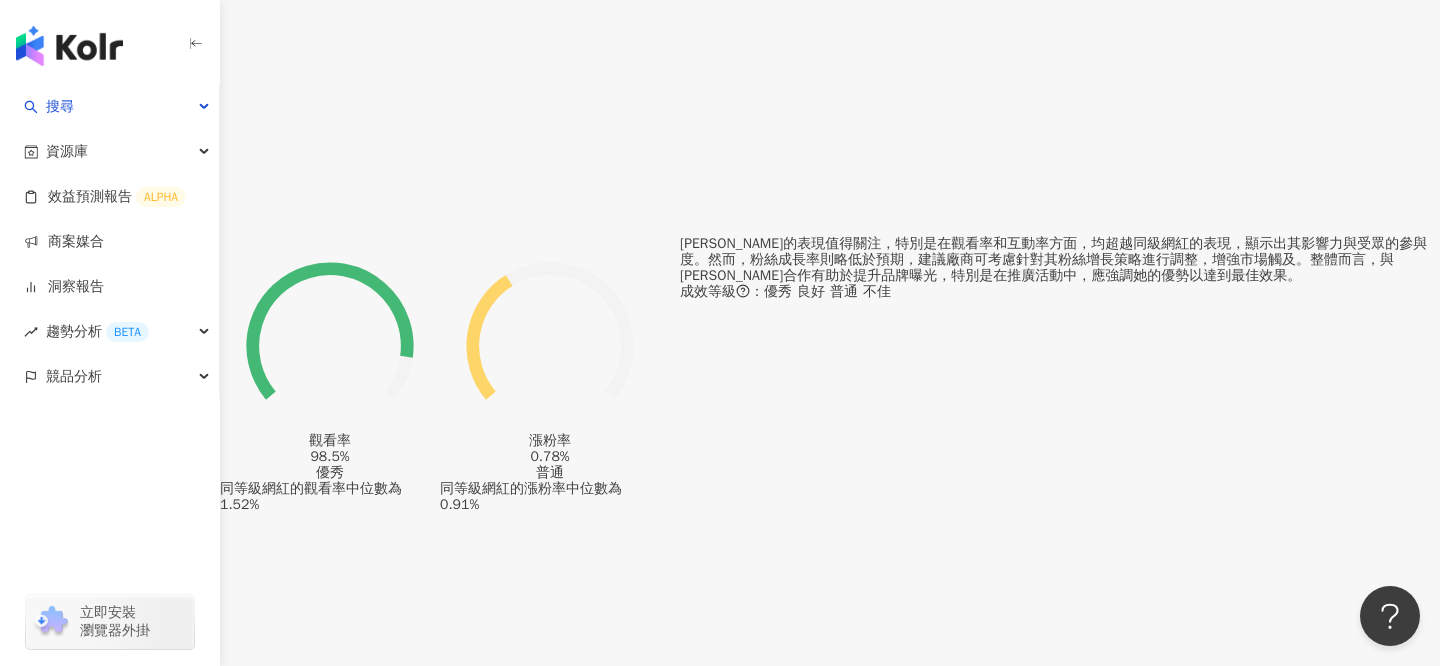 drag, startPoint x: 462, startPoint y: 24, endPoint x: 332, endPoint y: 24, distance: 130 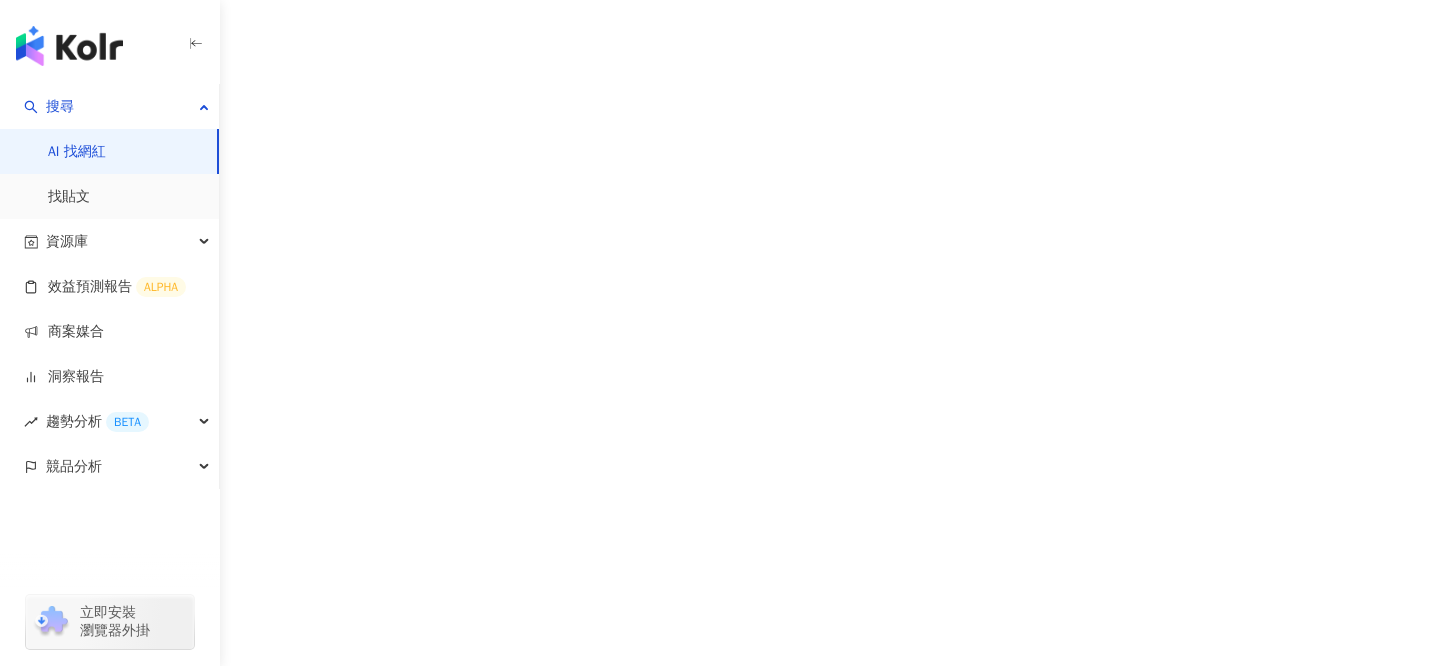 scroll, scrollTop: 0, scrollLeft: 0, axis: both 